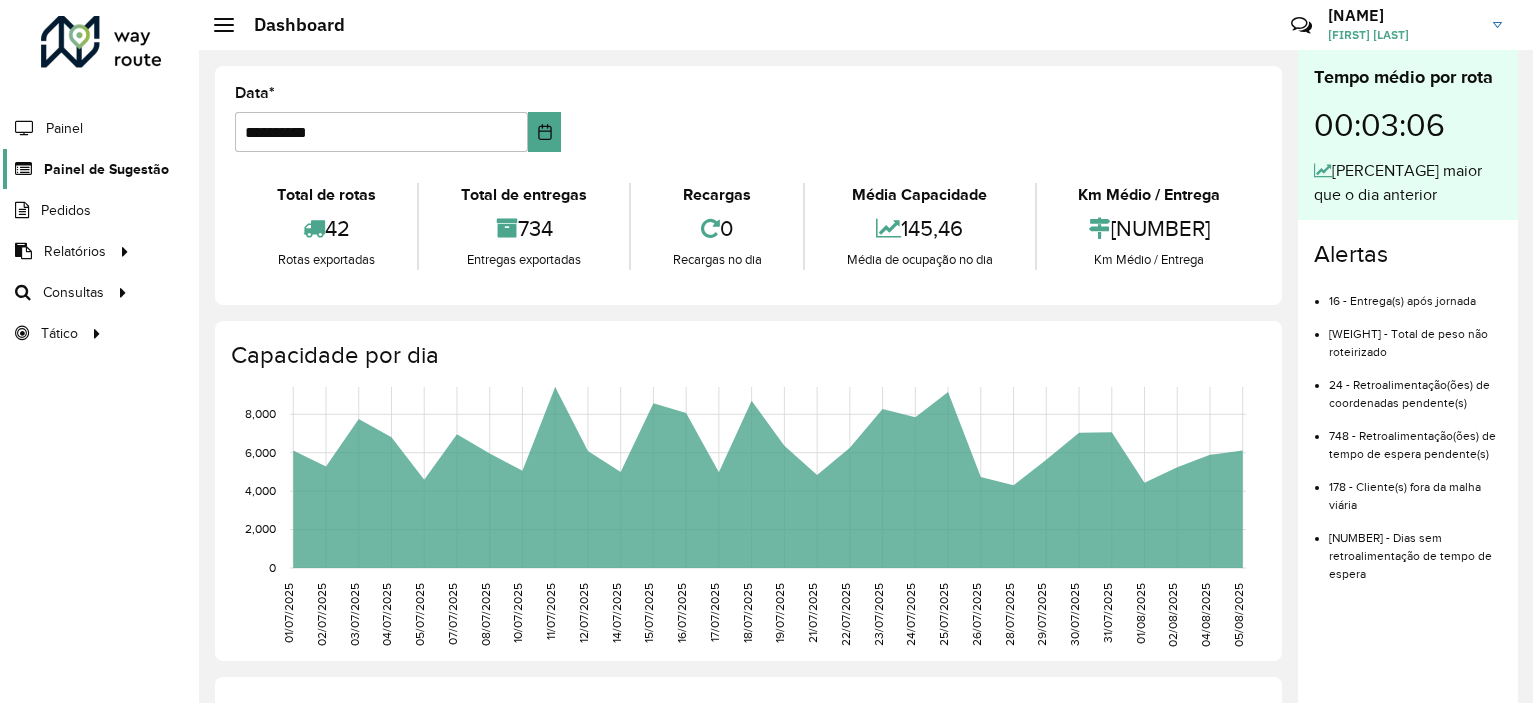 scroll, scrollTop: 0, scrollLeft: 0, axis: both 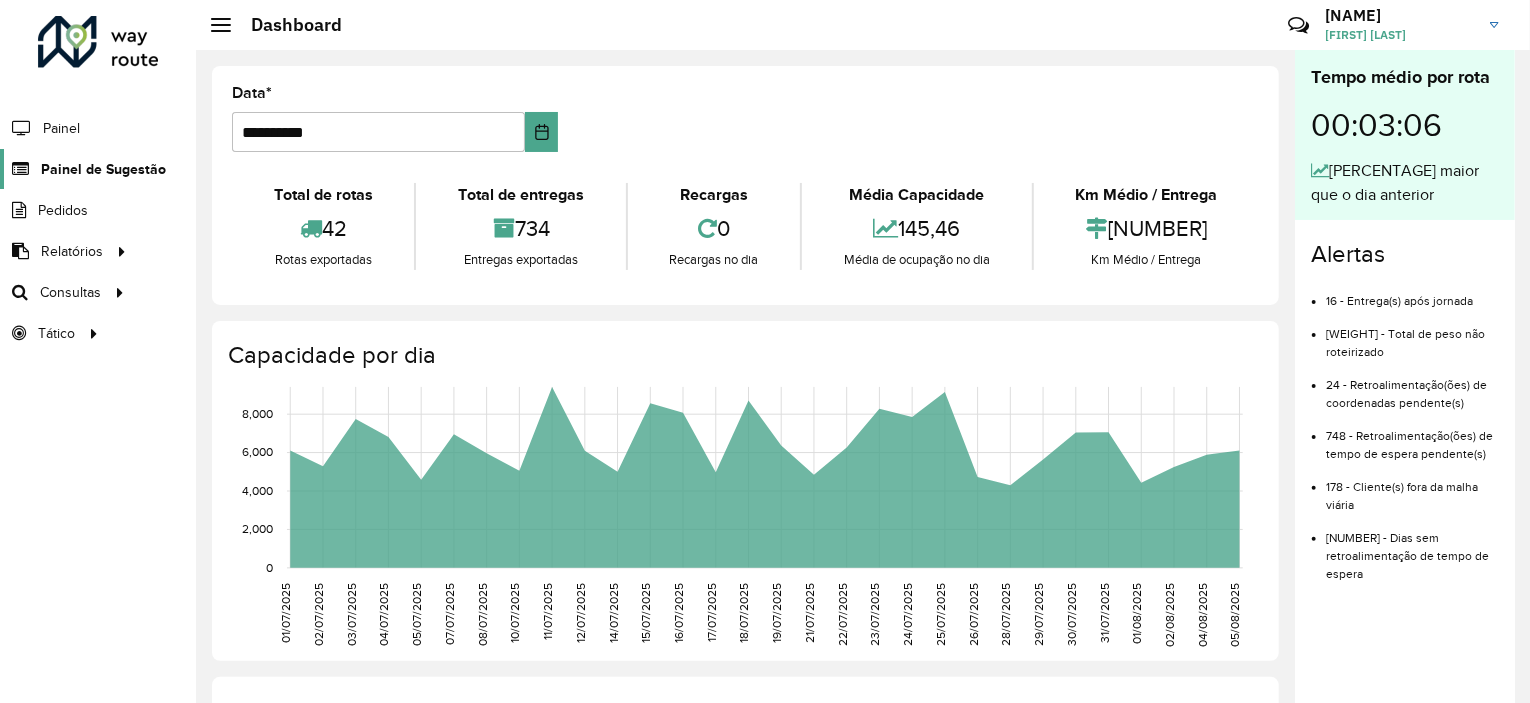 click on "Painel de Sugestão" 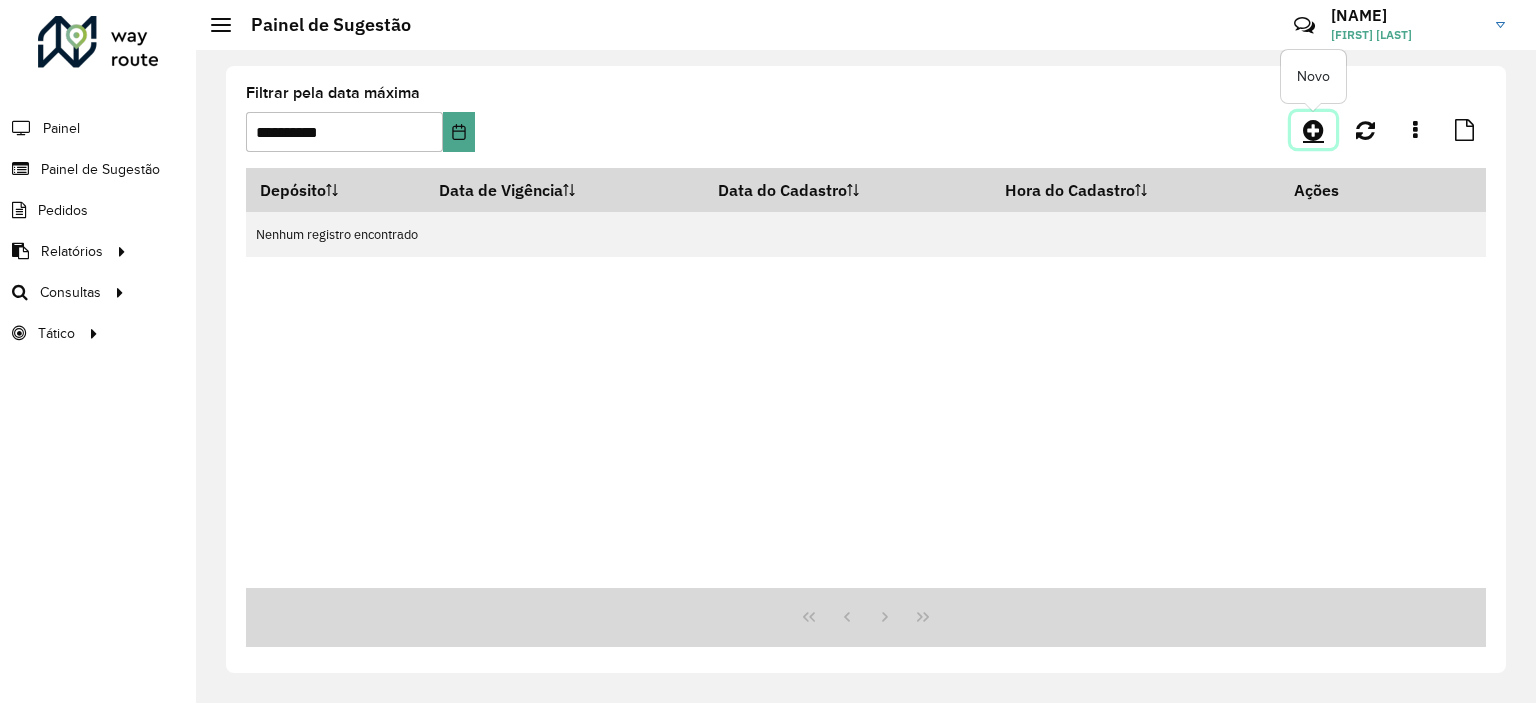 click 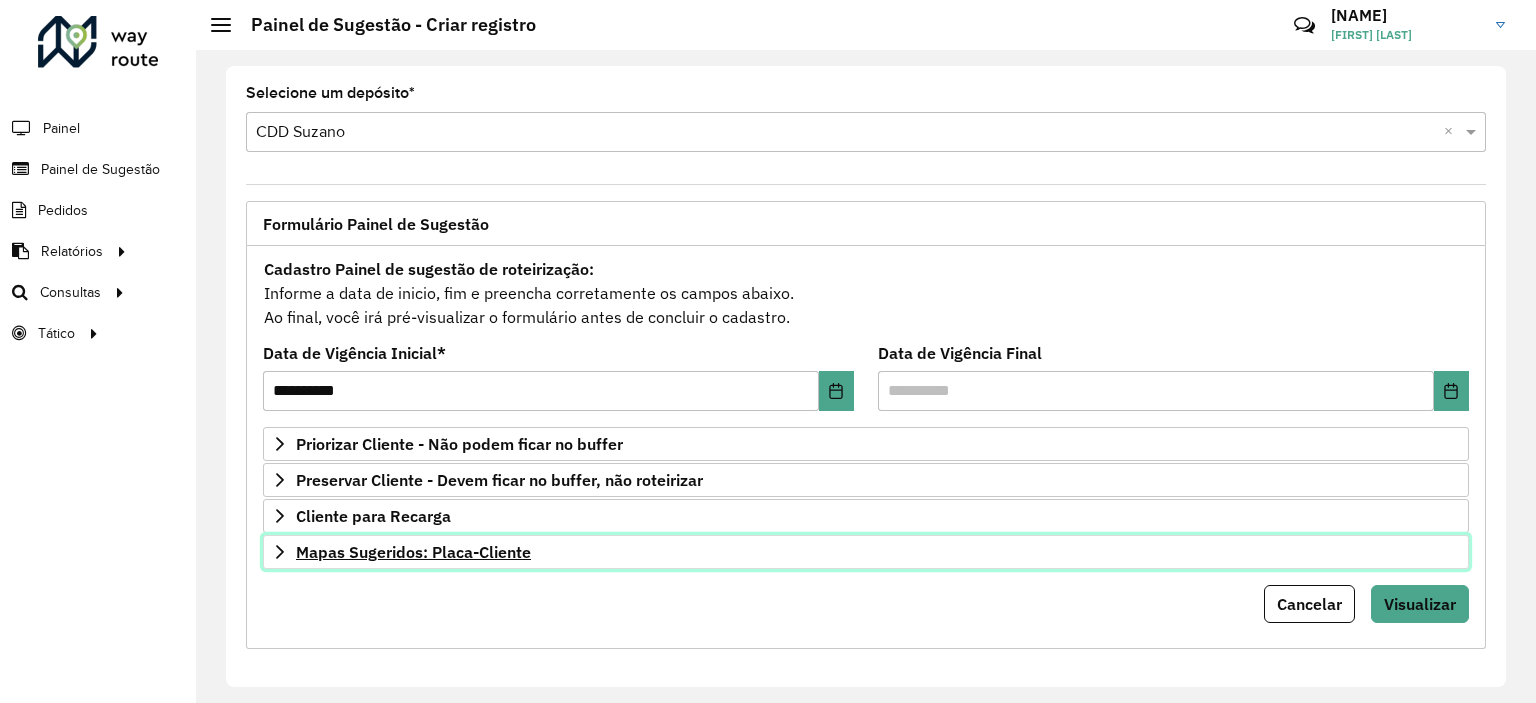 click on "Mapas Sugeridos: Placa-Cliente" at bounding box center [866, 552] 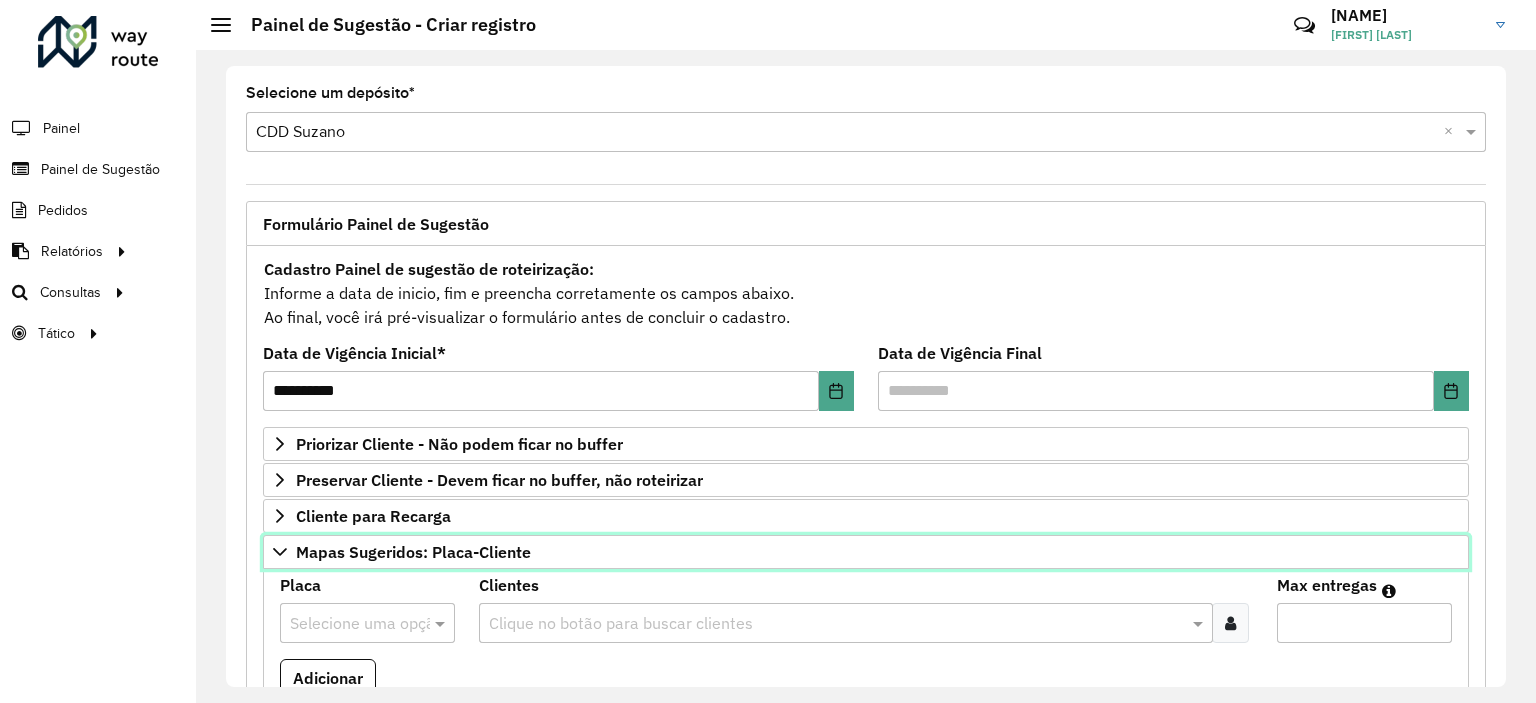 scroll, scrollTop: 100, scrollLeft: 0, axis: vertical 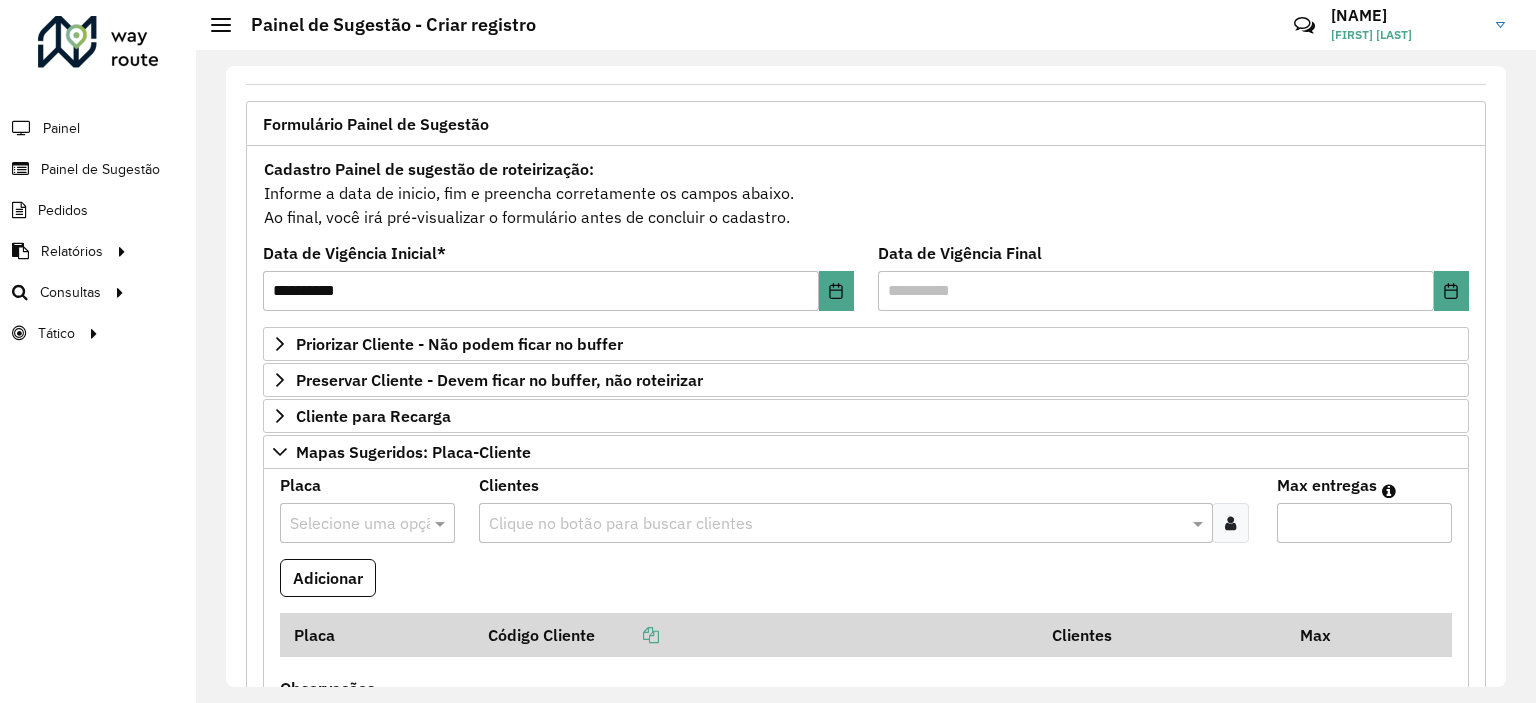 click at bounding box center (347, 524) 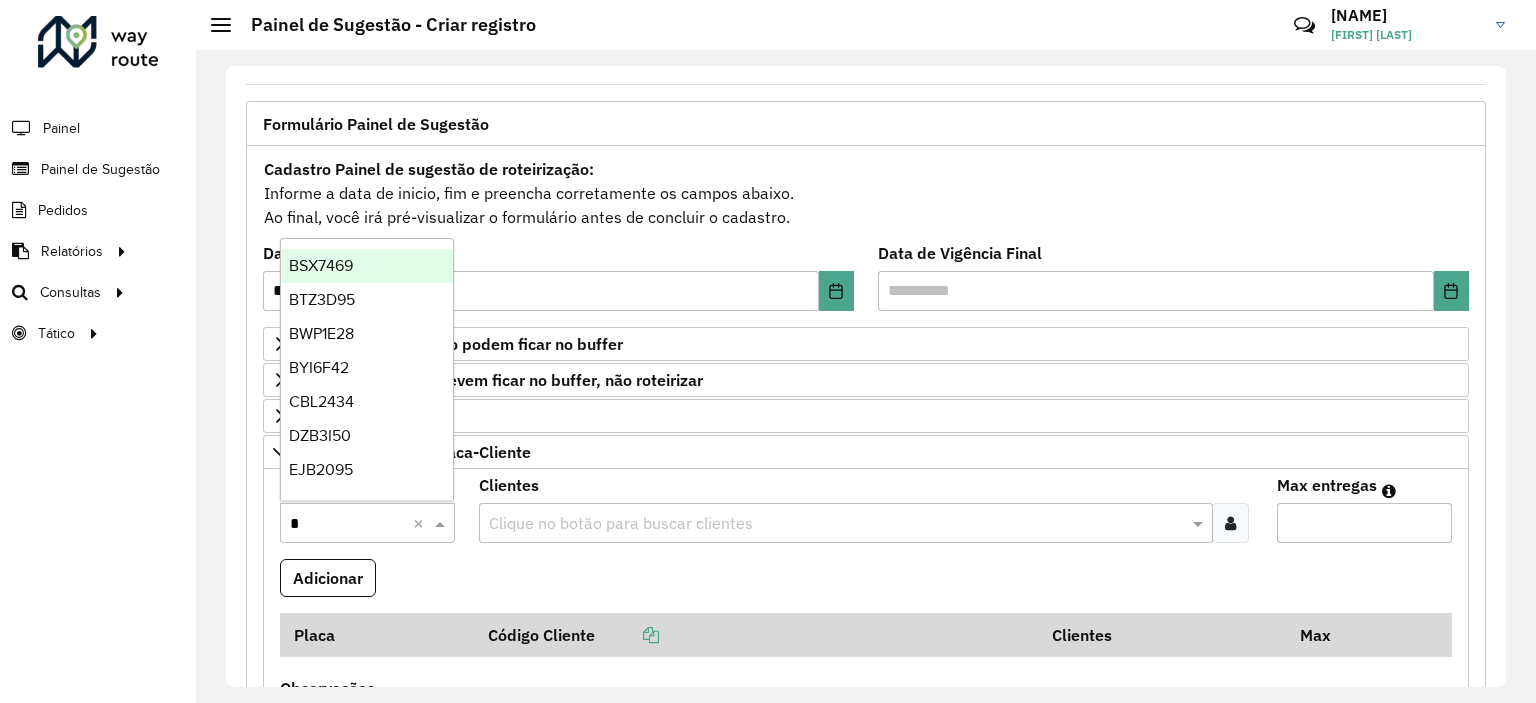 type on "**" 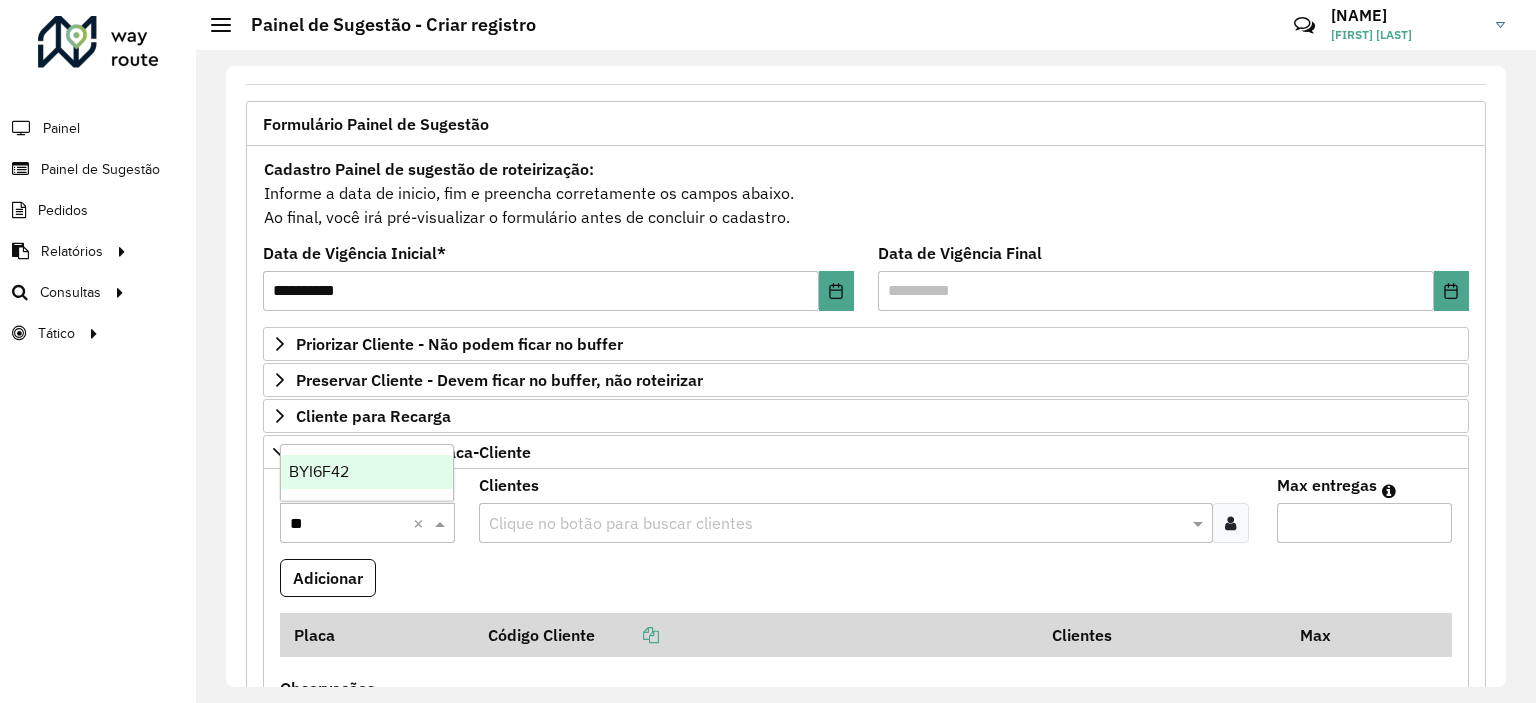 click on "BYI6F42" at bounding box center [367, 472] 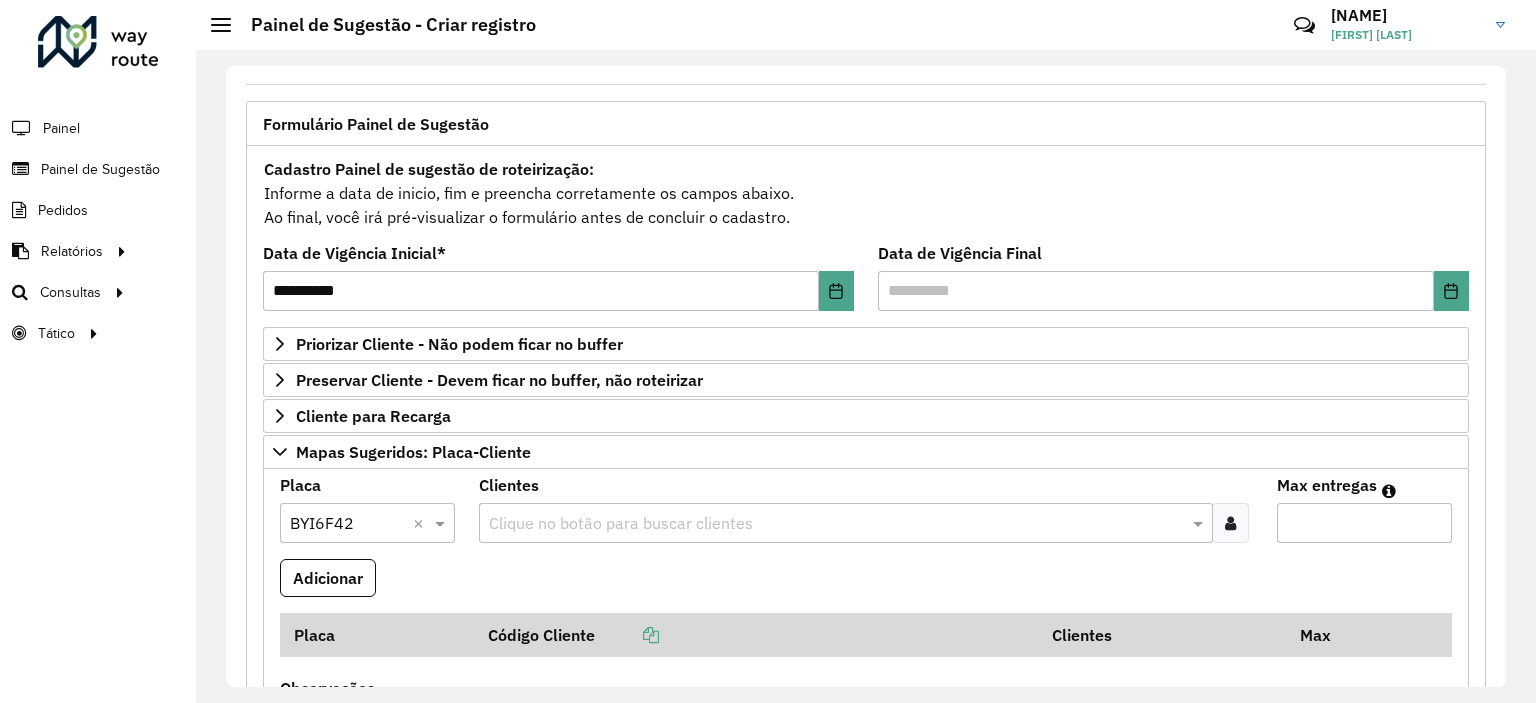 paste on "*****" 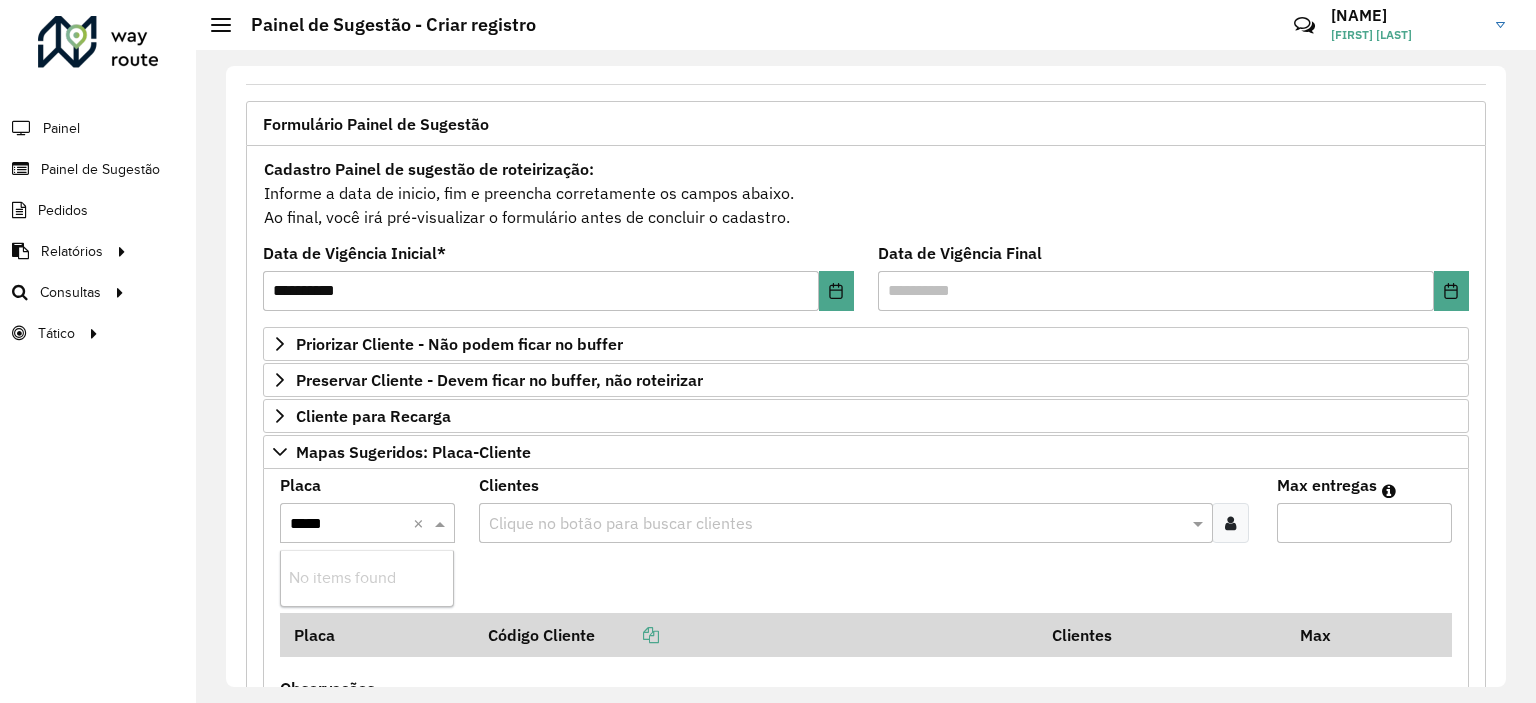 type 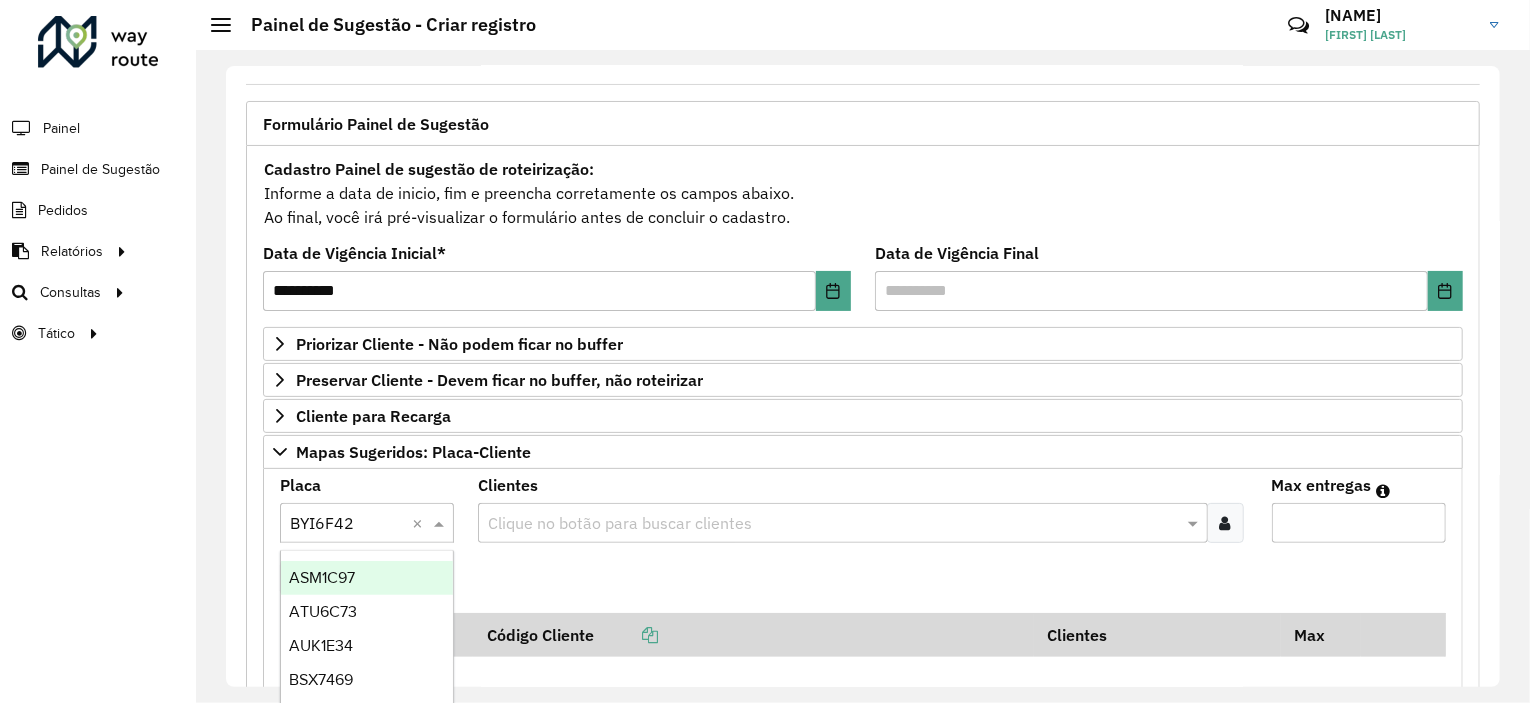 click at bounding box center [832, 524] 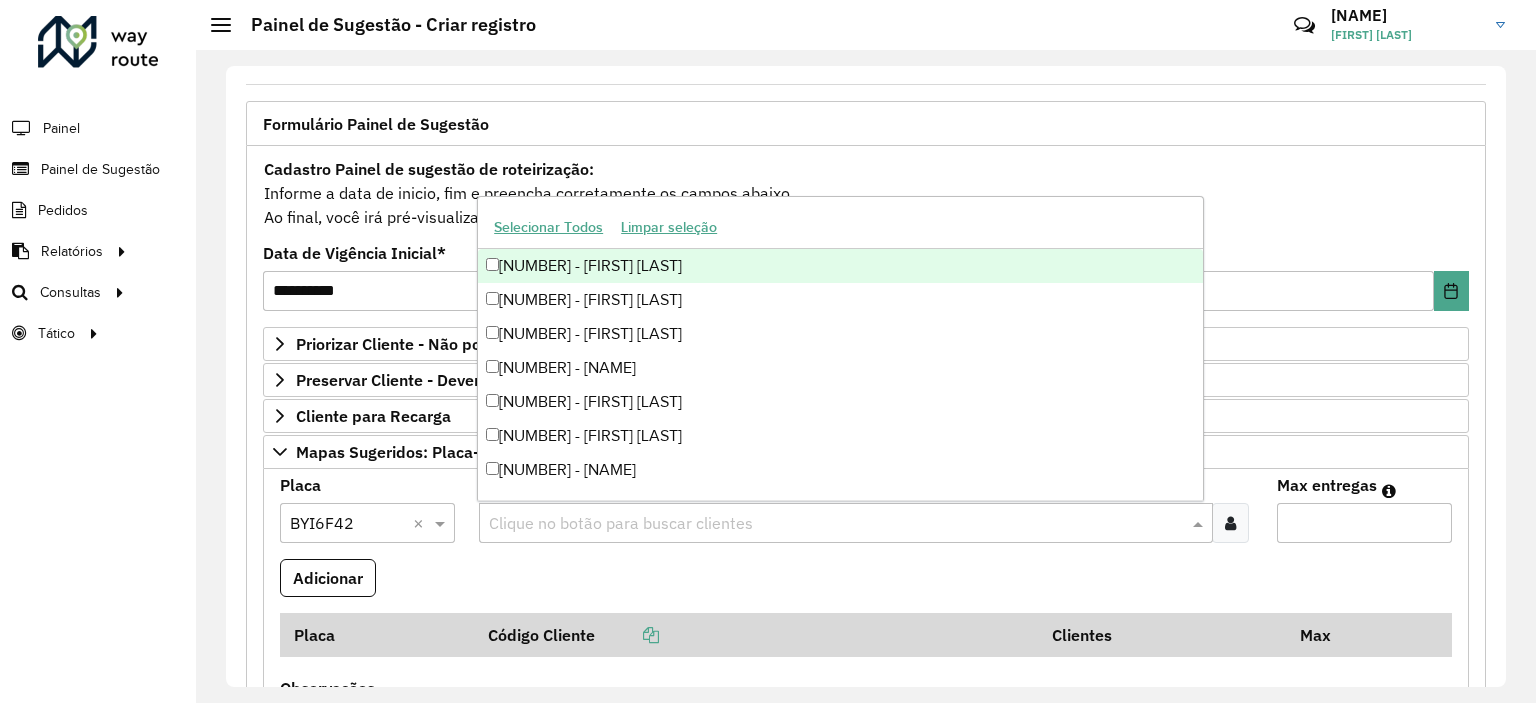 paste on "*****" 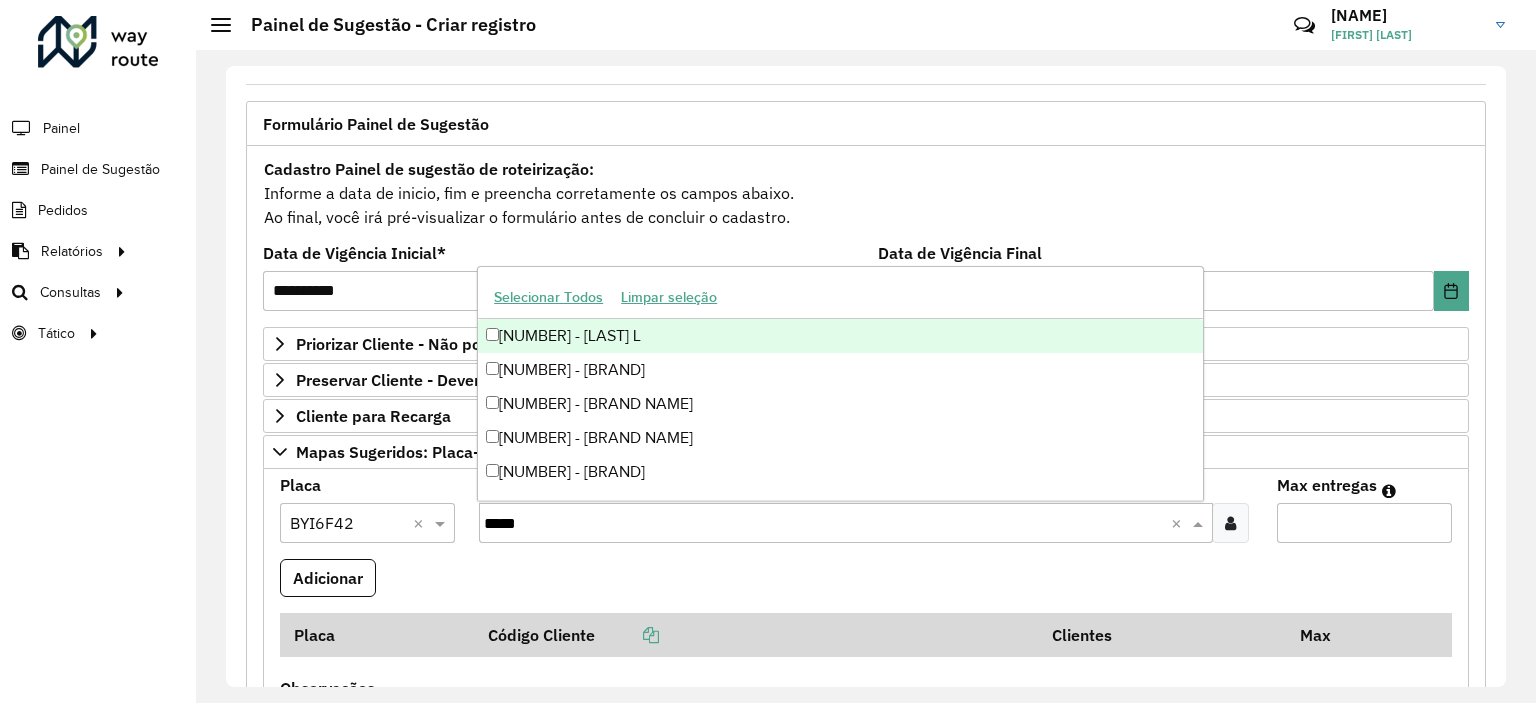 click on "[NUMBER] - [LAST] L" at bounding box center [840, 336] 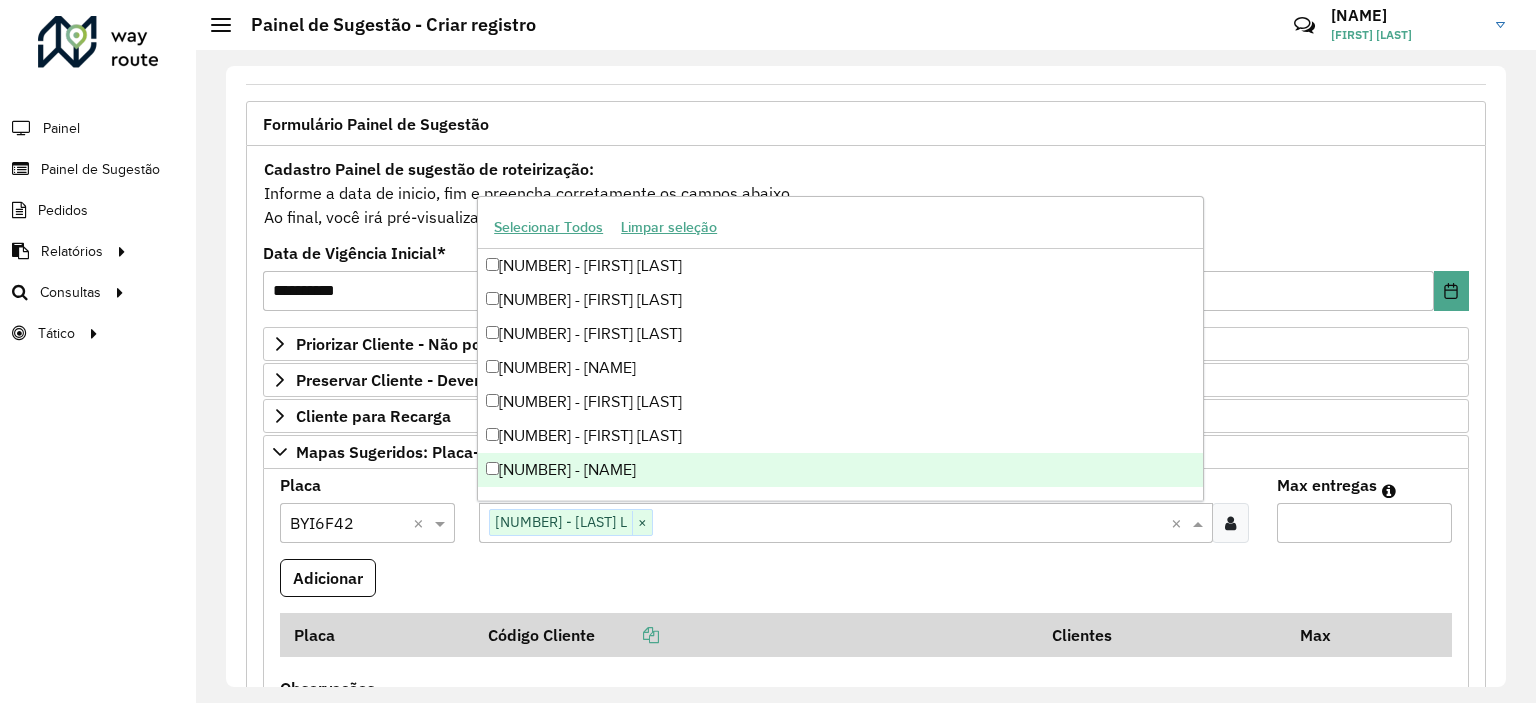 paste on "*****" 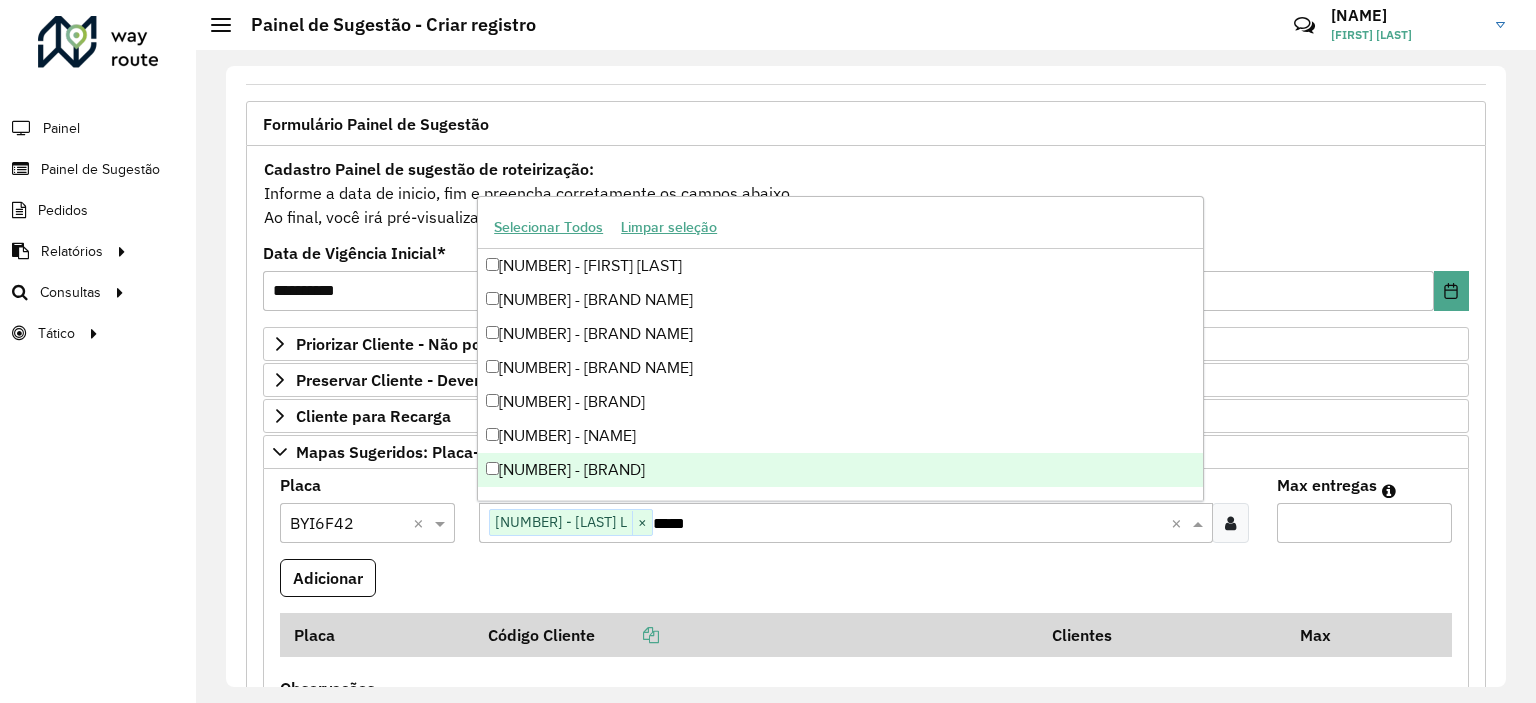 click on "[NUMBER] - [BRAND]" at bounding box center [840, 470] 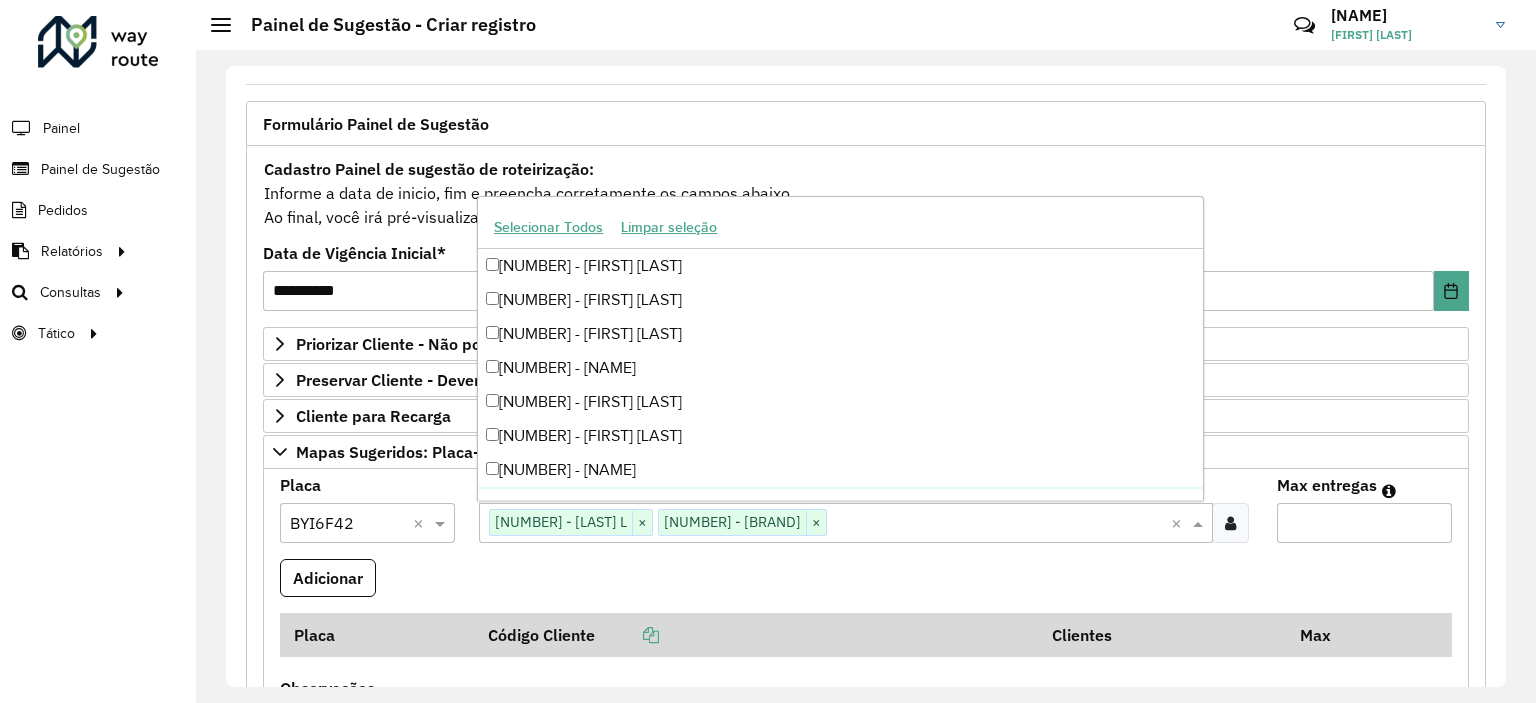 click on "Max entregas" at bounding box center (1364, 523) 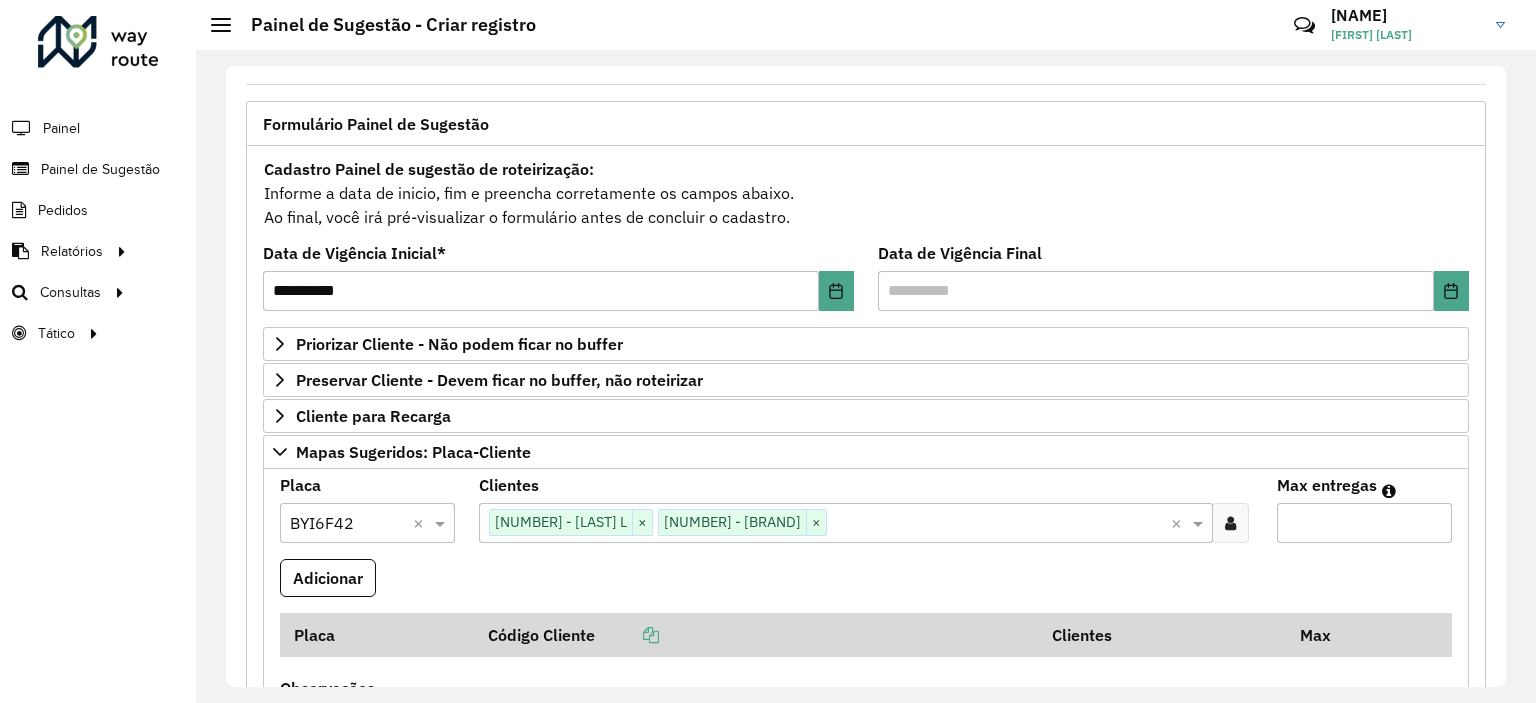 type on "*" 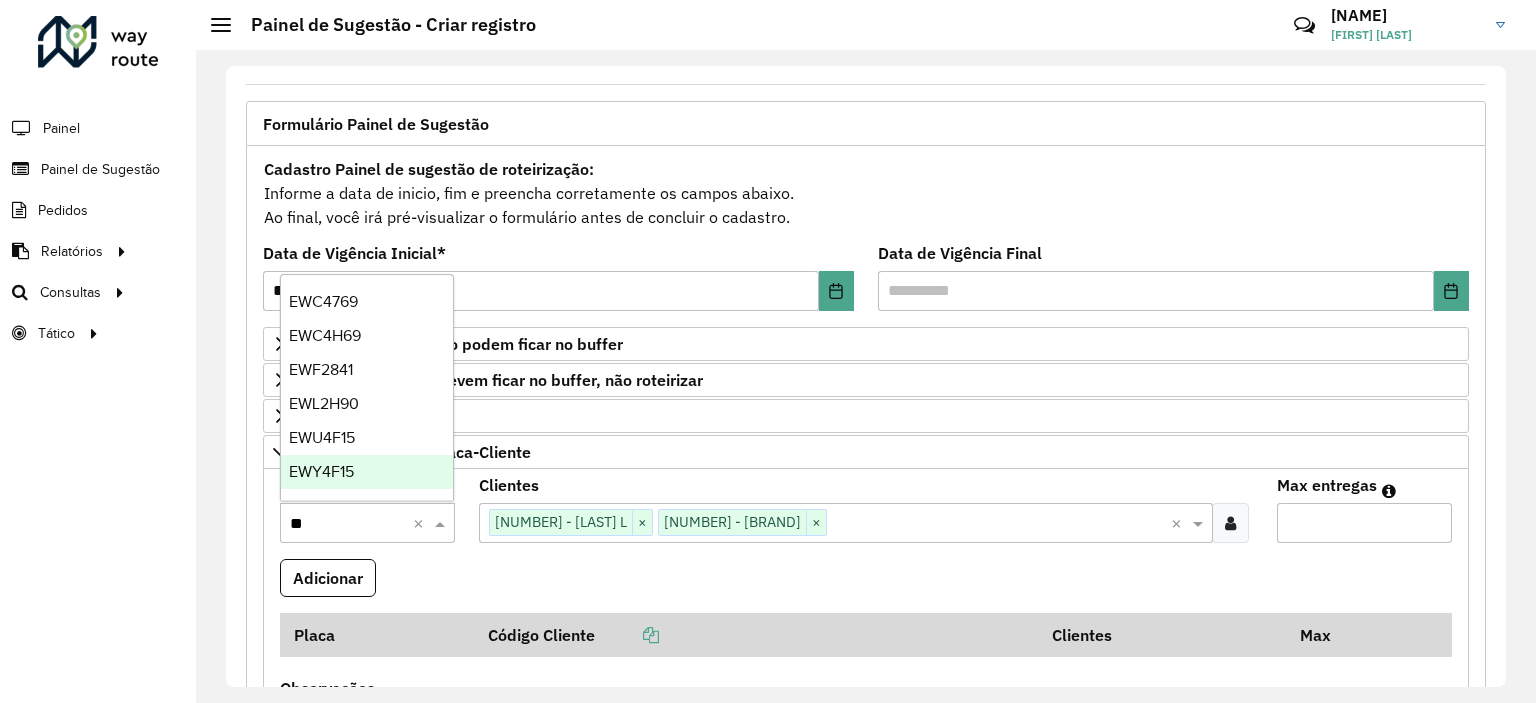 type on "***" 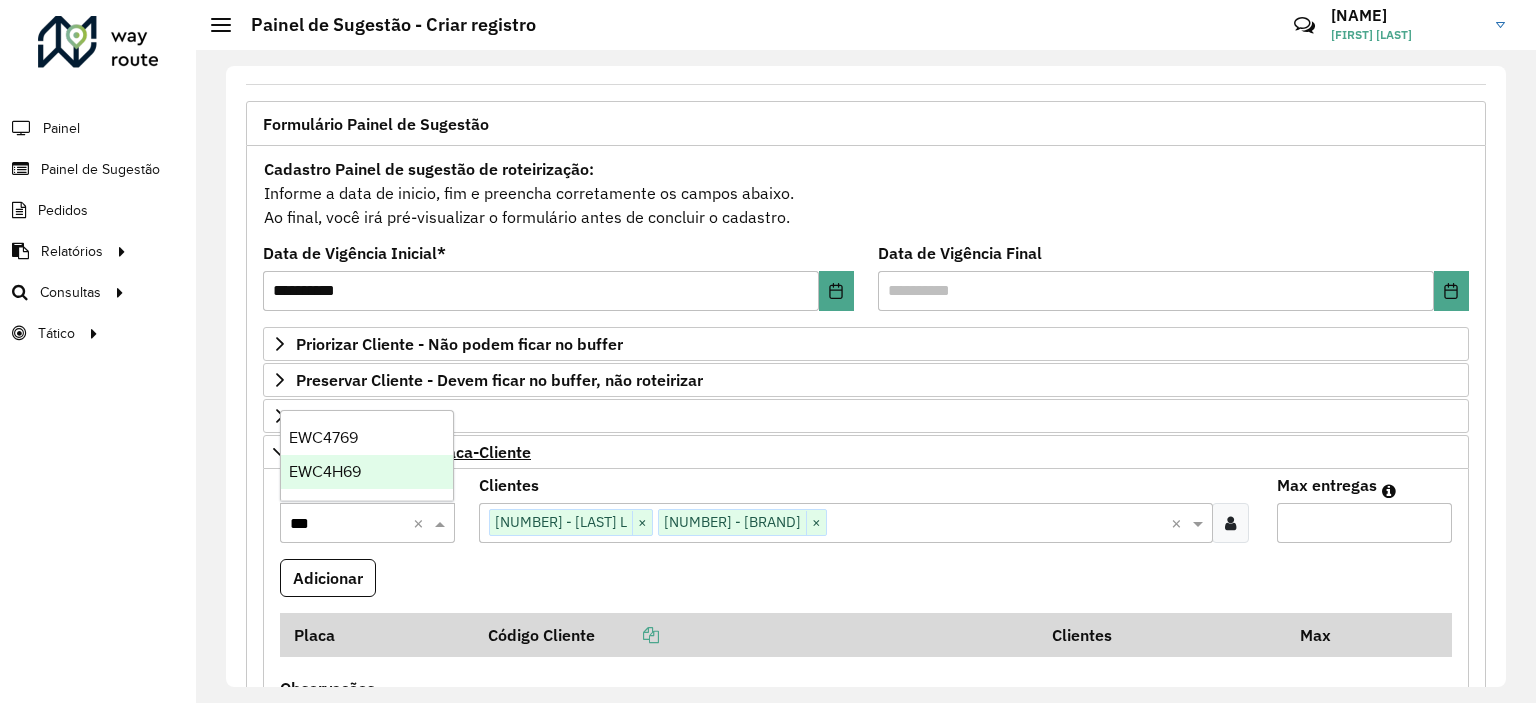click on "EWC4H69" at bounding box center (367, 472) 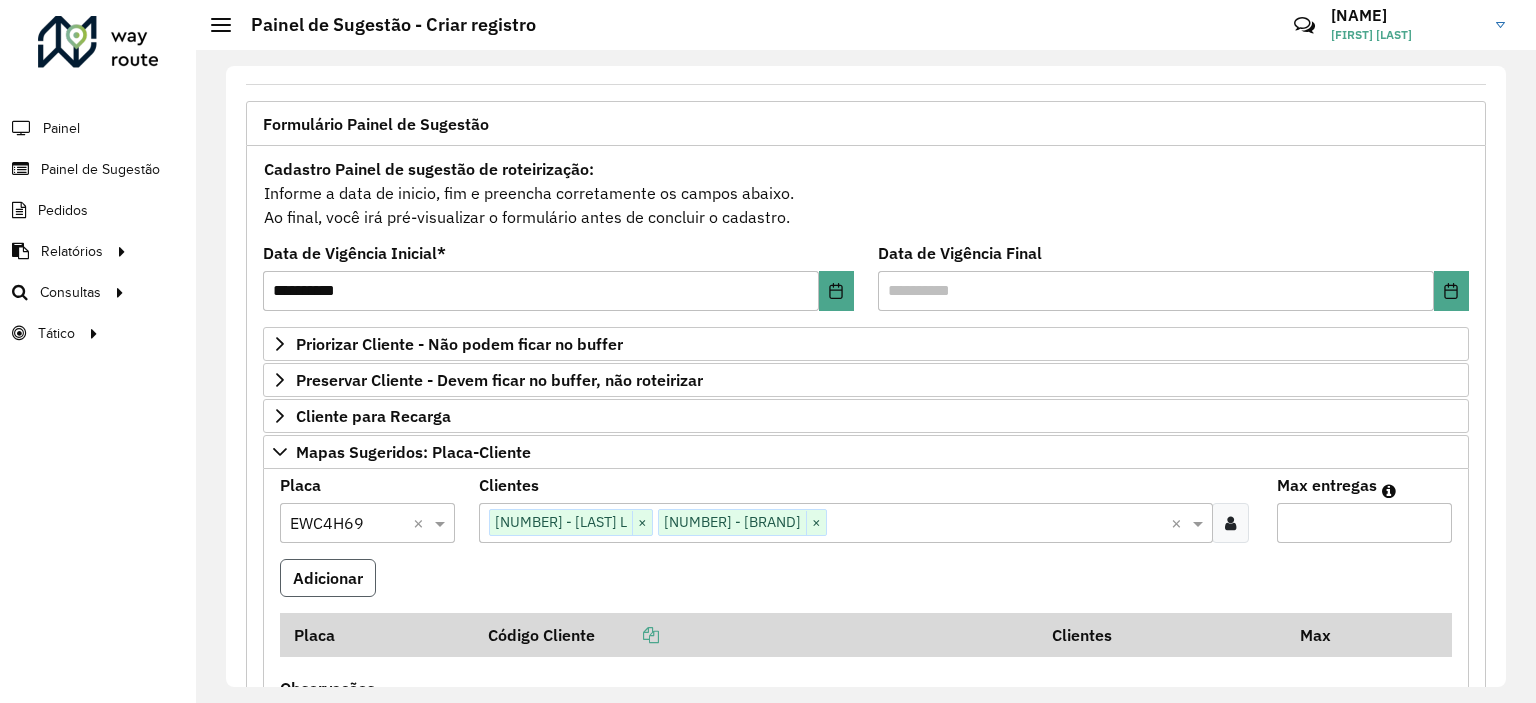 click on "Adicionar" at bounding box center [328, 578] 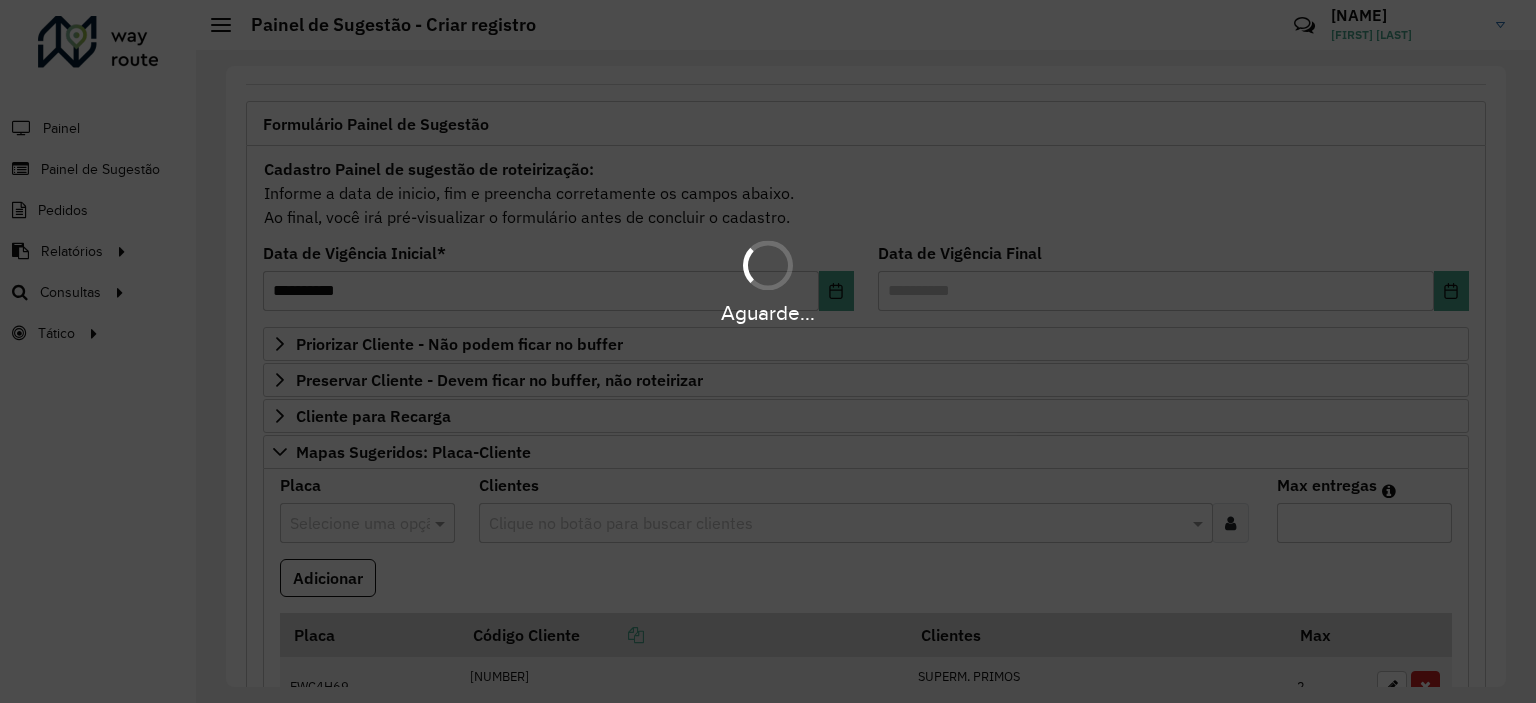 type 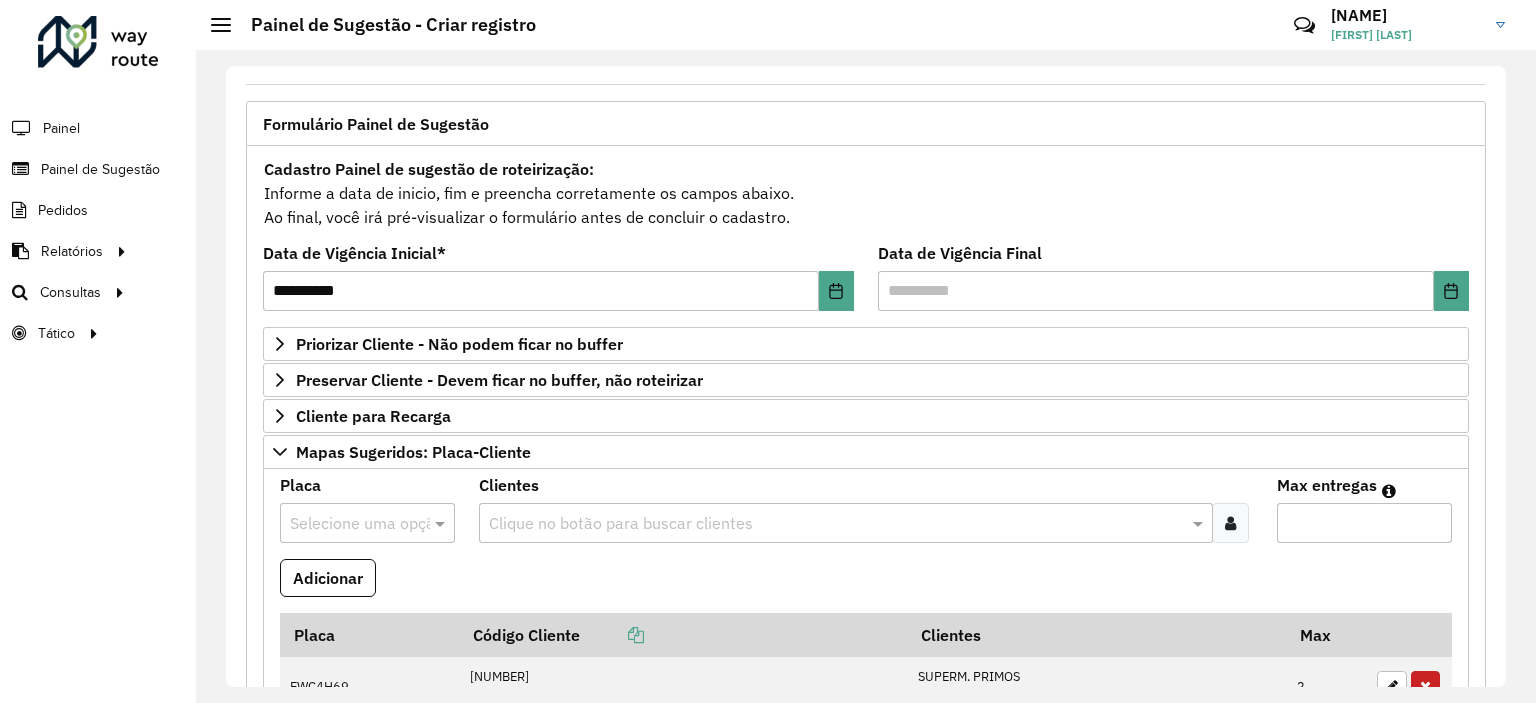 click at bounding box center [347, 524] 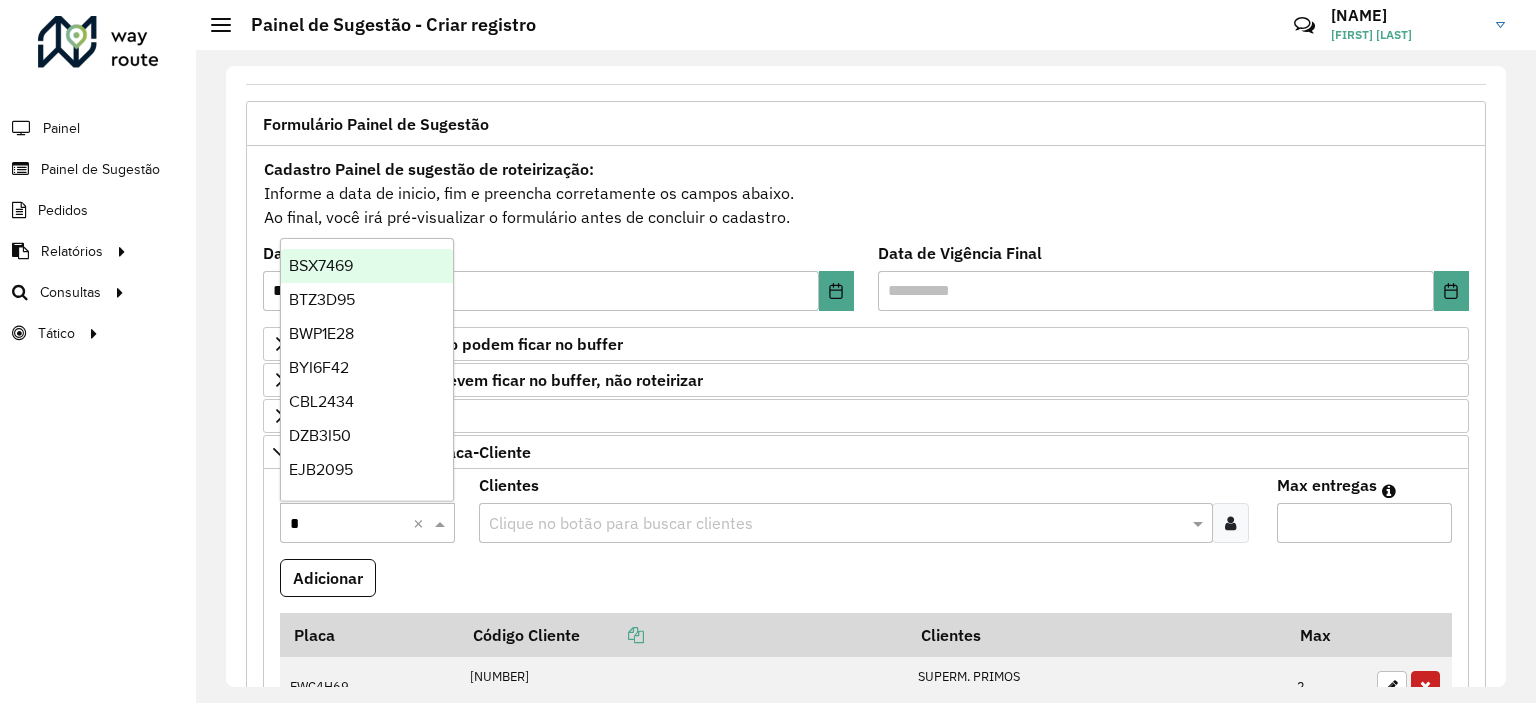 type on "**" 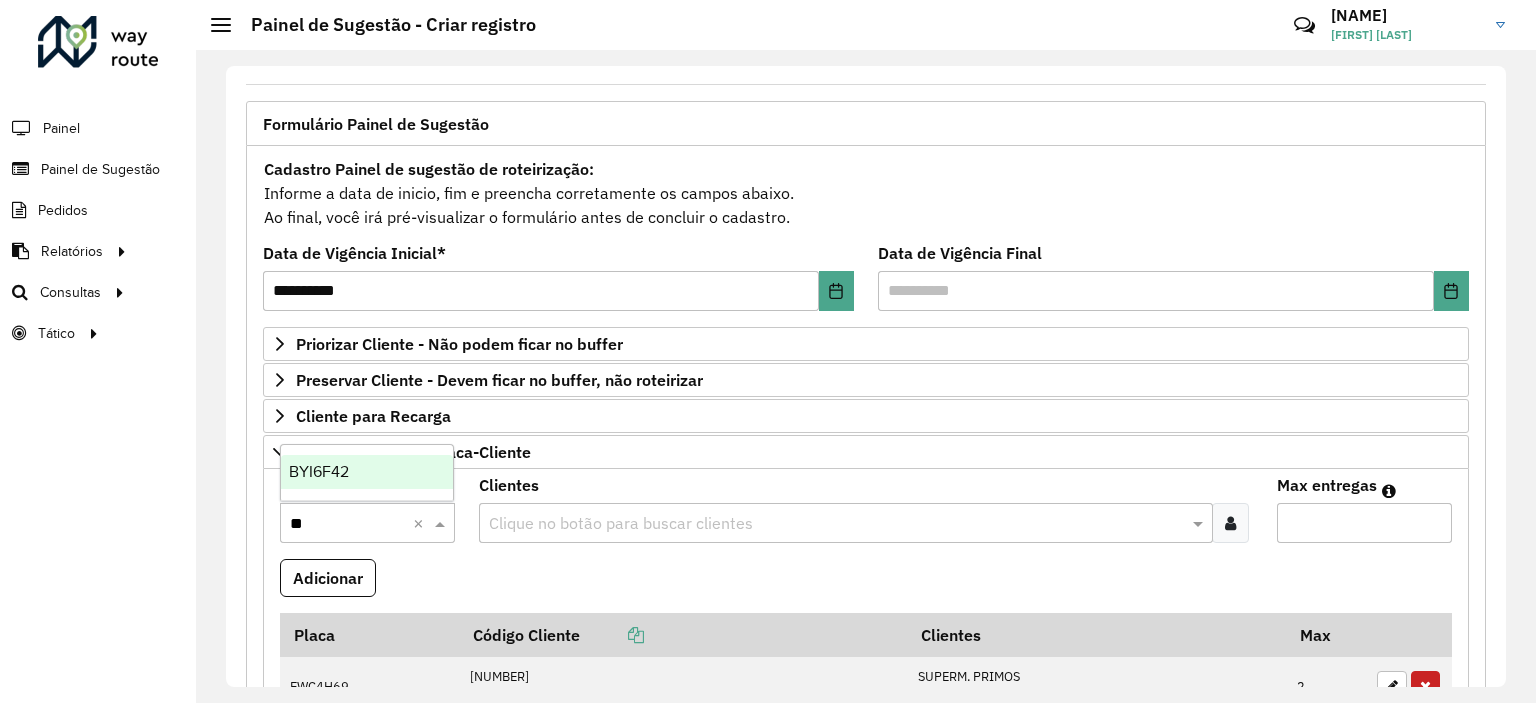 click on "BYI6F42" at bounding box center (367, 472) 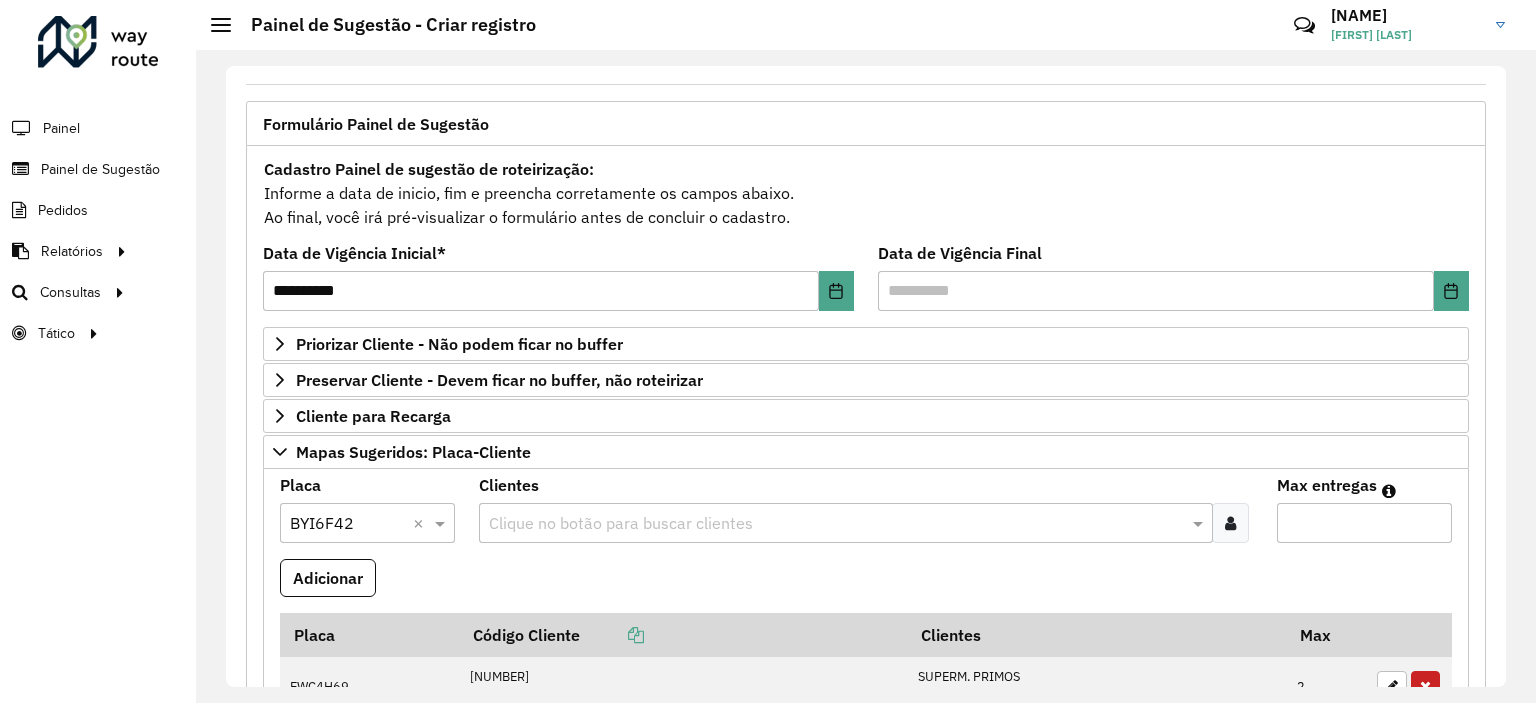 click at bounding box center (835, 524) 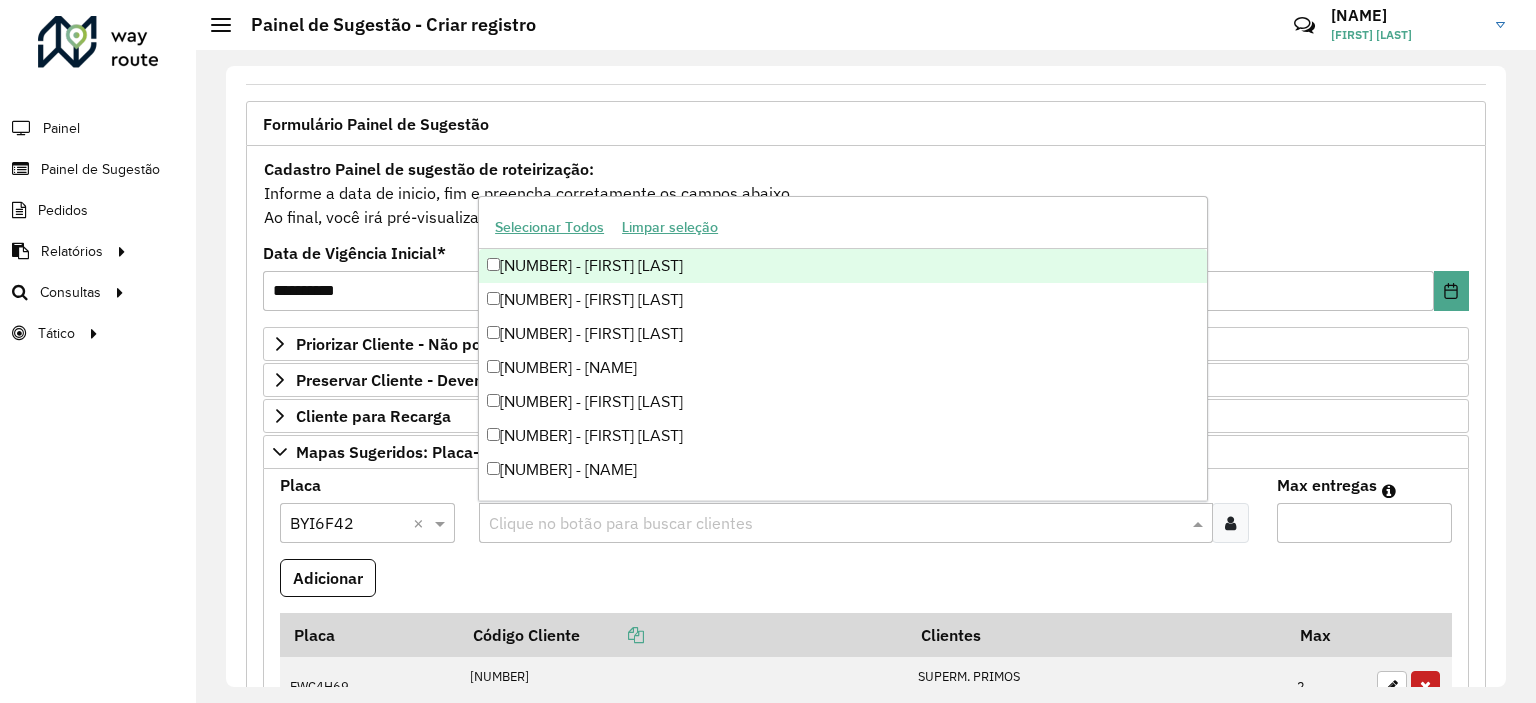 paste on "*****" 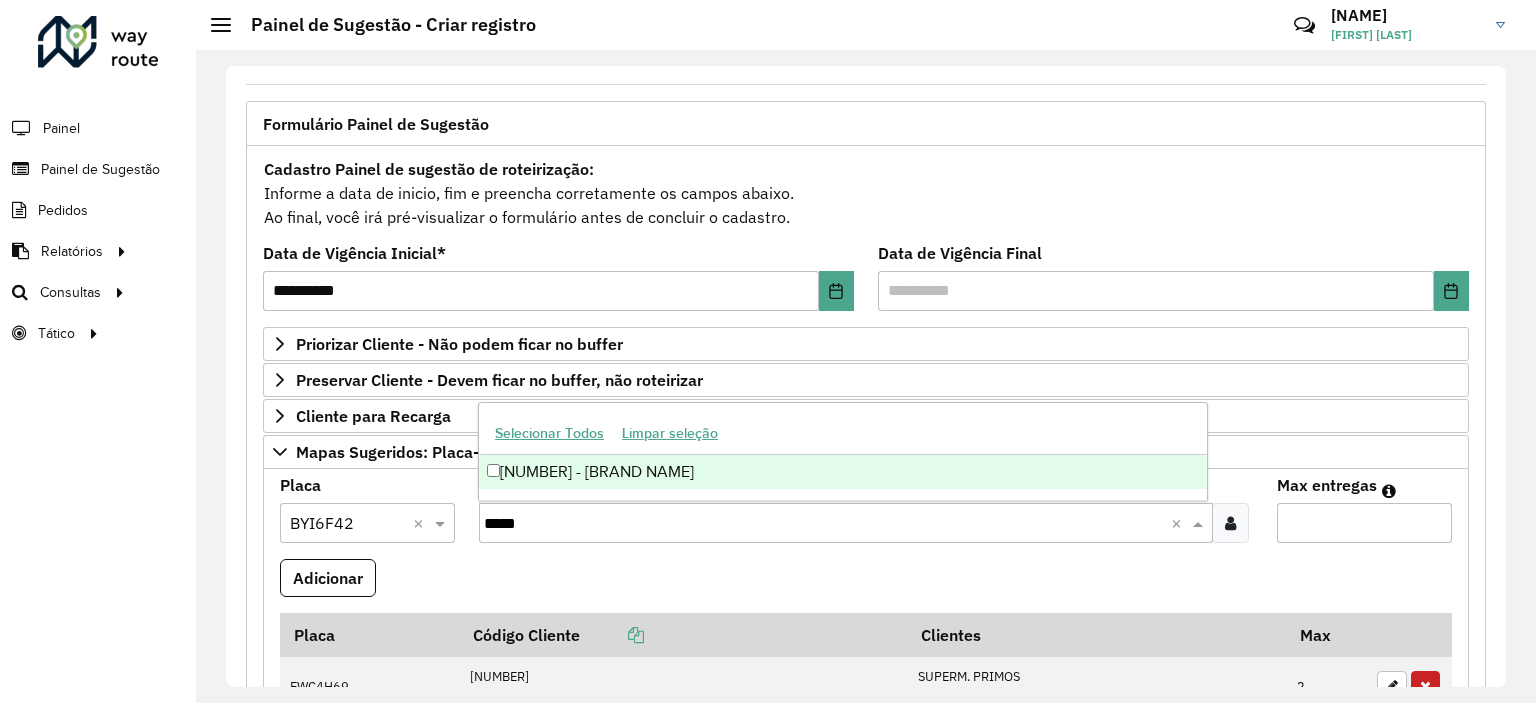 click on "[NUMBER] - [BRAND NAME]" at bounding box center (843, 472) 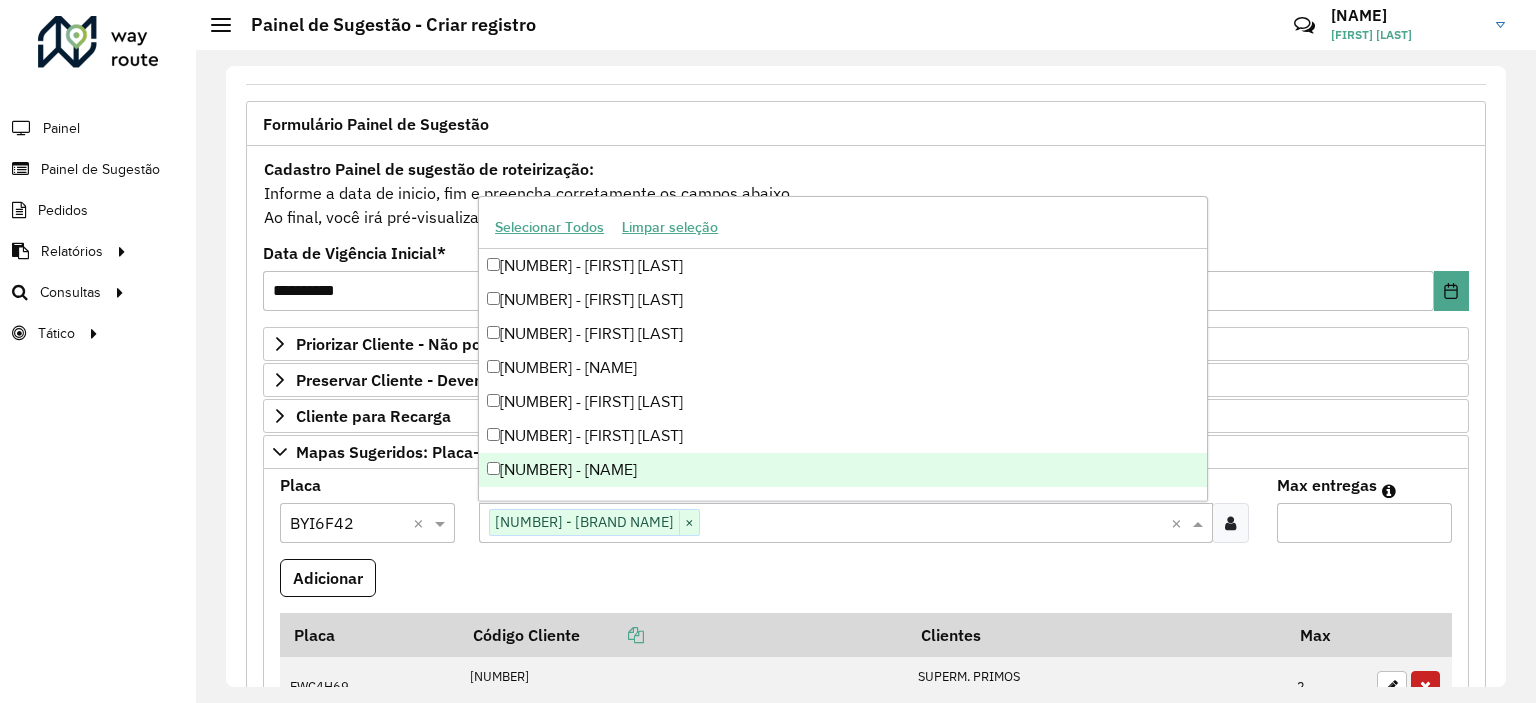 paste on "*****" 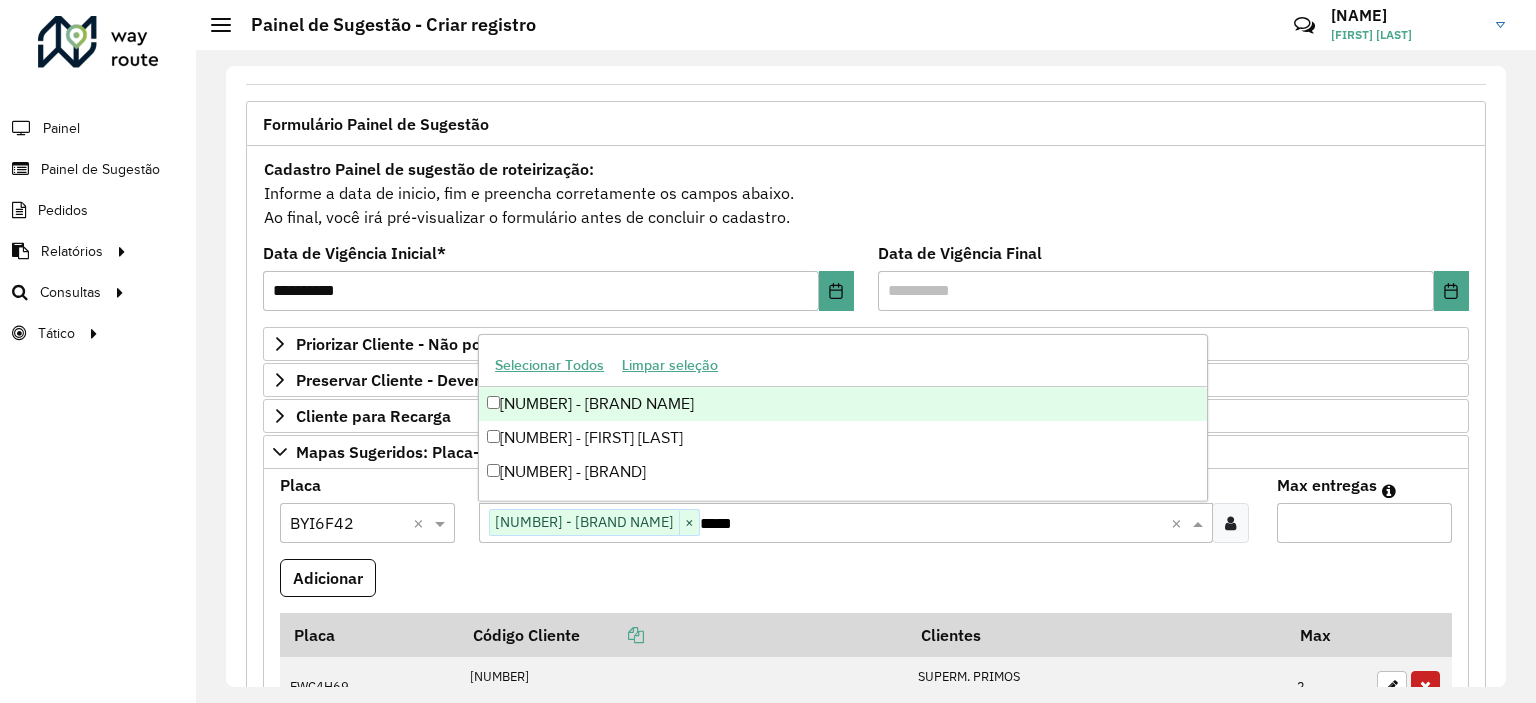 click on "[NUMBER] - [BRAND NAME]" at bounding box center (843, 404) 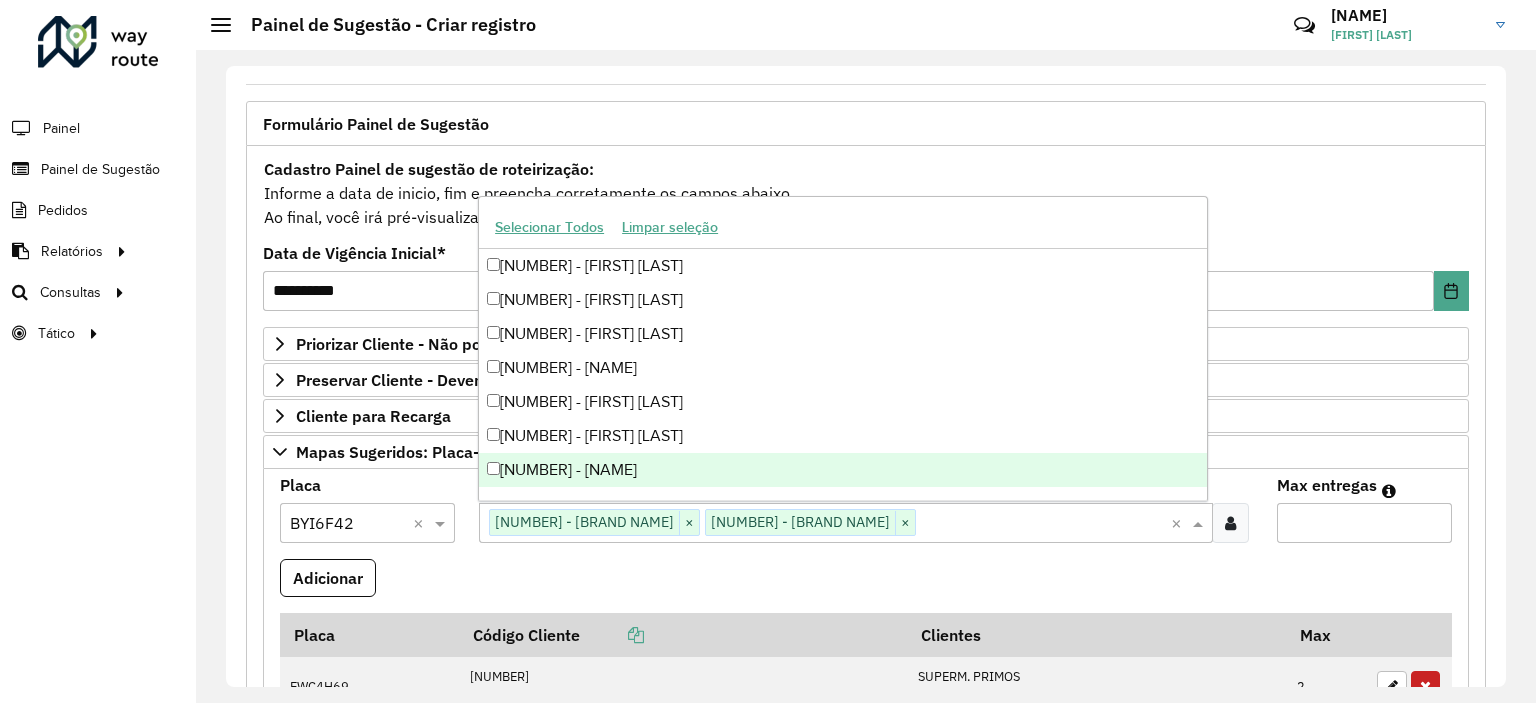 click on "Max entregas" at bounding box center [1364, 523] 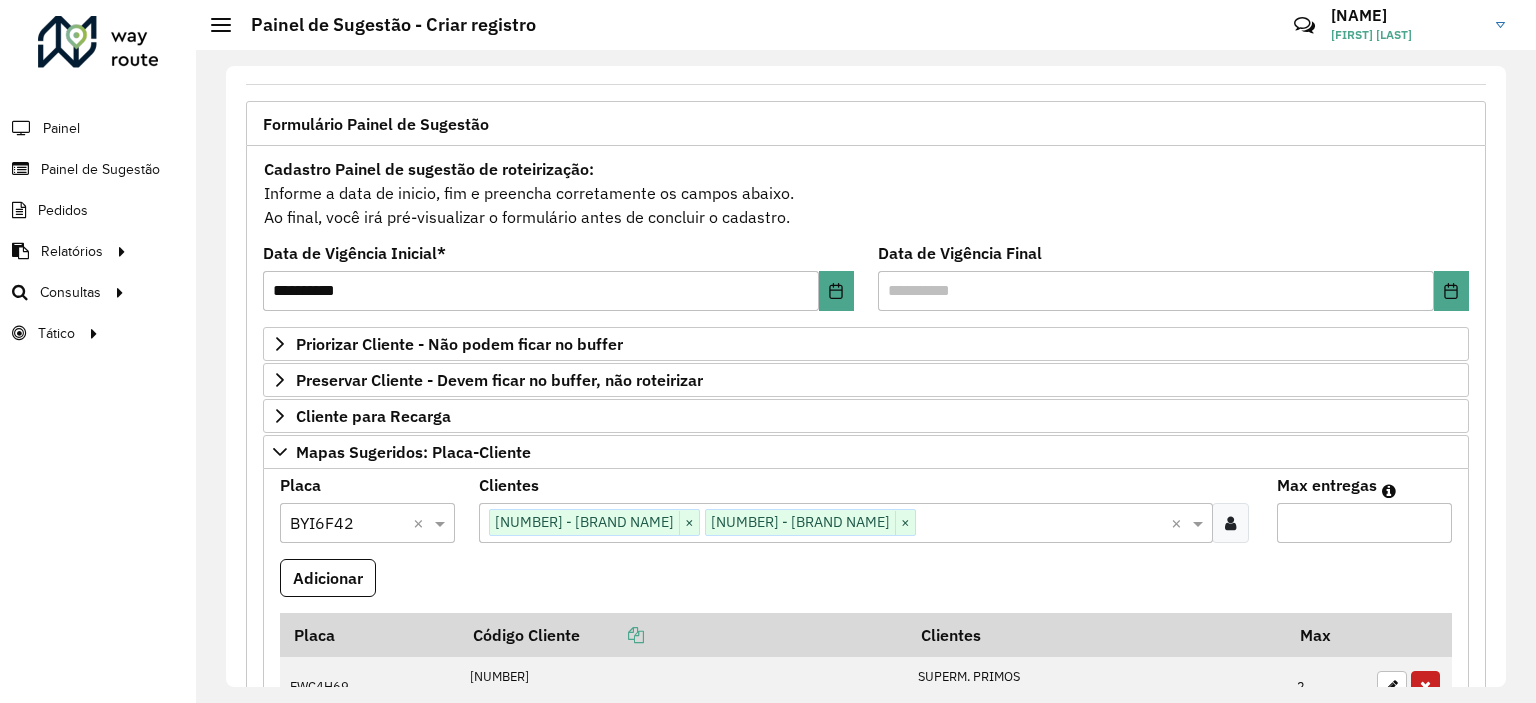 type on "*" 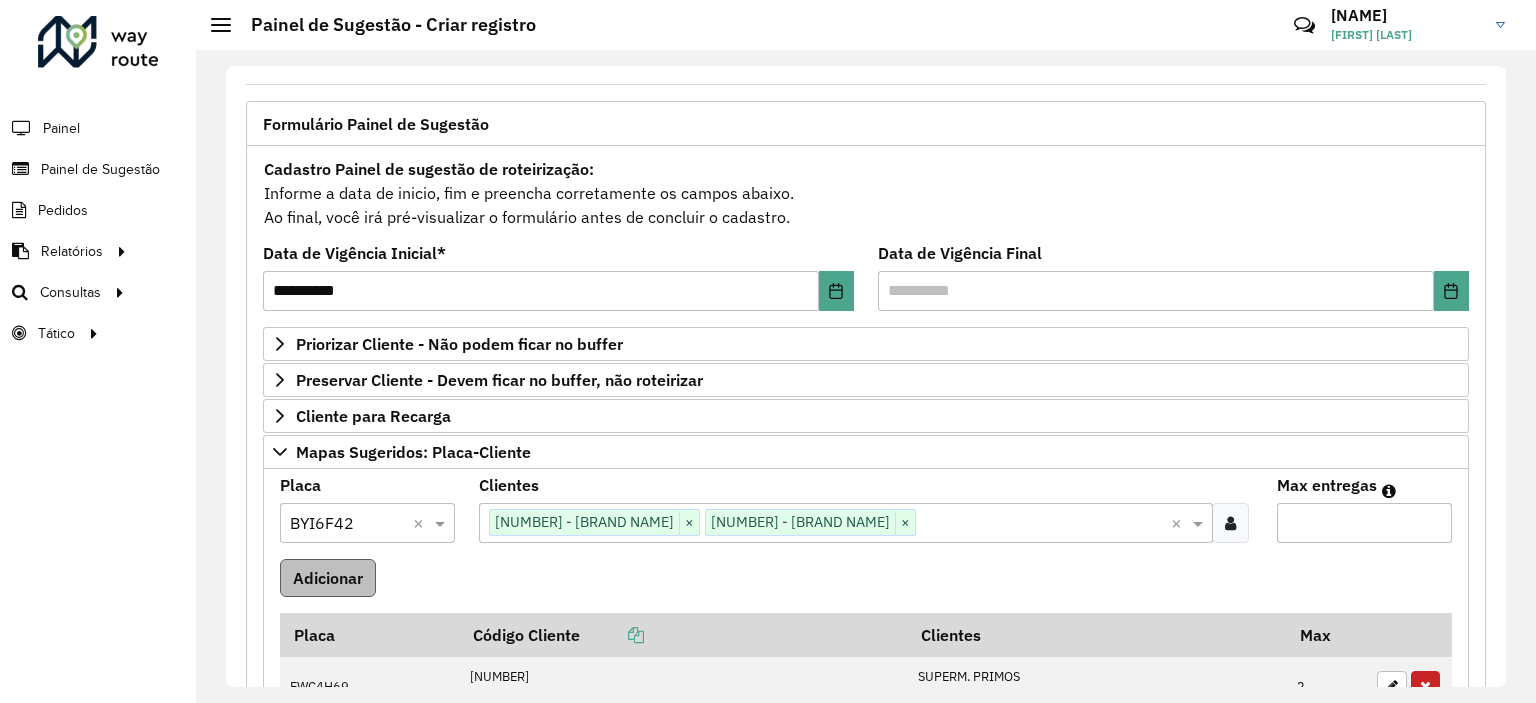 type on "*" 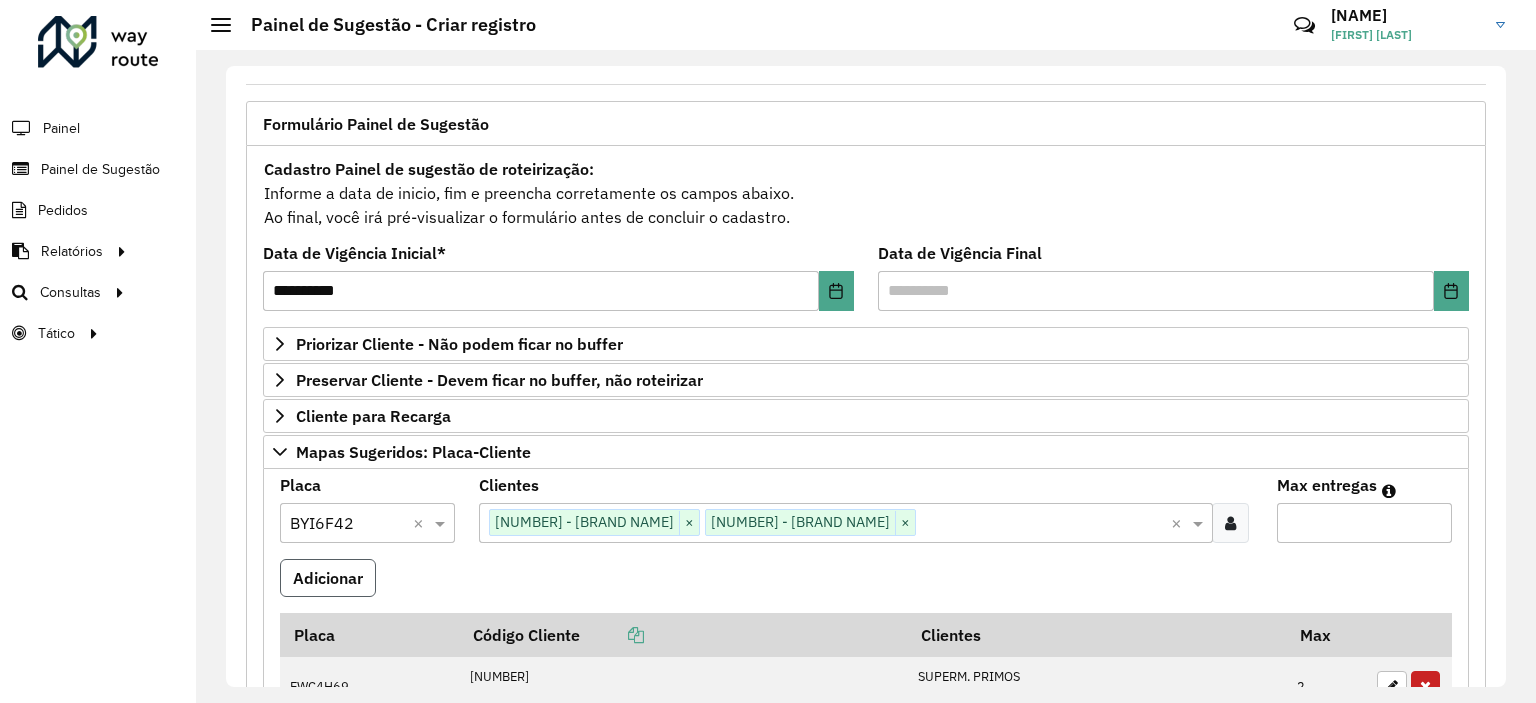 click on "Adicionar" at bounding box center (328, 578) 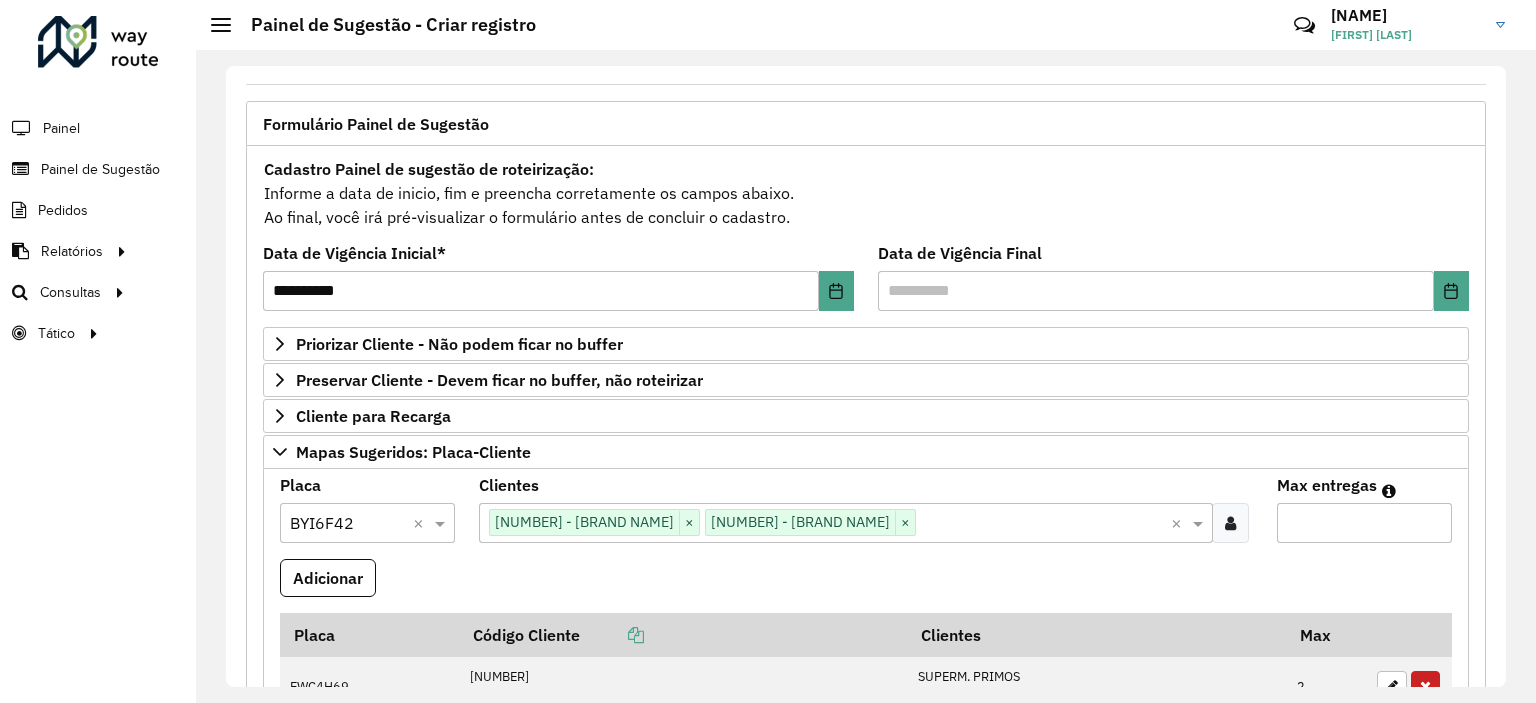 type 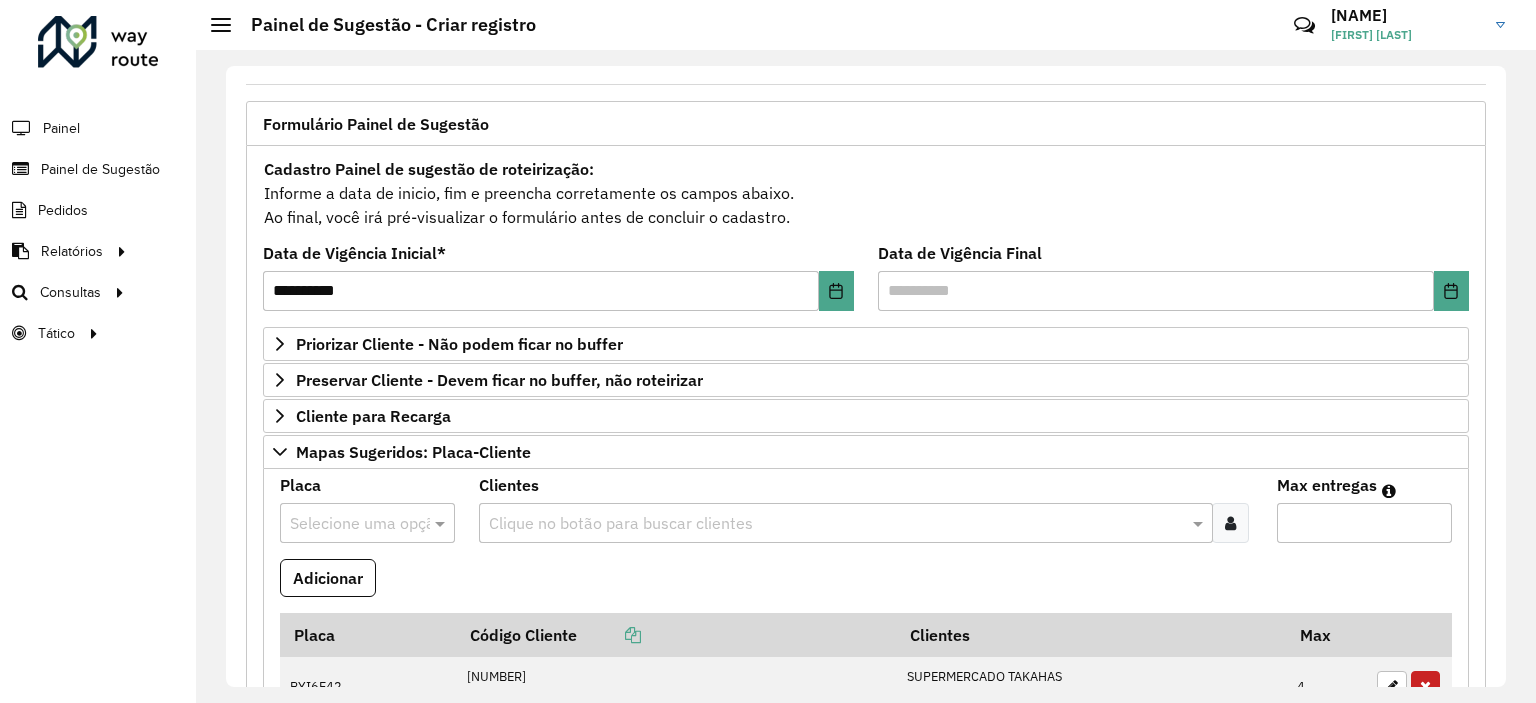 click at bounding box center [347, 524] 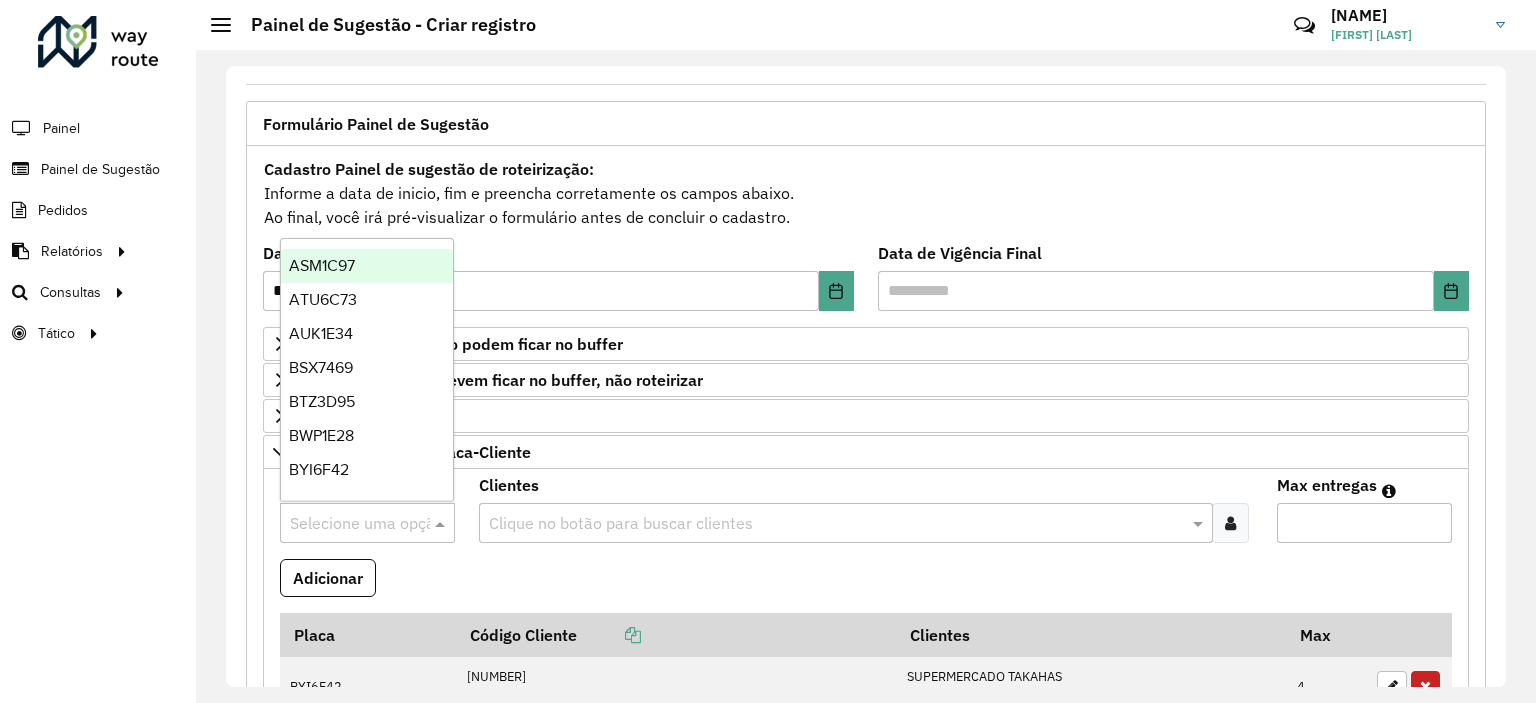 paste on "*******" 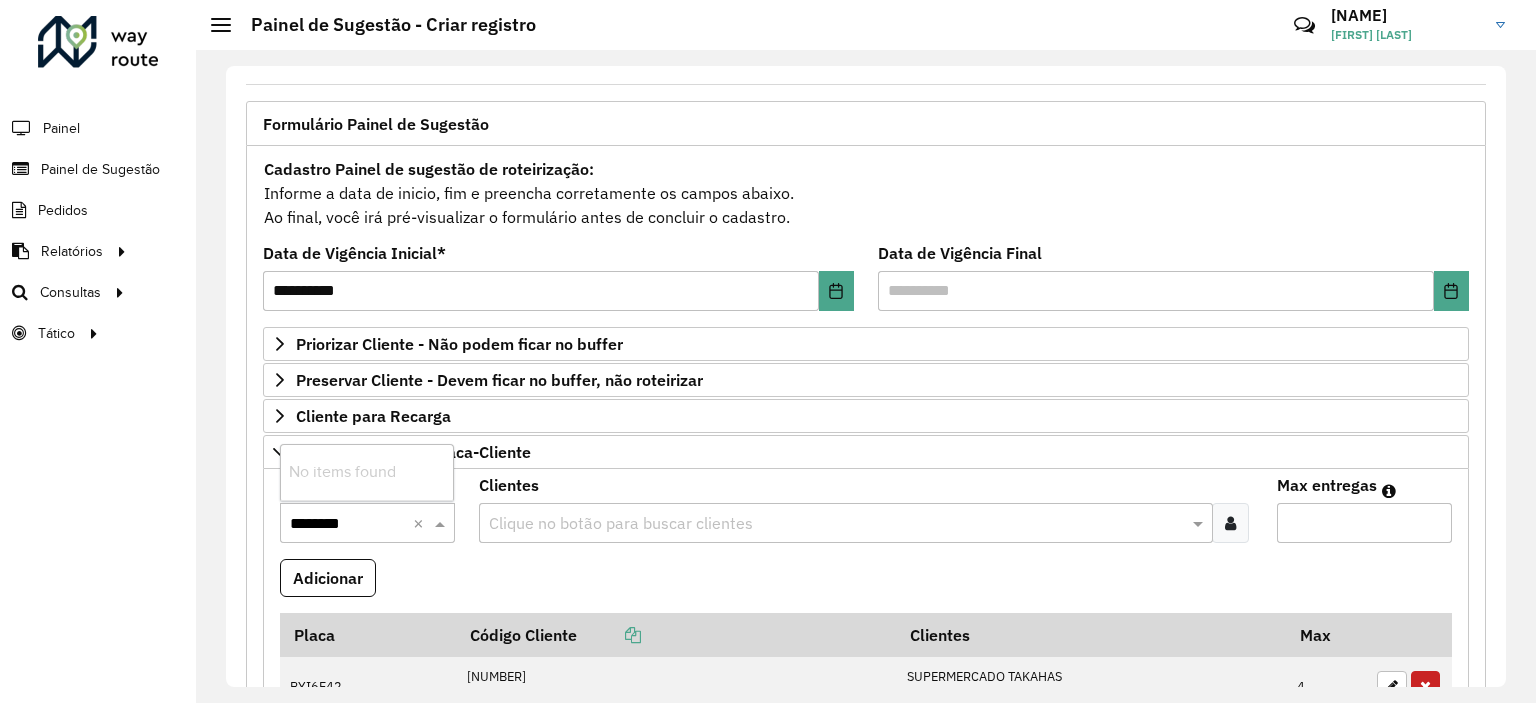 type on "*******" 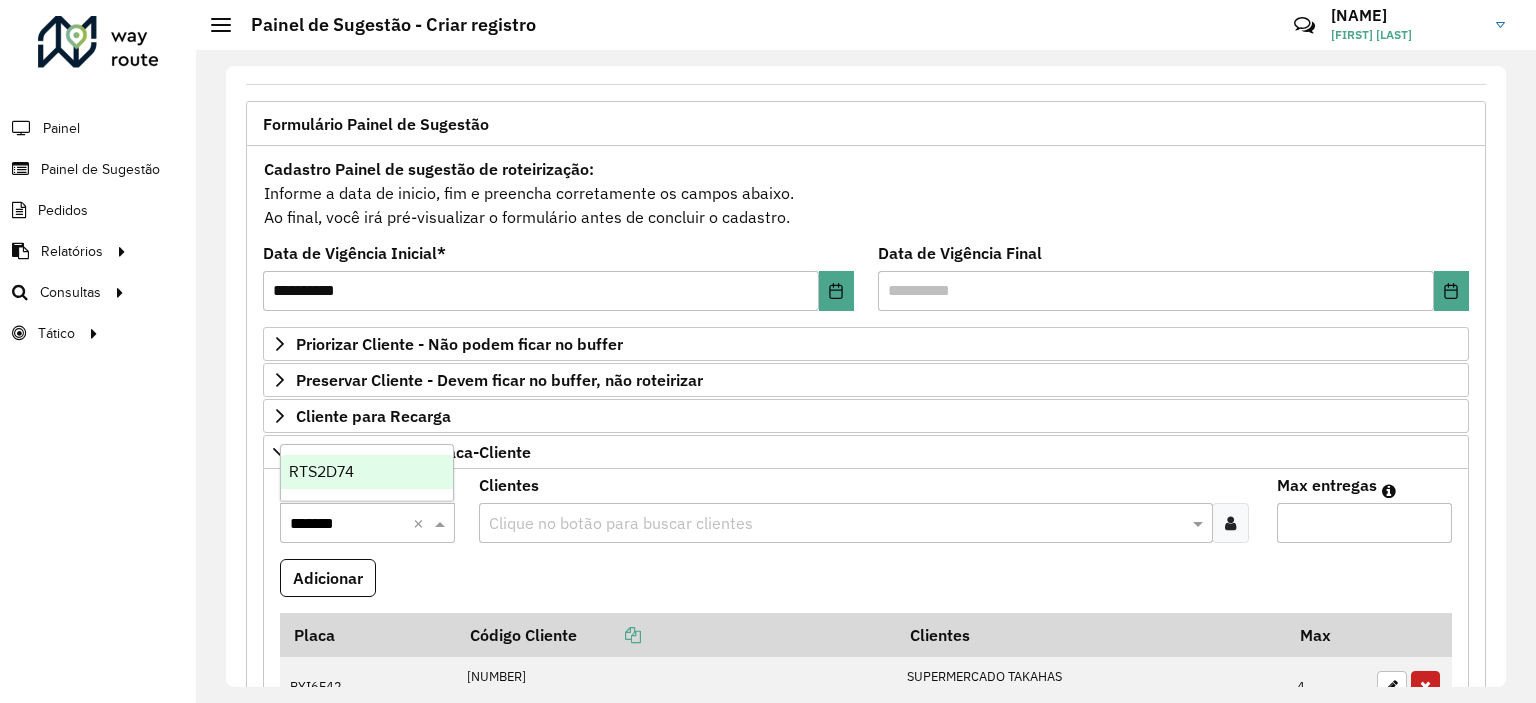click on "RTS2D74" at bounding box center (367, 472) 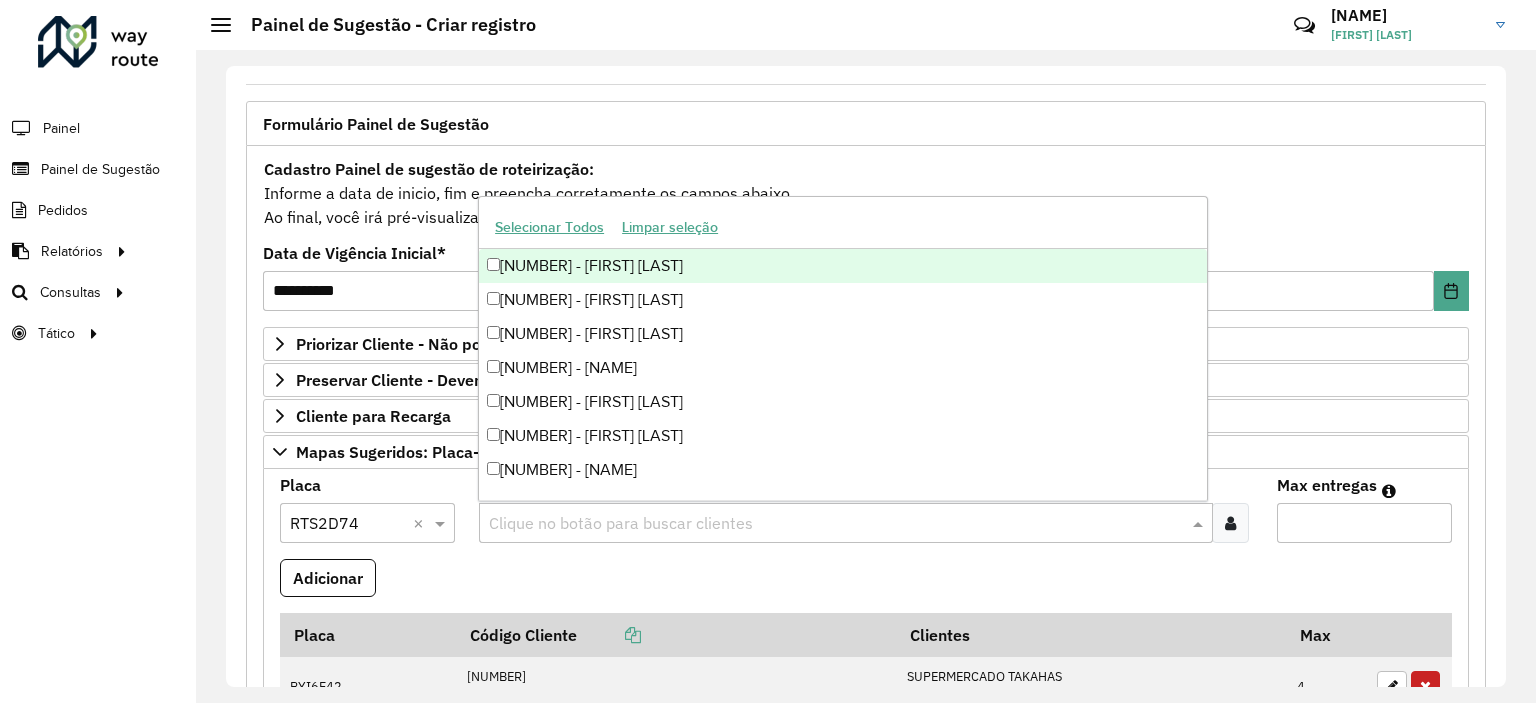 click at bounding box center [835, 524] 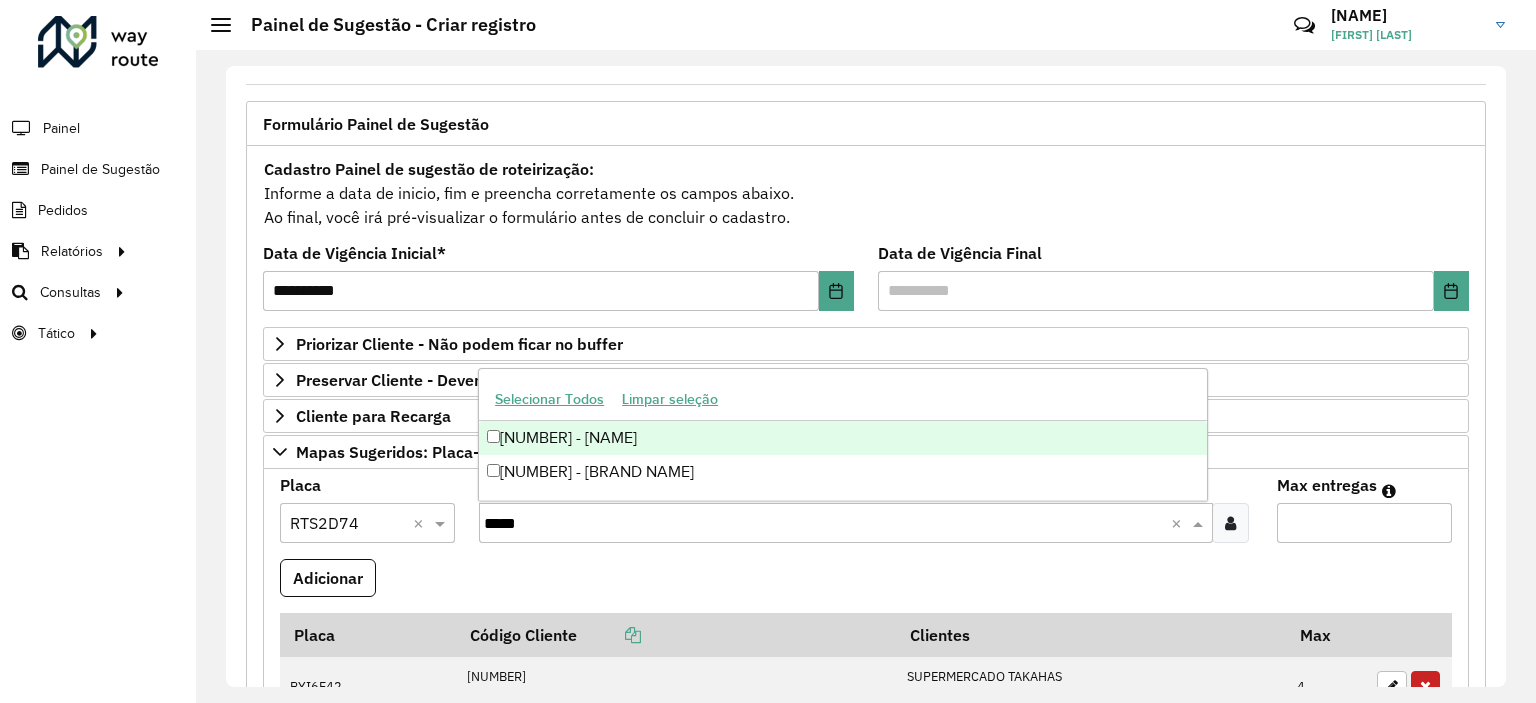 click on "[NUMBER] - [NAME]" at bounding box center [843, 438] 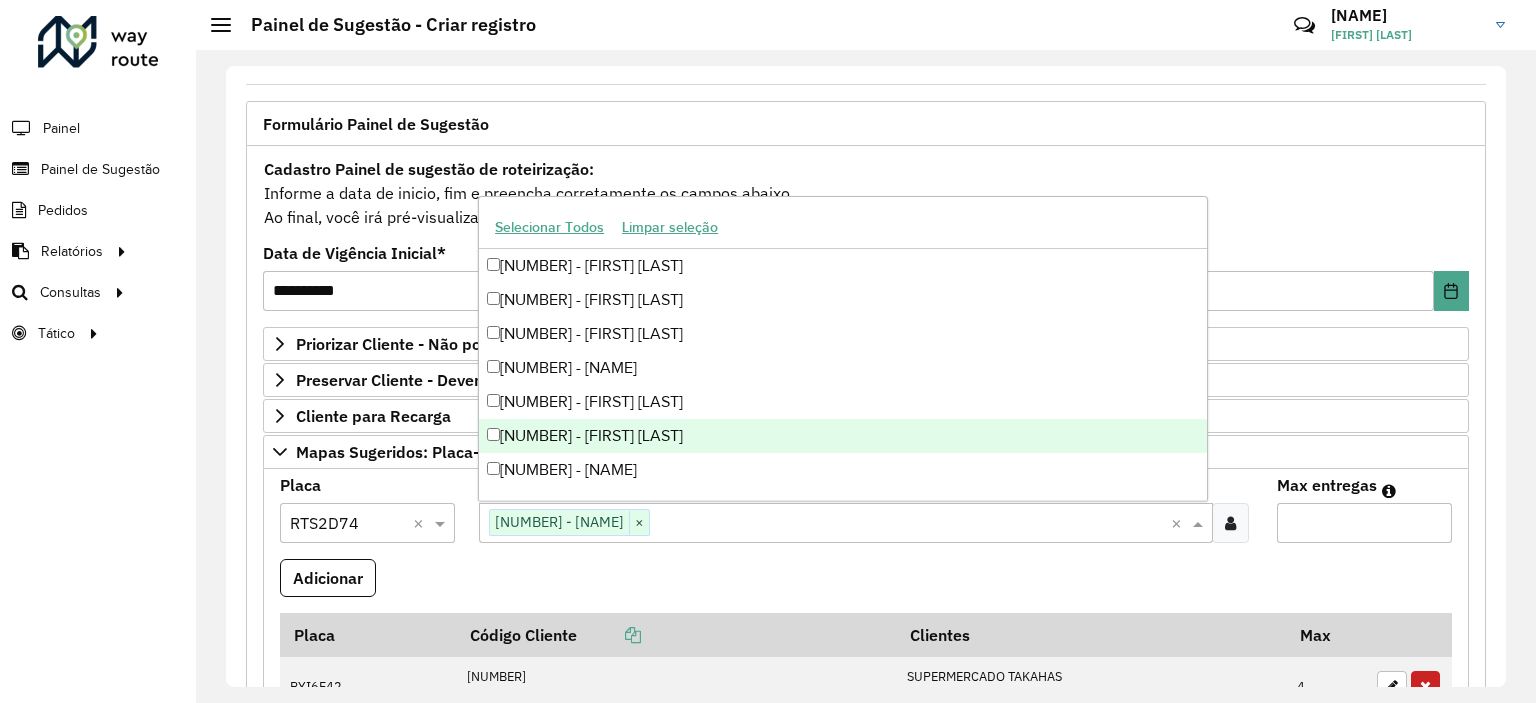 paste on "*****" 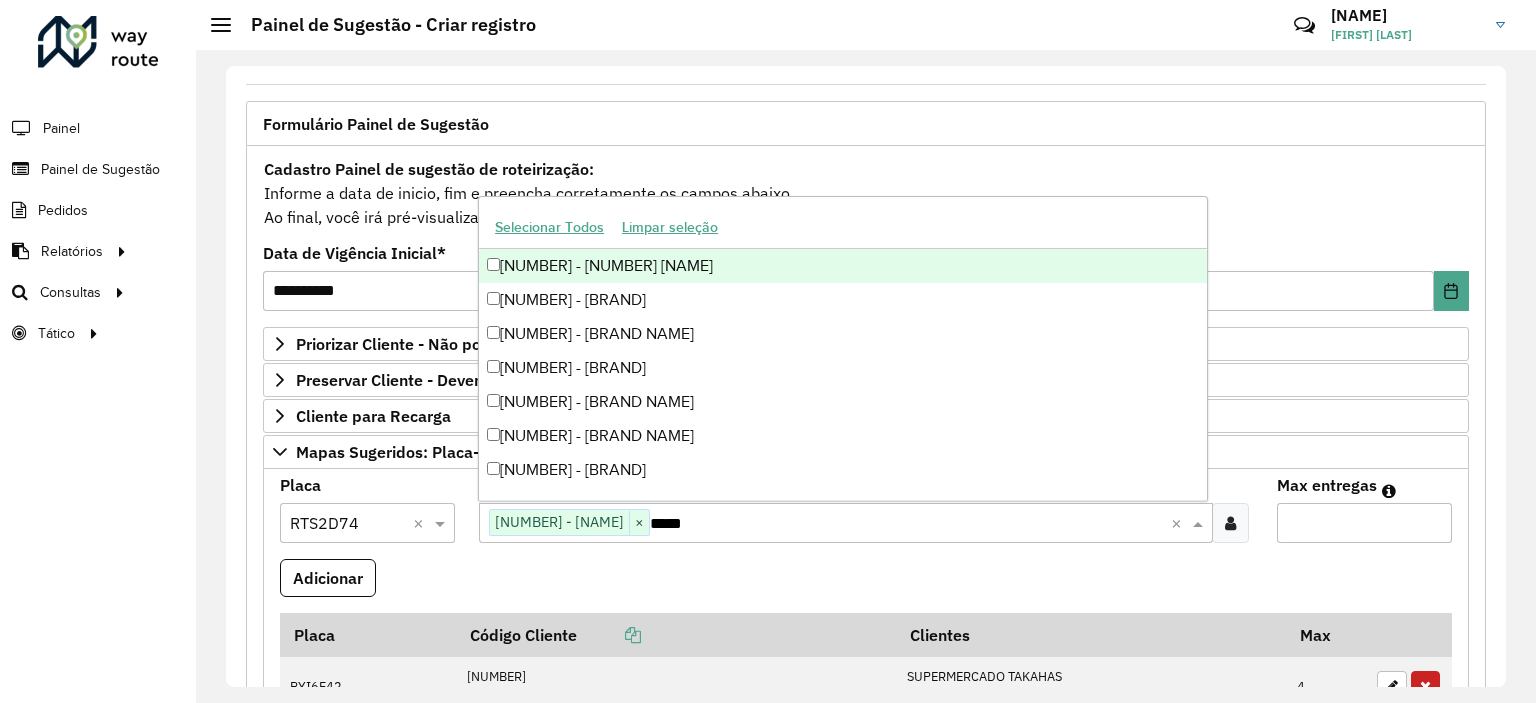 click on "[NUMBER] - [NUMBER] [NAME]" at bounding box center (843, 266) 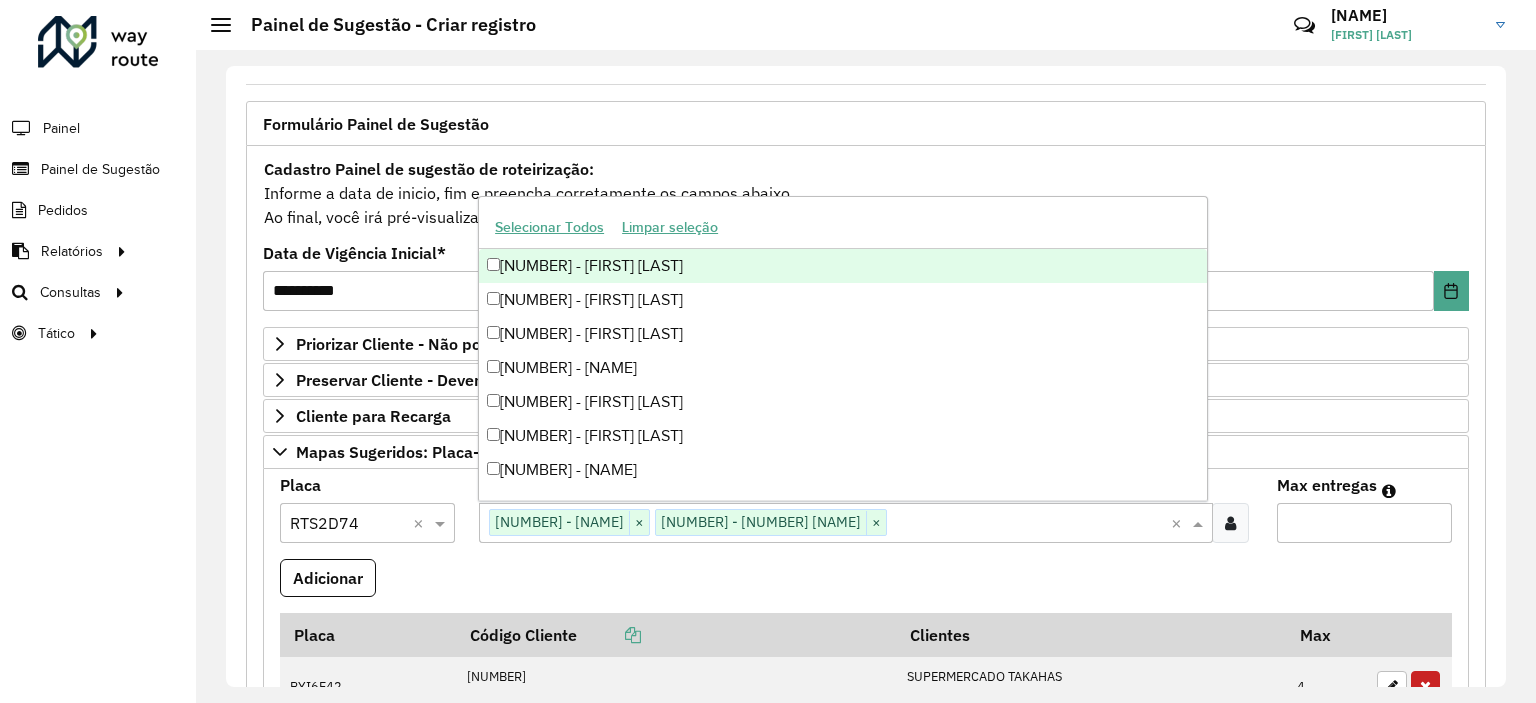 paste on "*****" 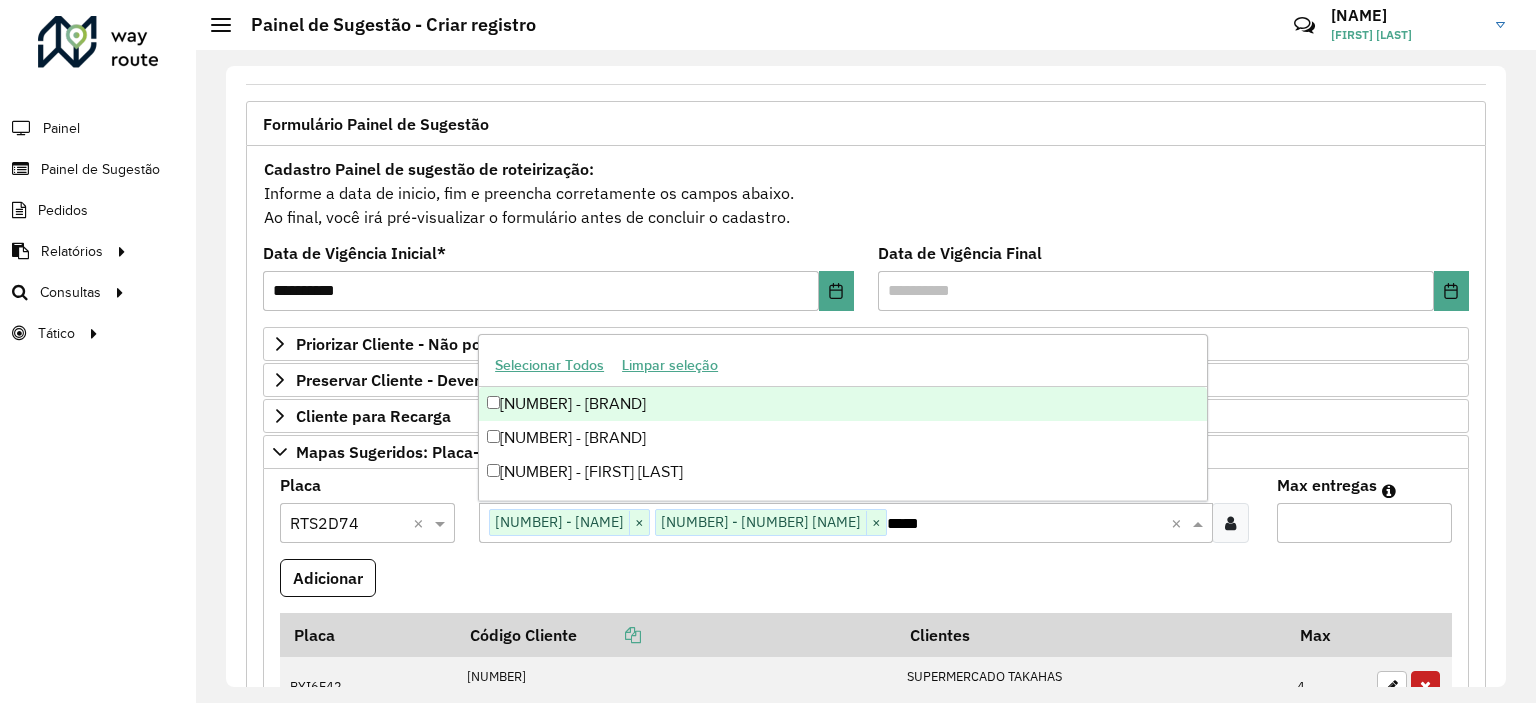 click on "[NUMBER] - [BRAND]" at bounding box center [843, 404] 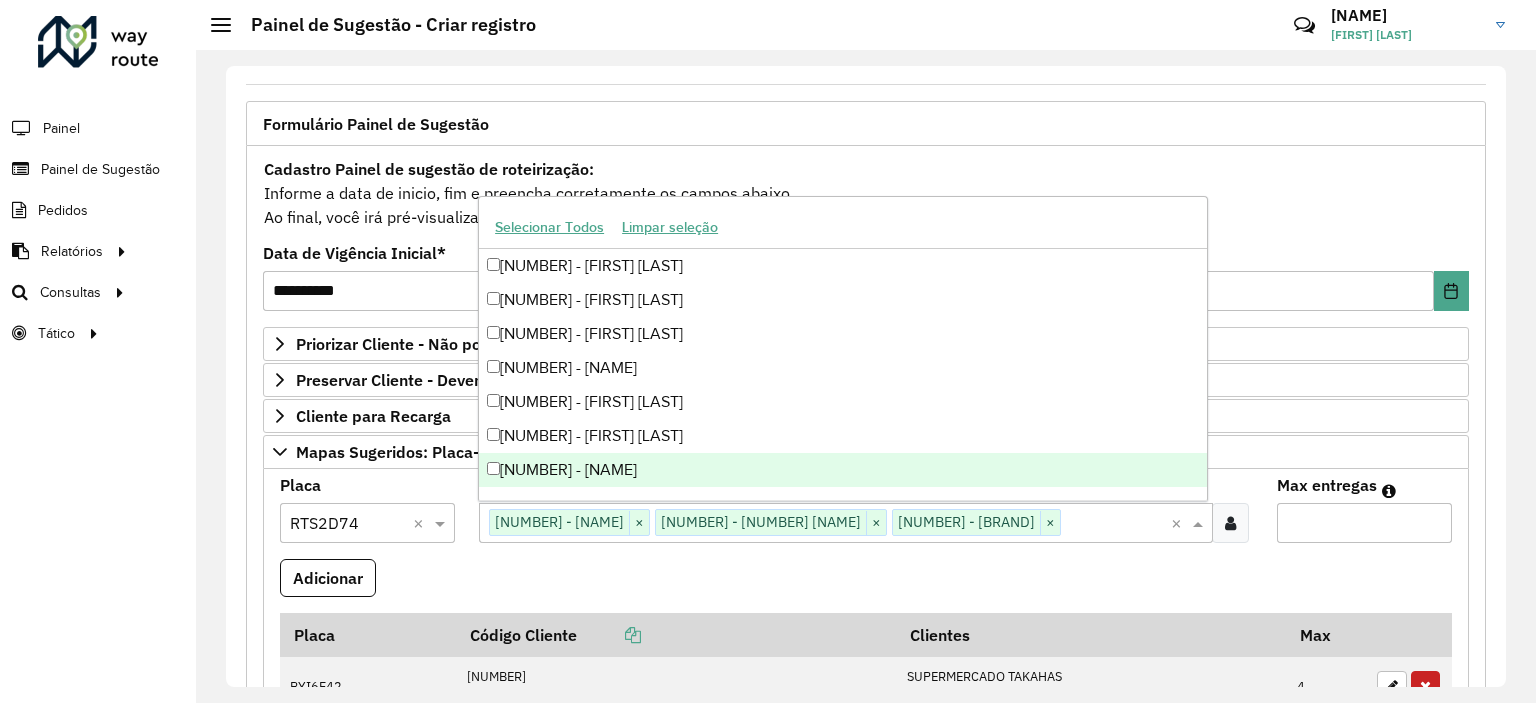 click on "Max entregas" at bounding box center (1364, 523) 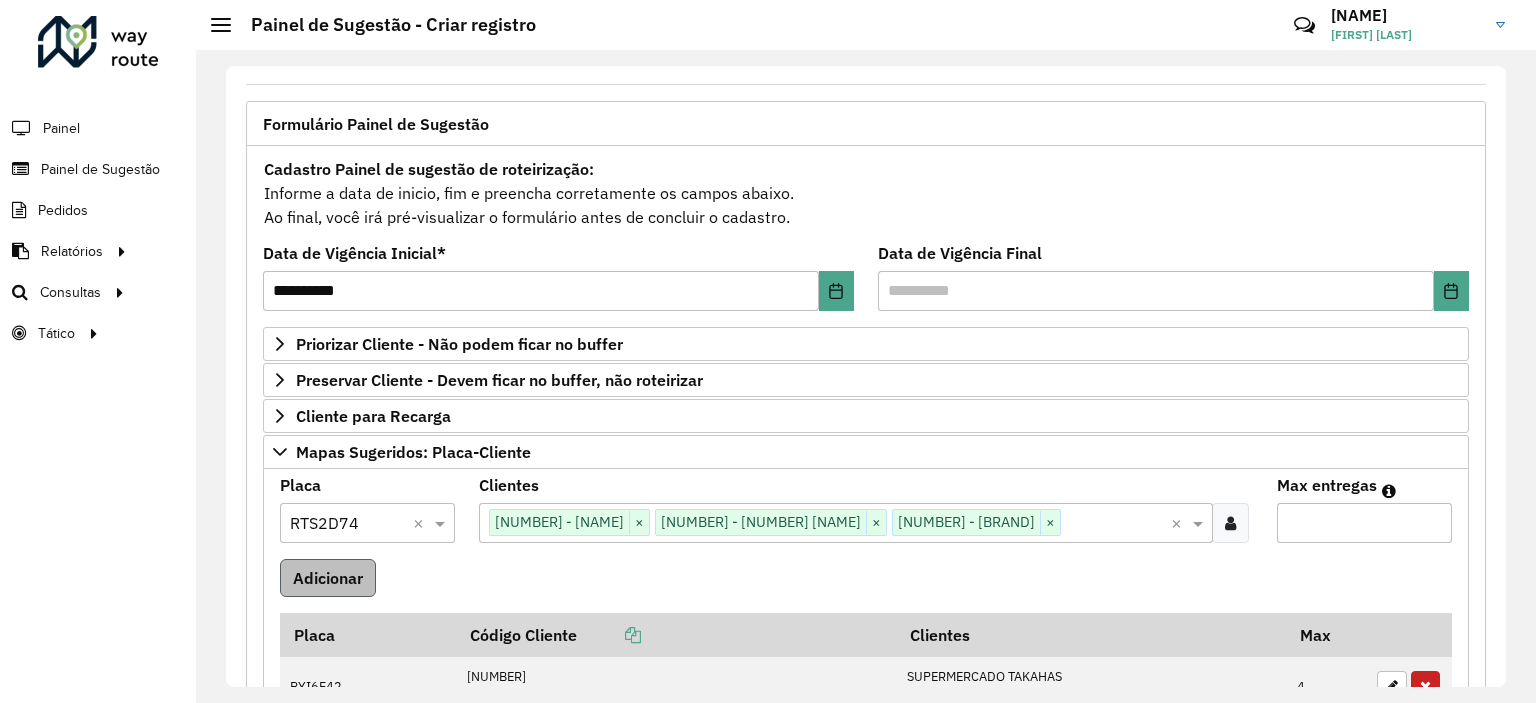 type on "*" 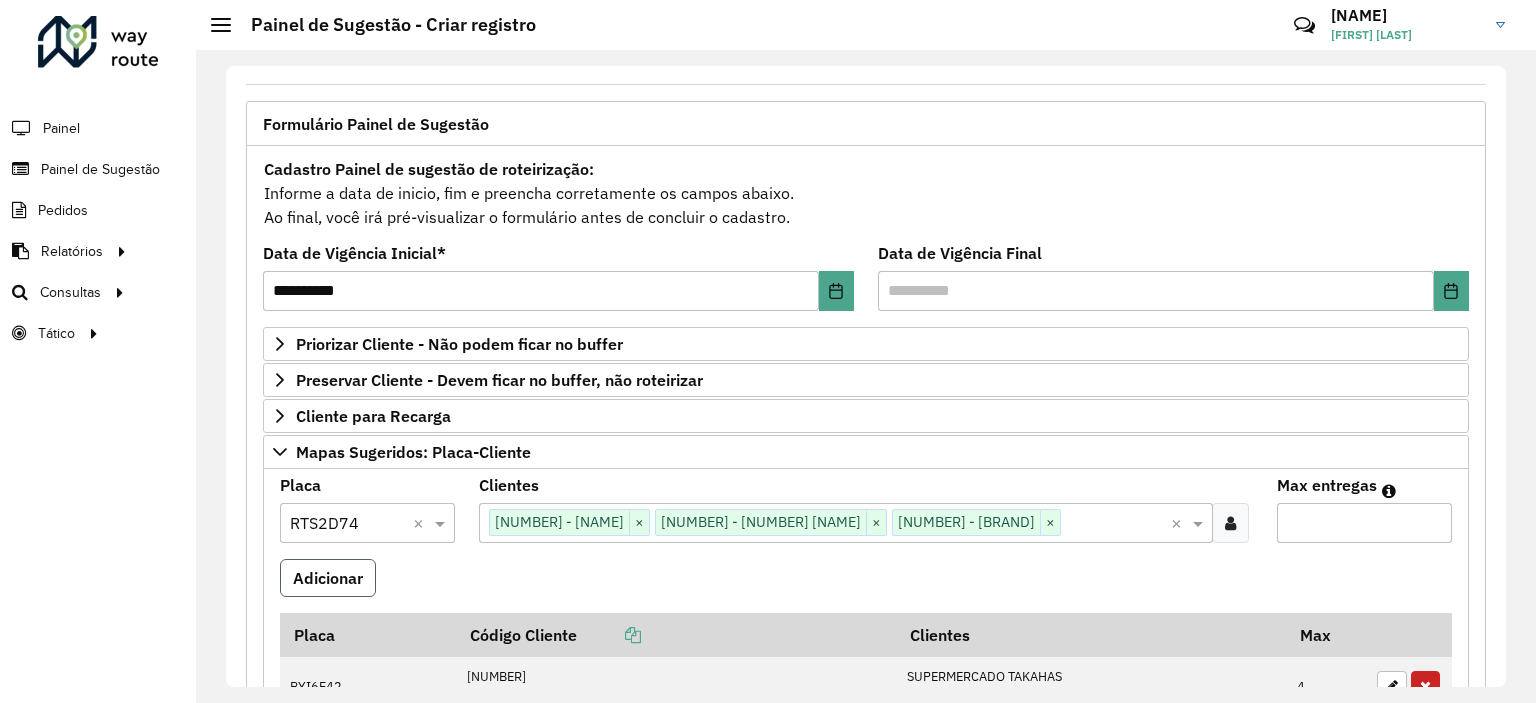 click on "Adicionar" at bounding box center [328, 578] 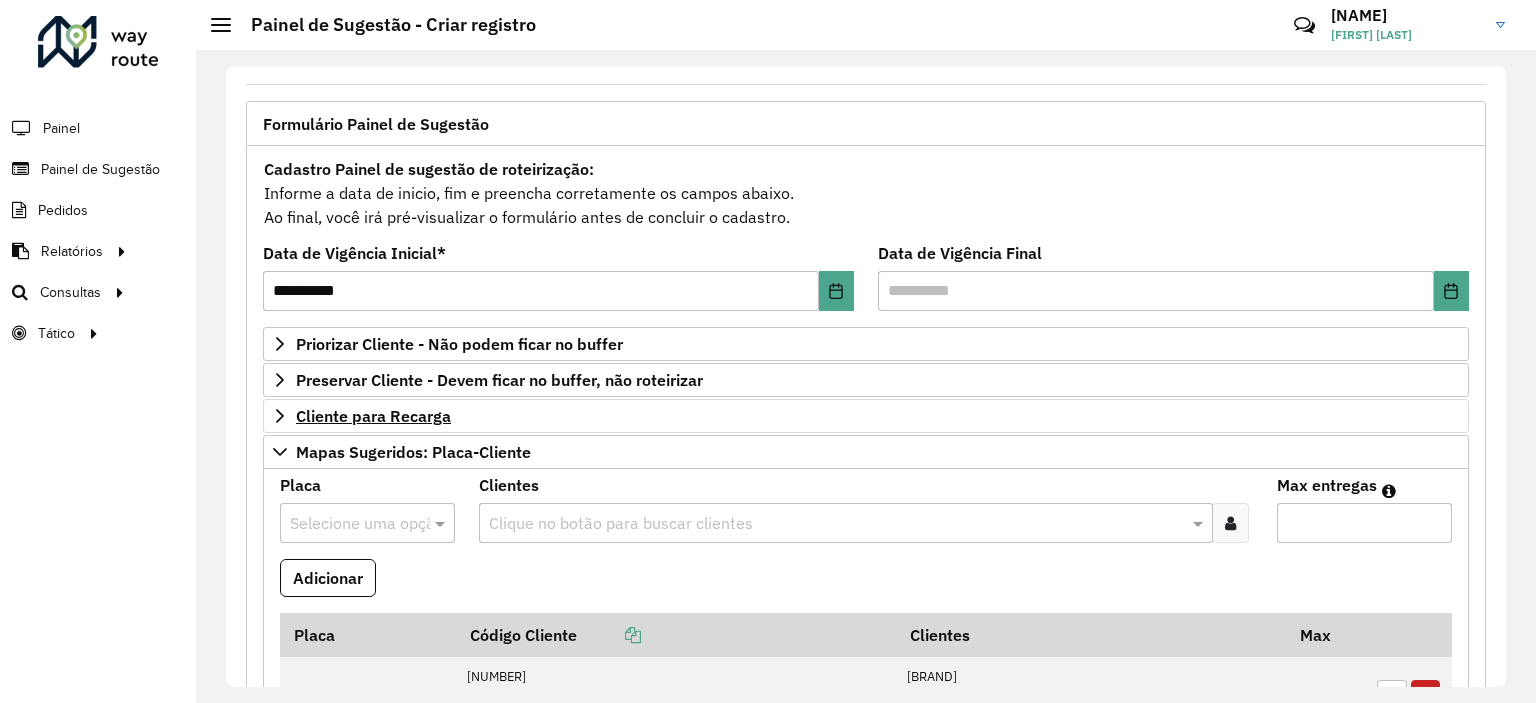 scroll, scrollTop: 300, scrollLeft: 0, axis: vertical 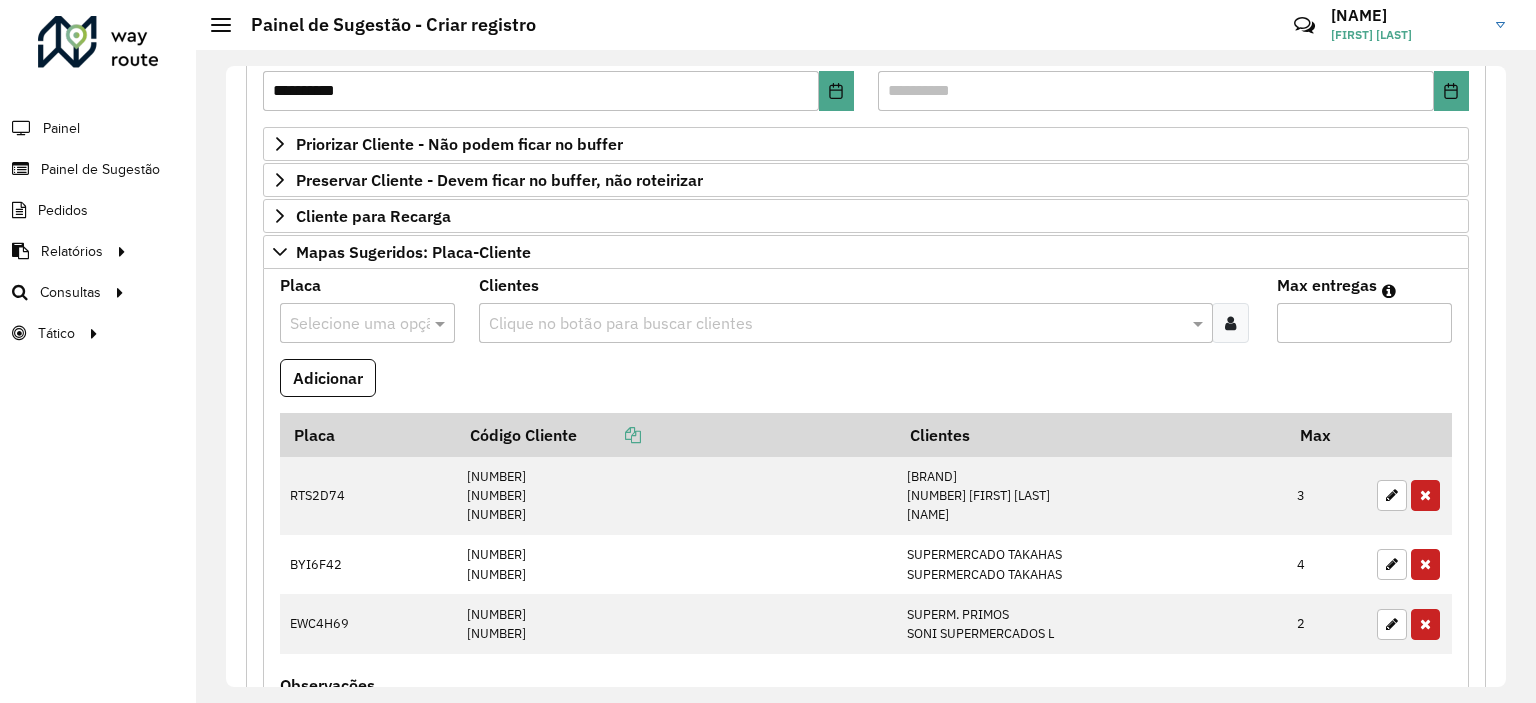 click at bounding box center (347, 324) 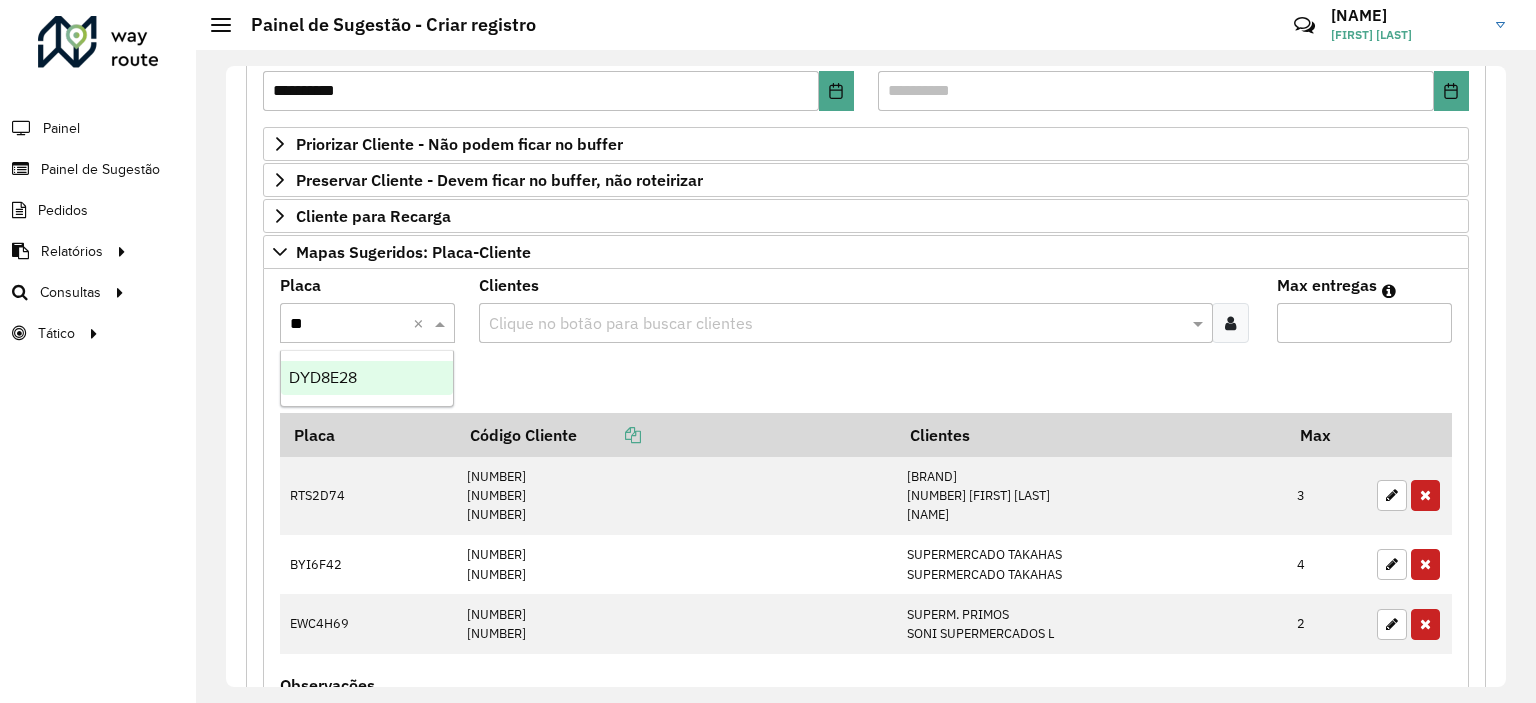 type on "***" 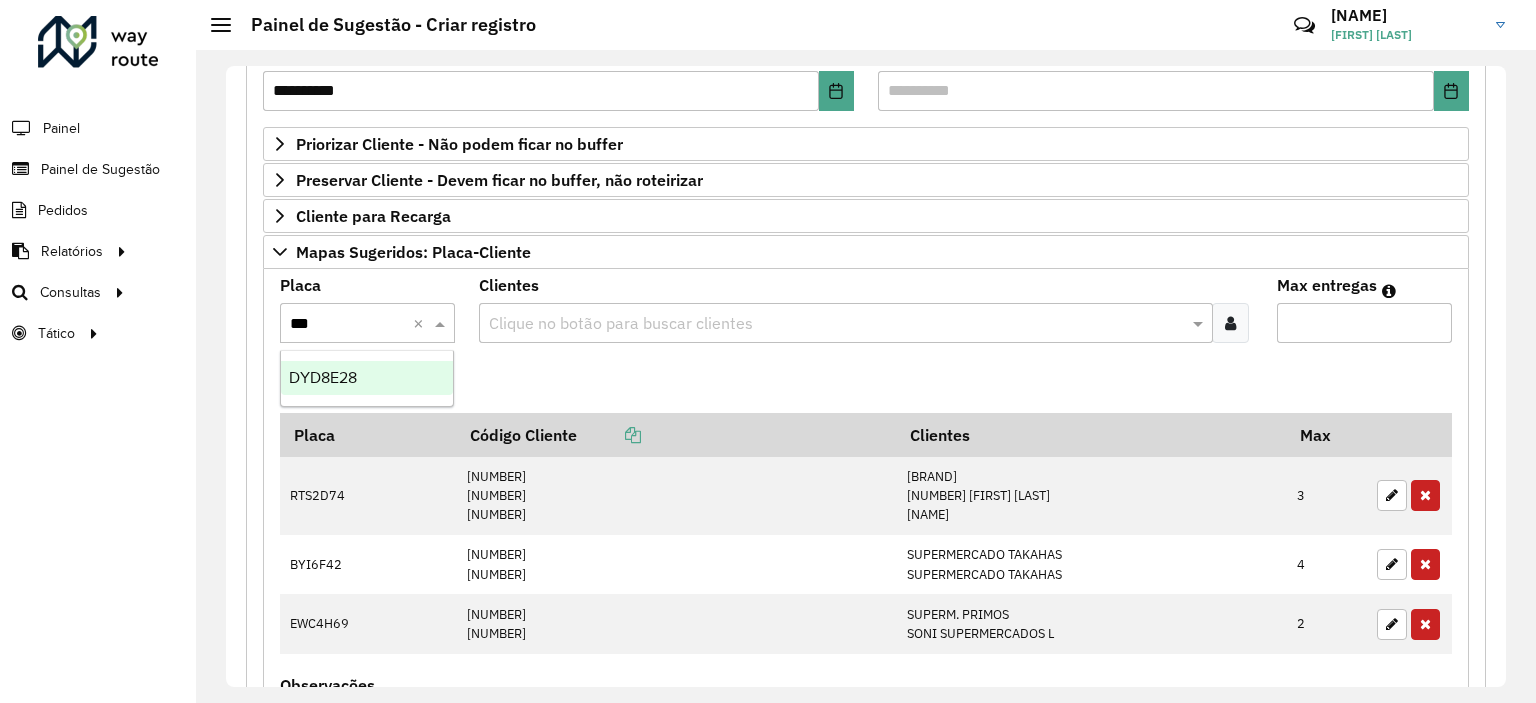 click on "DYD8E28" at bounding box center (323, 377) 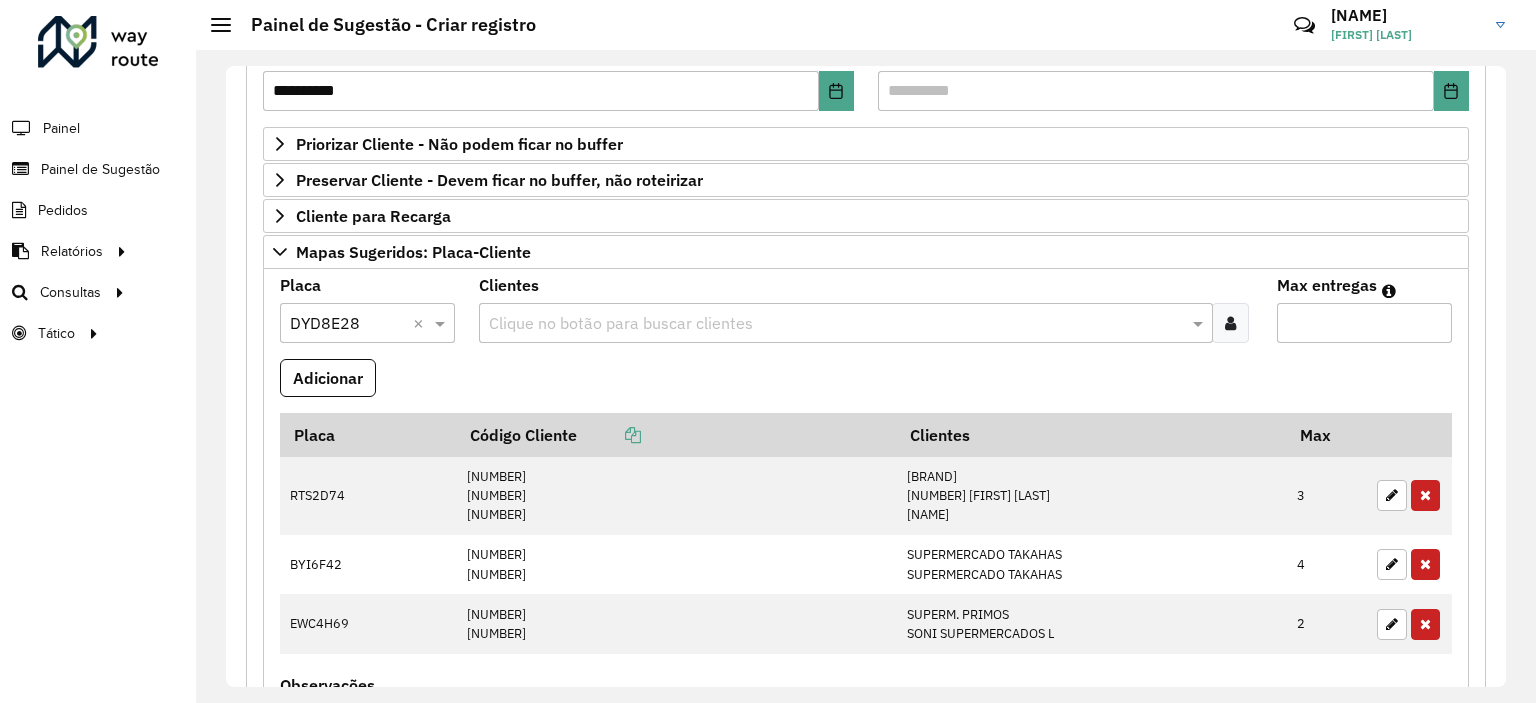 click at bounding box center (835, 324) 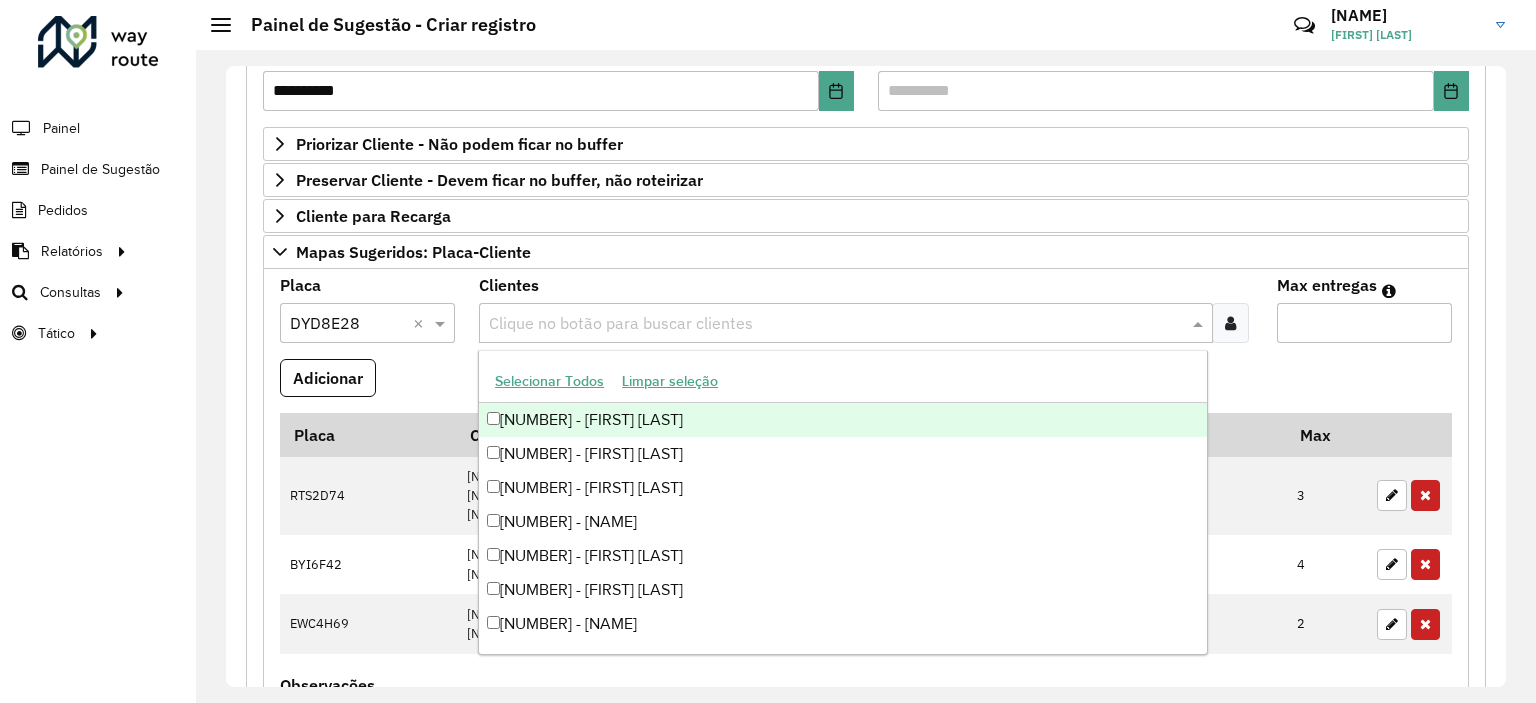 paste on "*****" 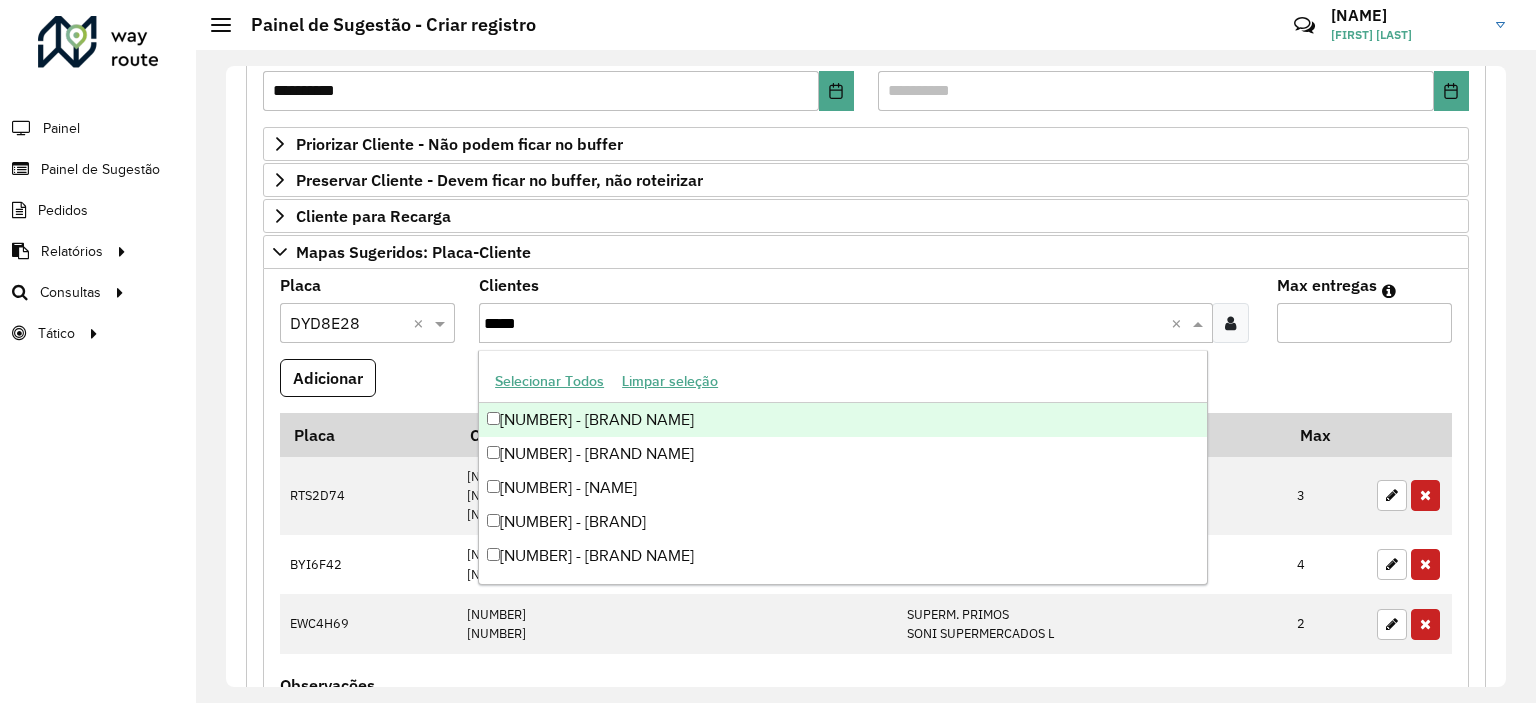 click on "[NUMBER] - [BRAND NAME]" at bounding box center [843, 420] 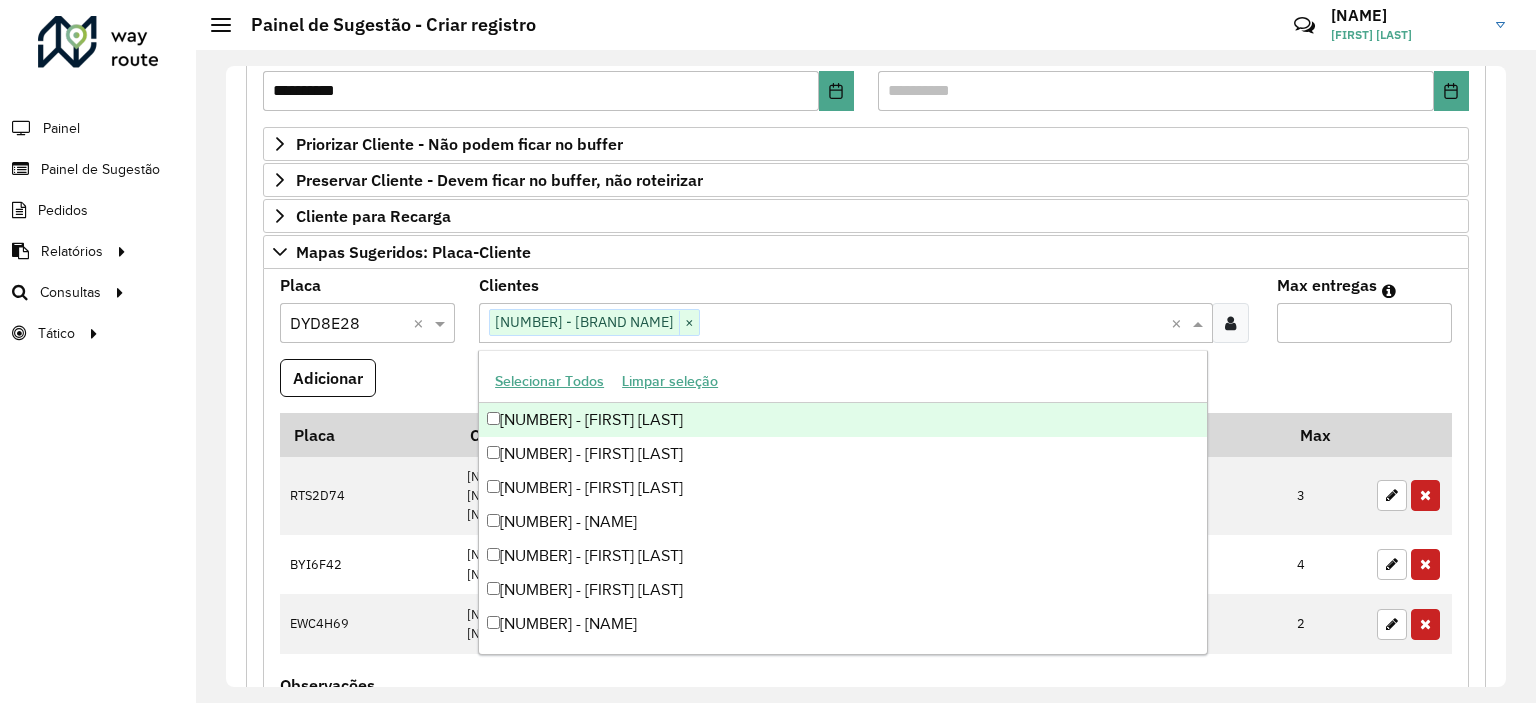 click on "Max entregas" at bounding box center (1364, 323) 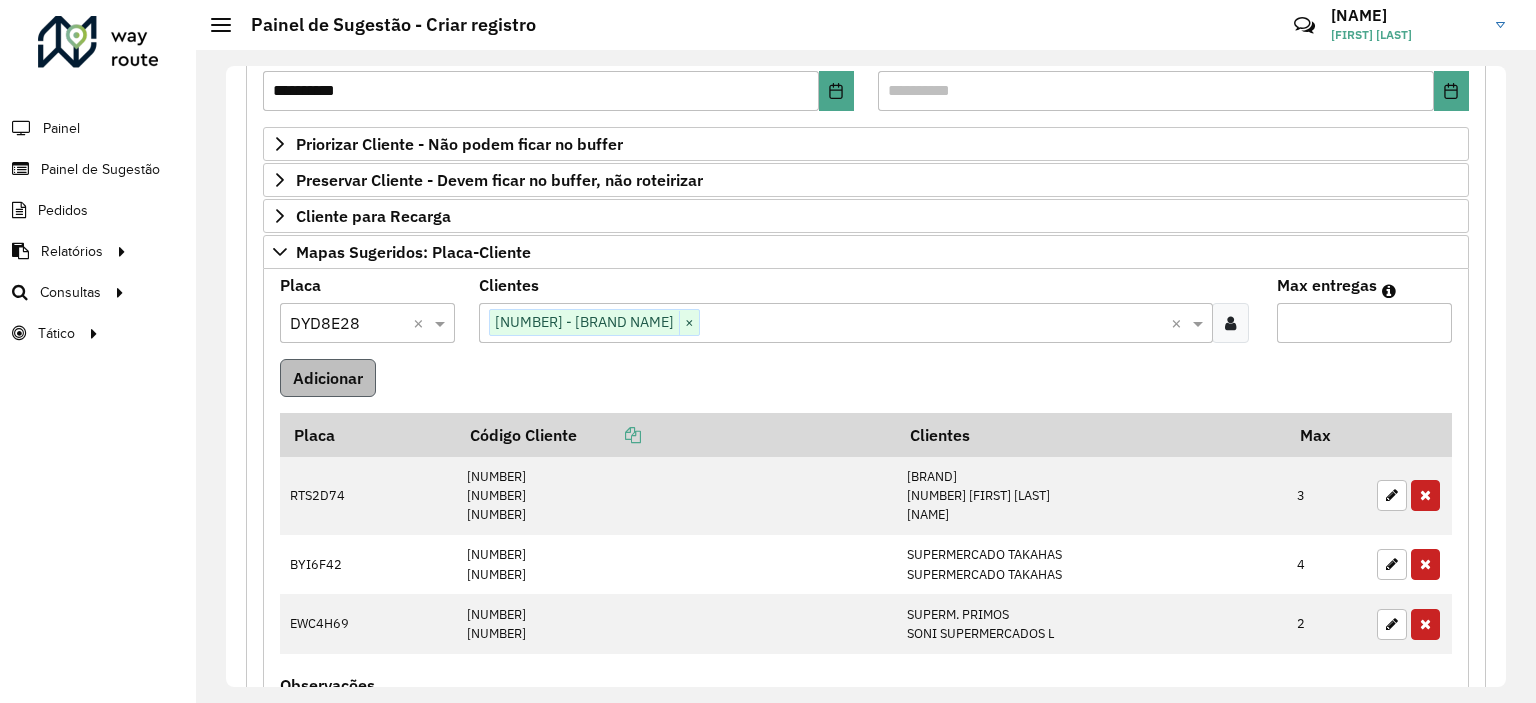 type on "*" 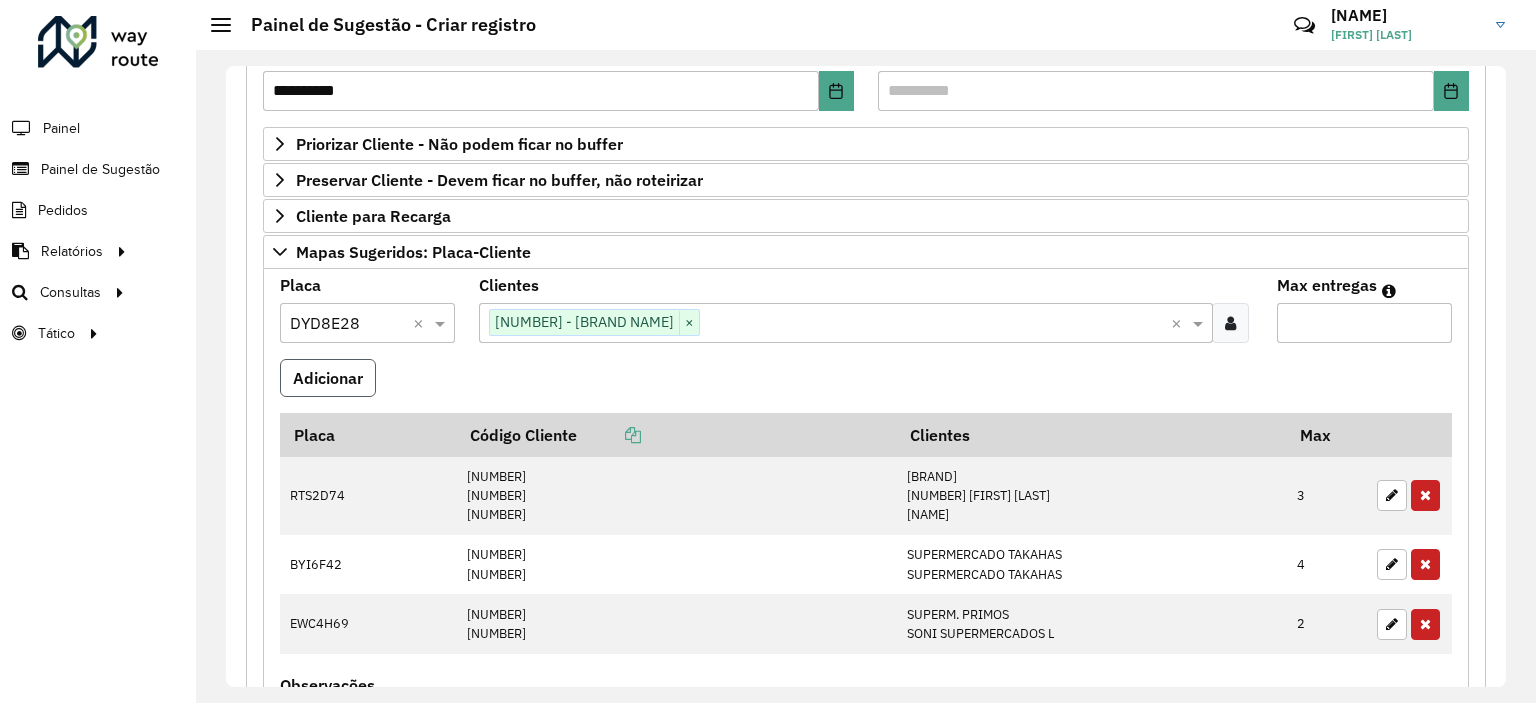 click on "Adicionar" at bounding box center [328, 378] 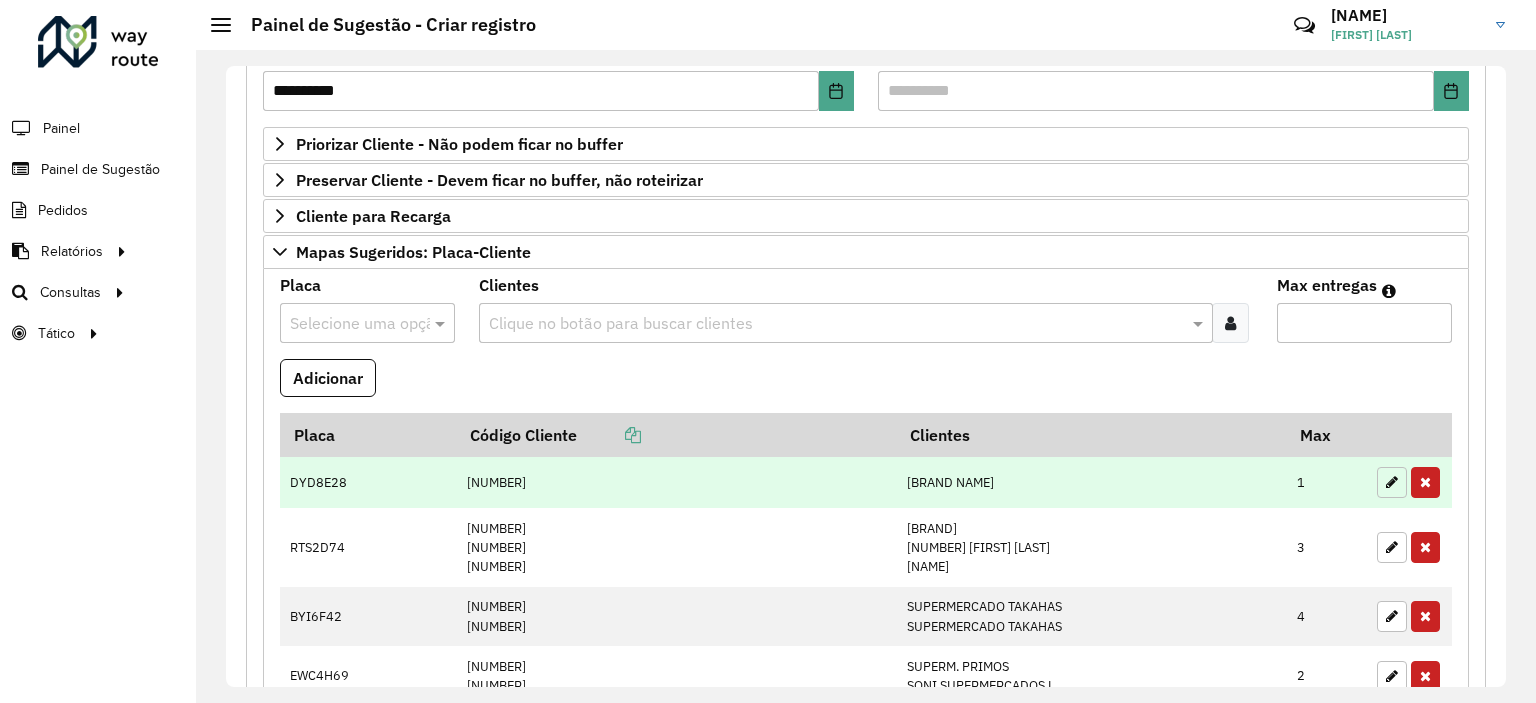click at bounding box center (1392, 482) 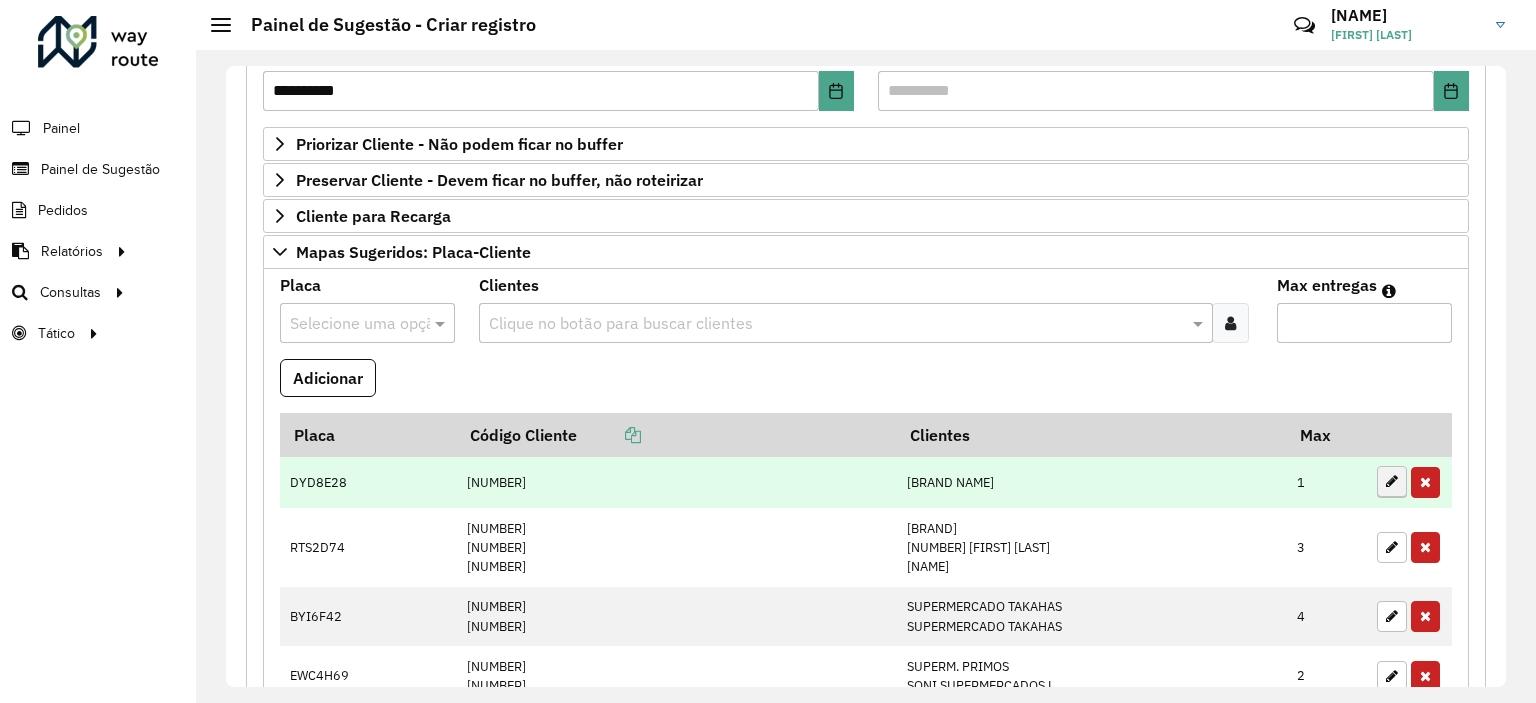type on "*" 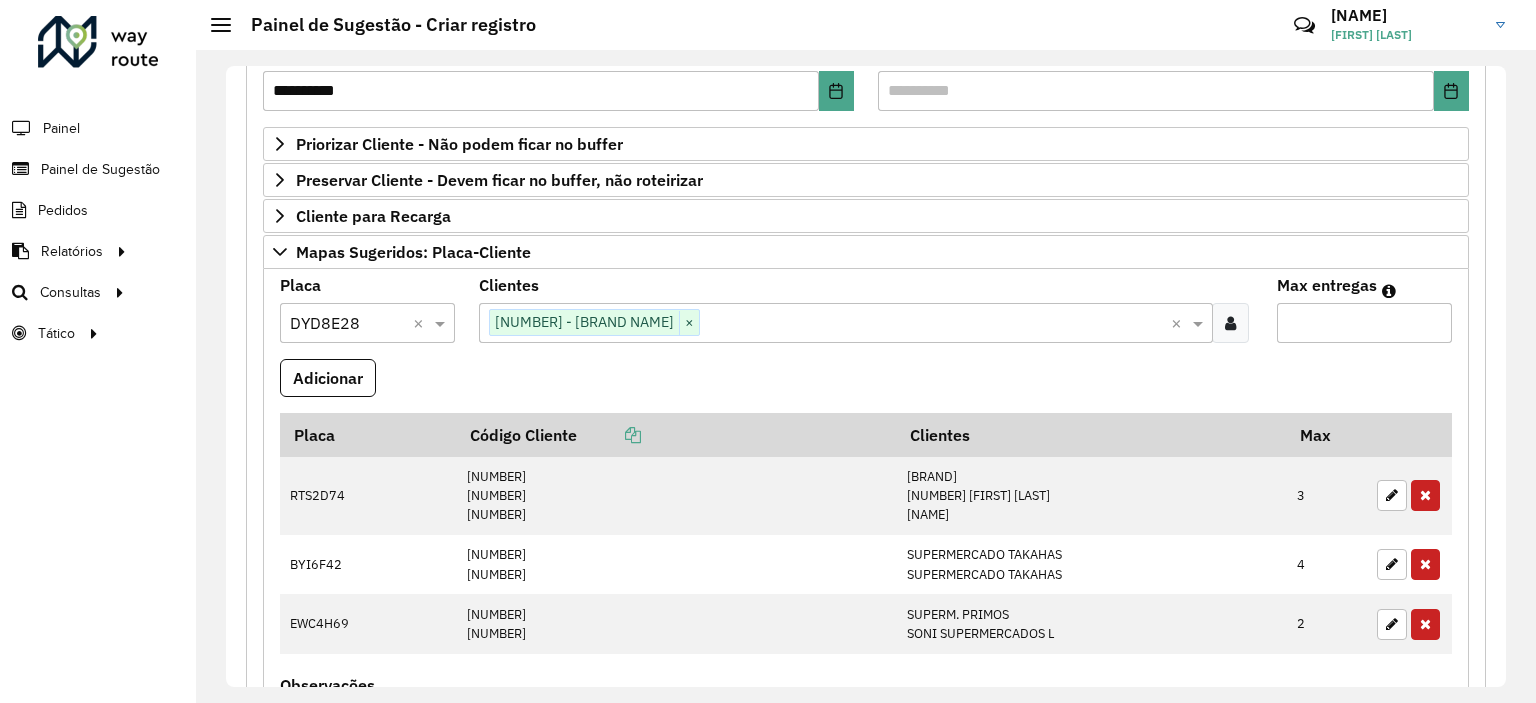 click at bounding box center [367, 323] 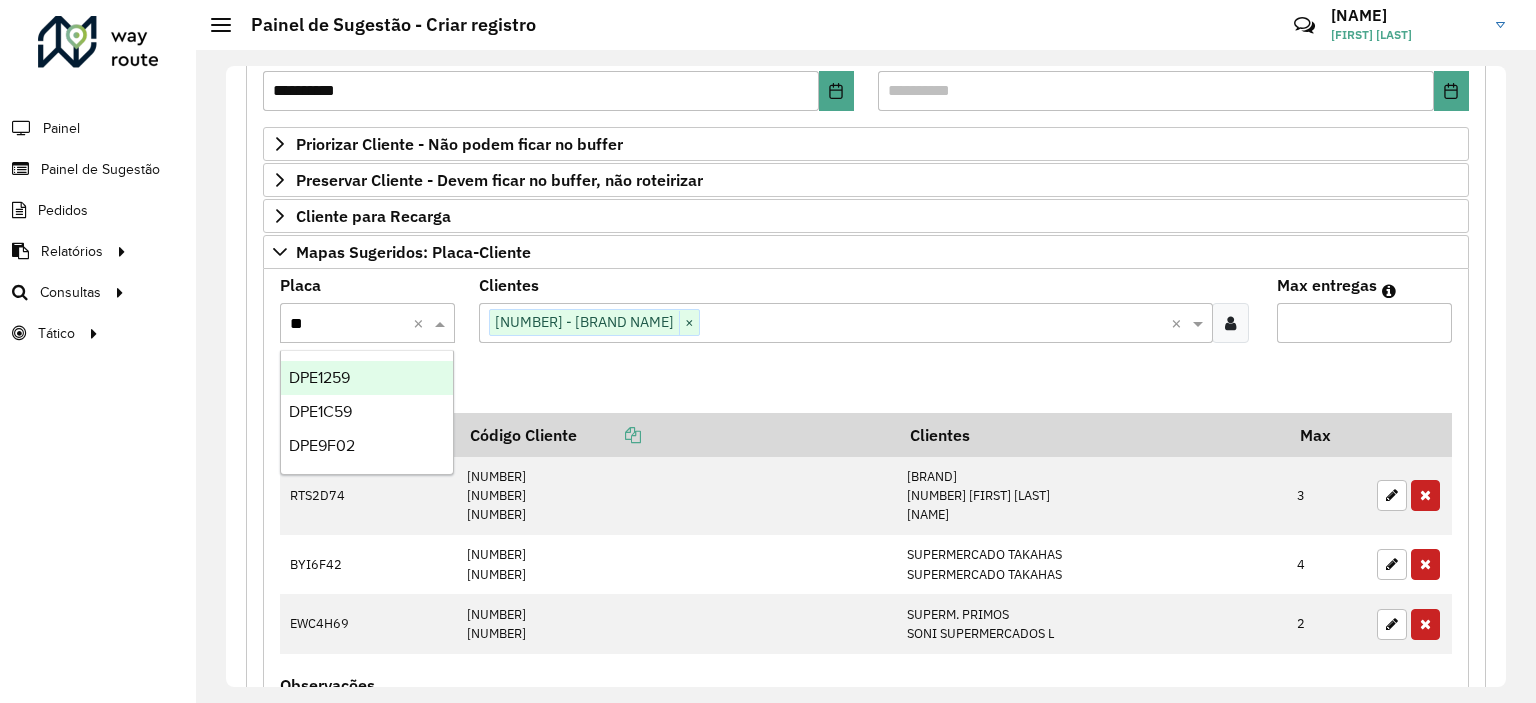 type on "***" 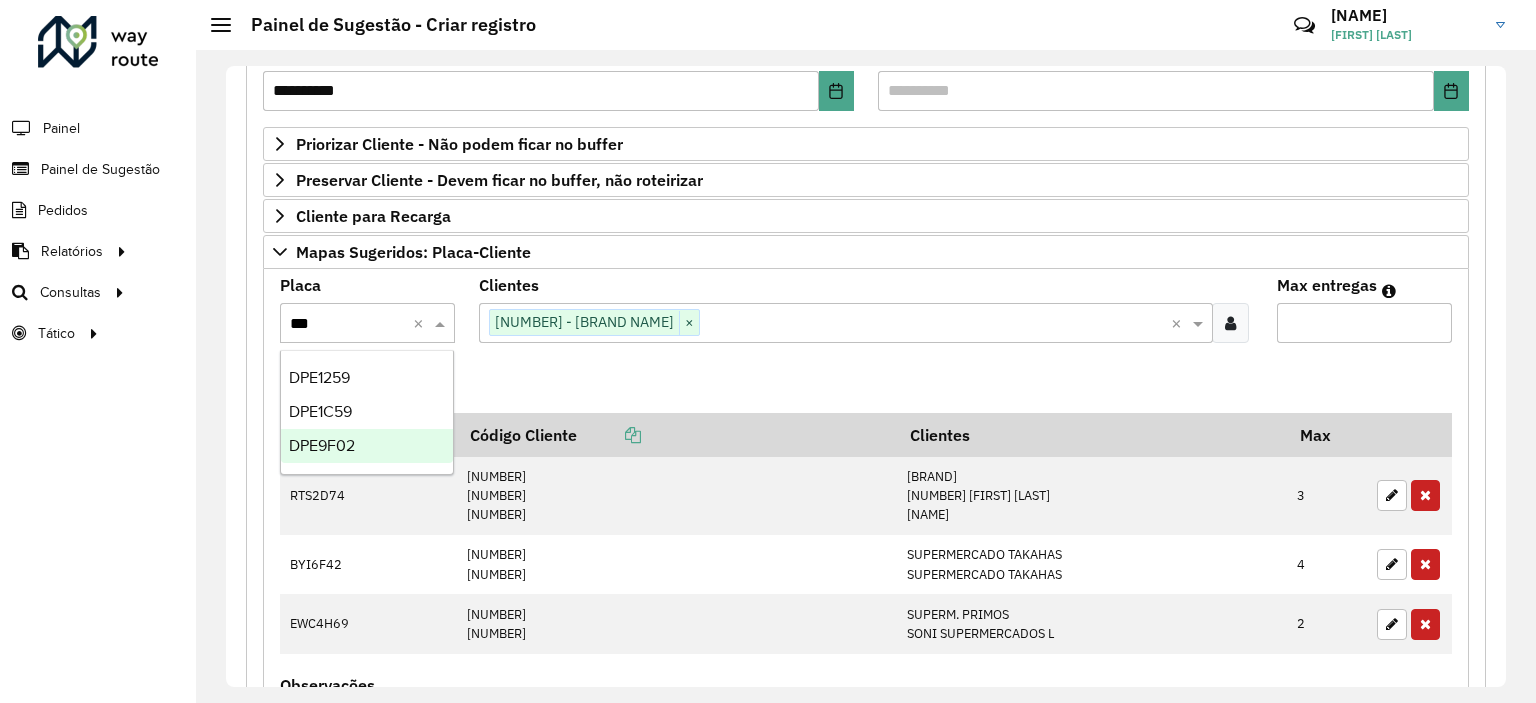 click on "DPE9F02" at bounding box center [367, 446] 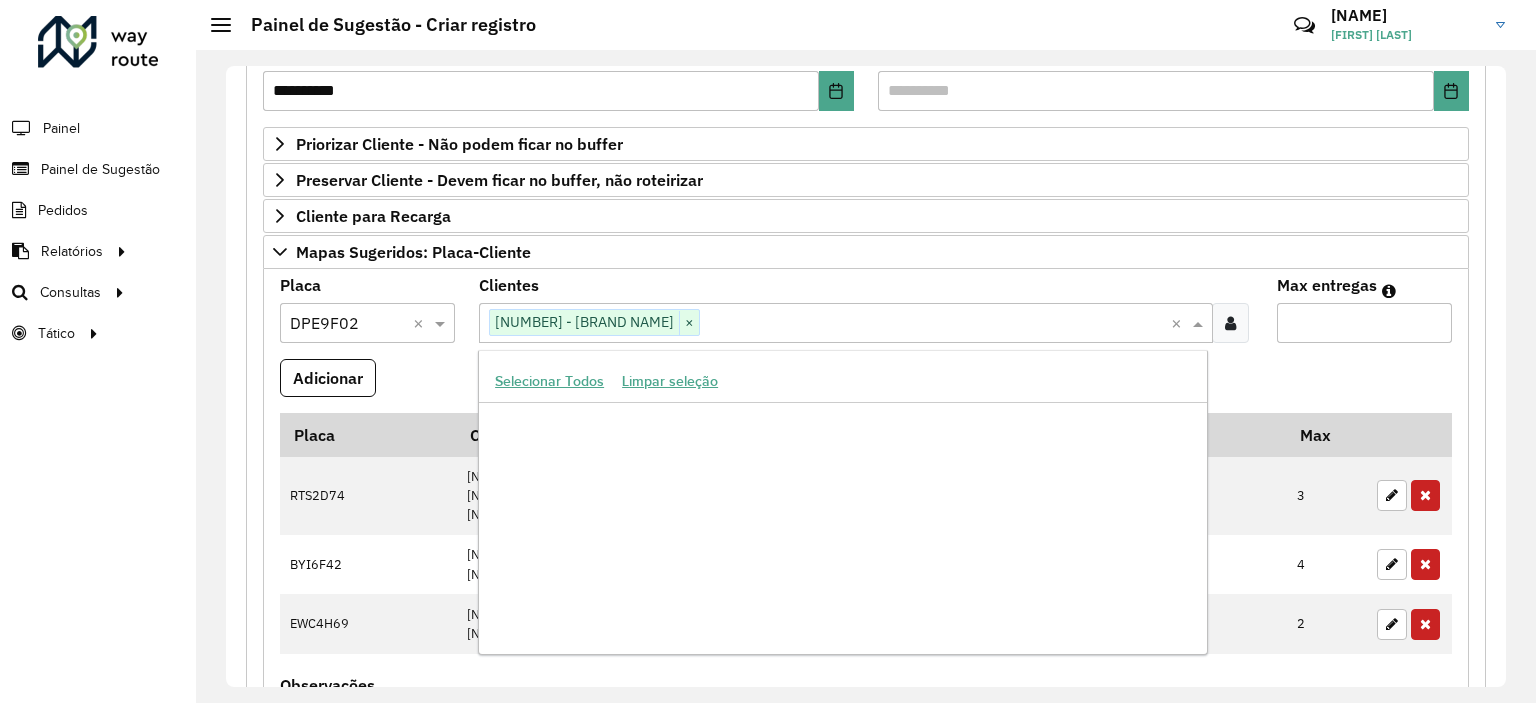 click on "Clique no botão para buscar clientes [NUMBER] - [BRAND NAME] ×" at bounding box center [824, 322] 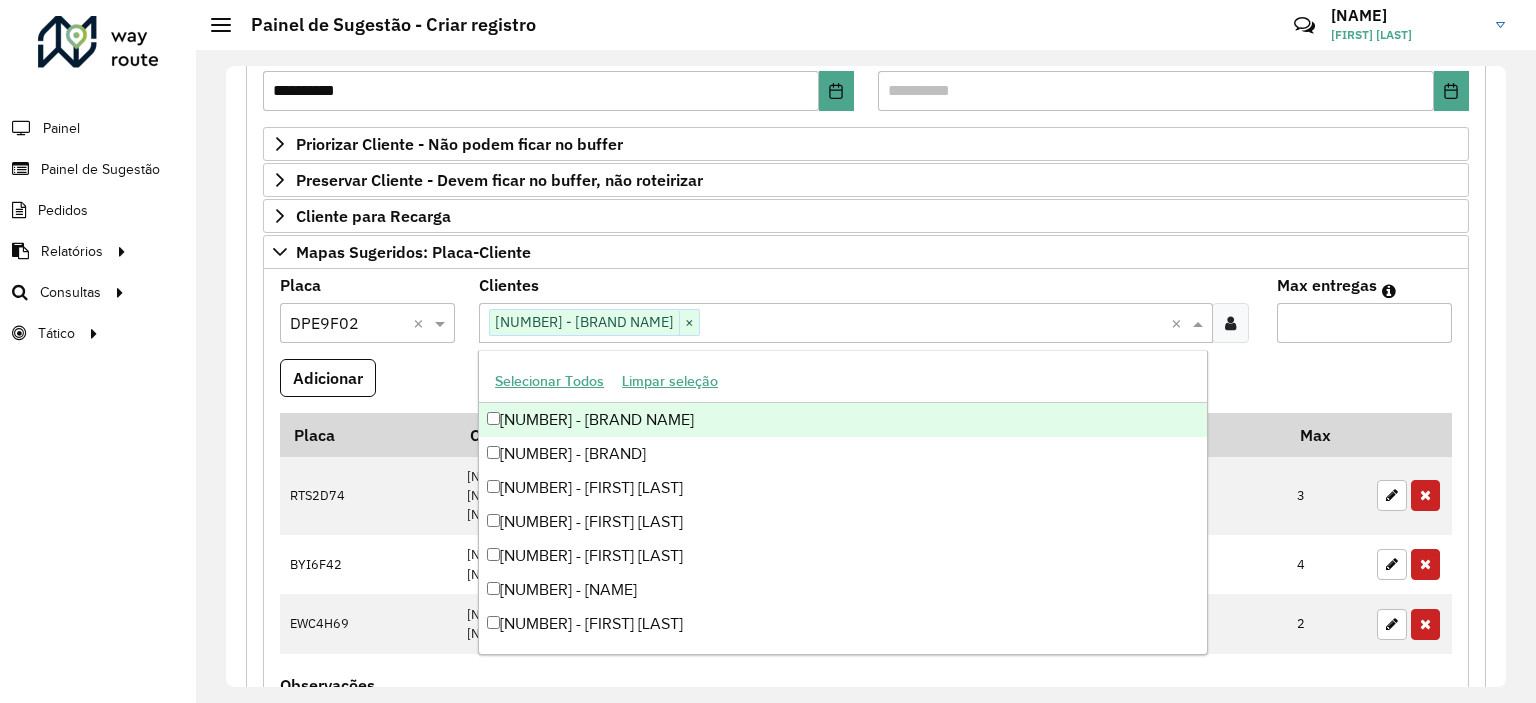 paste on "*****" 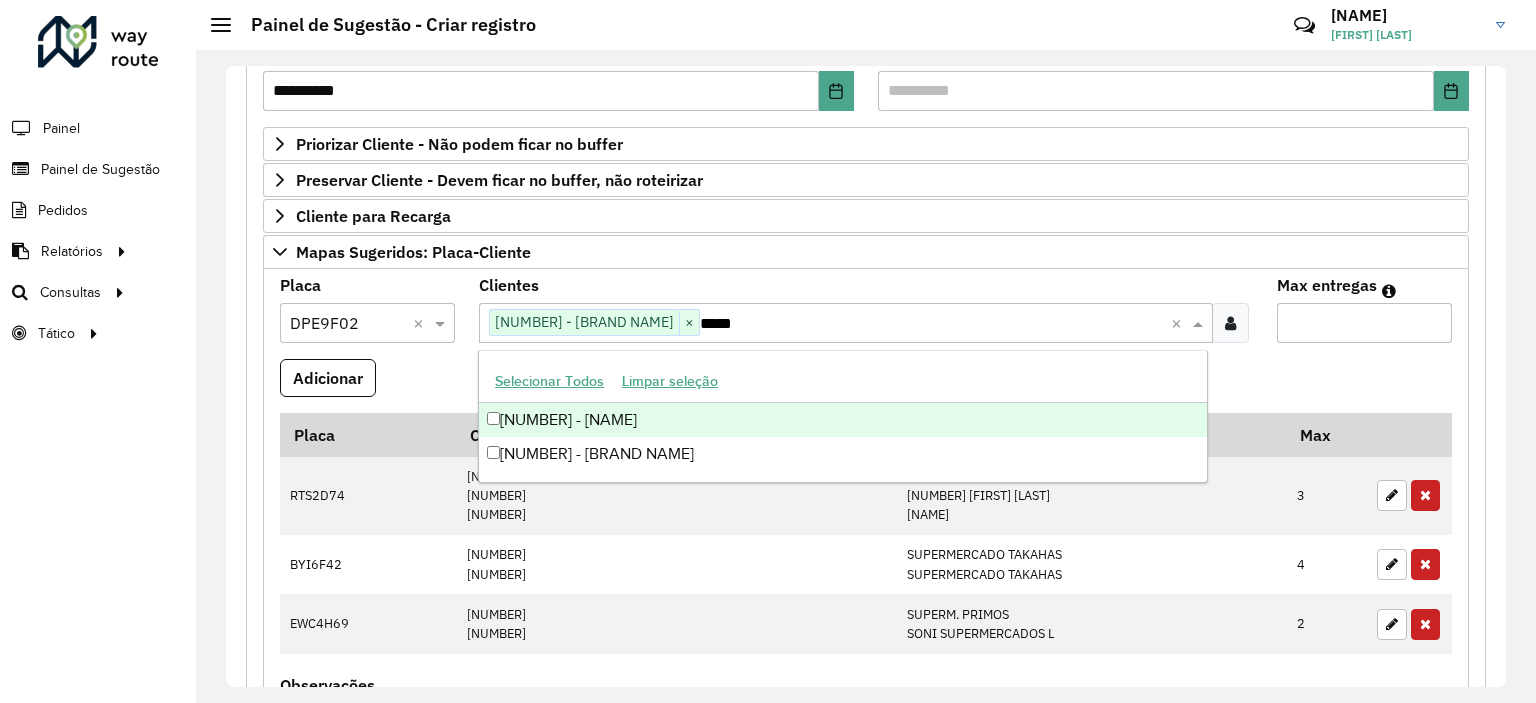 scroll, scrollTop: 0, scrollLeft: 0, axis: both 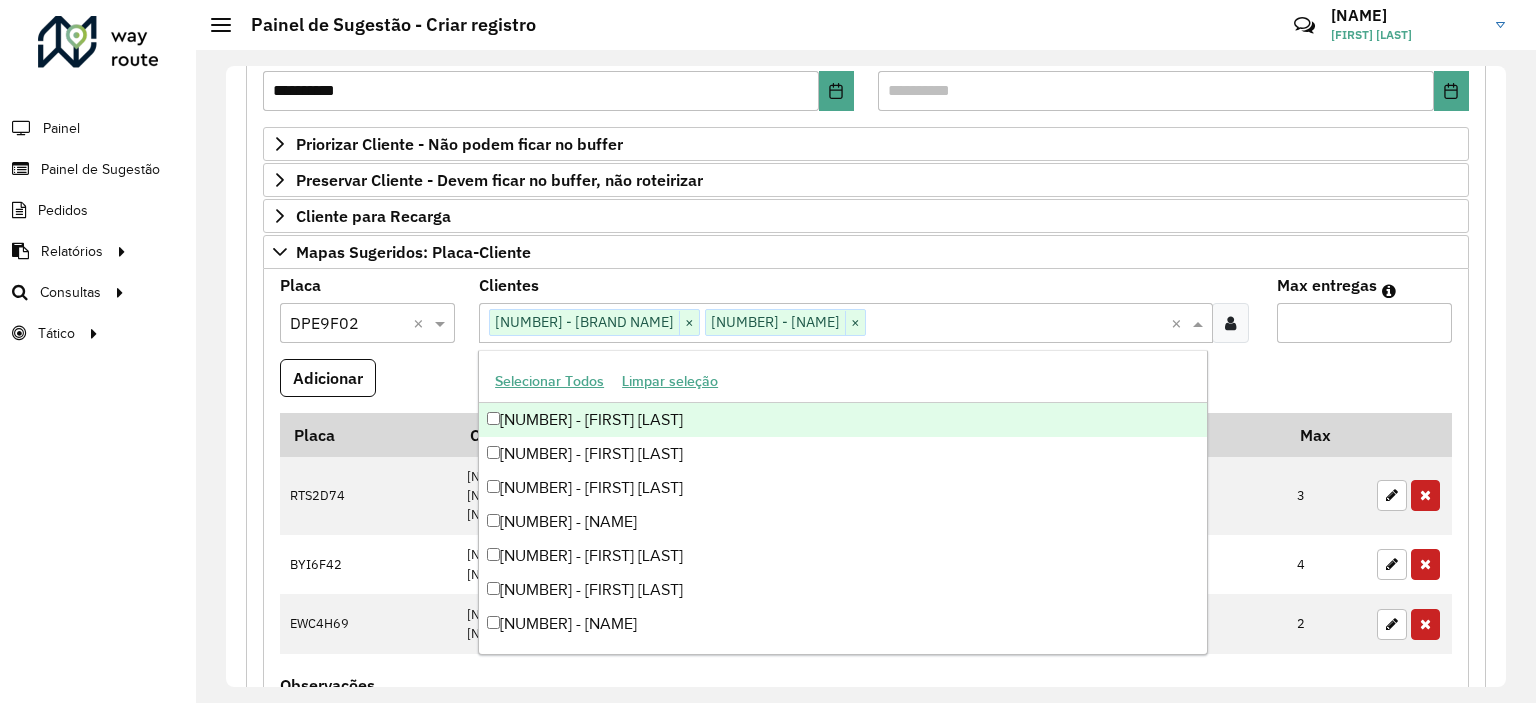 click on "*" at bounding box center [1364, 323] 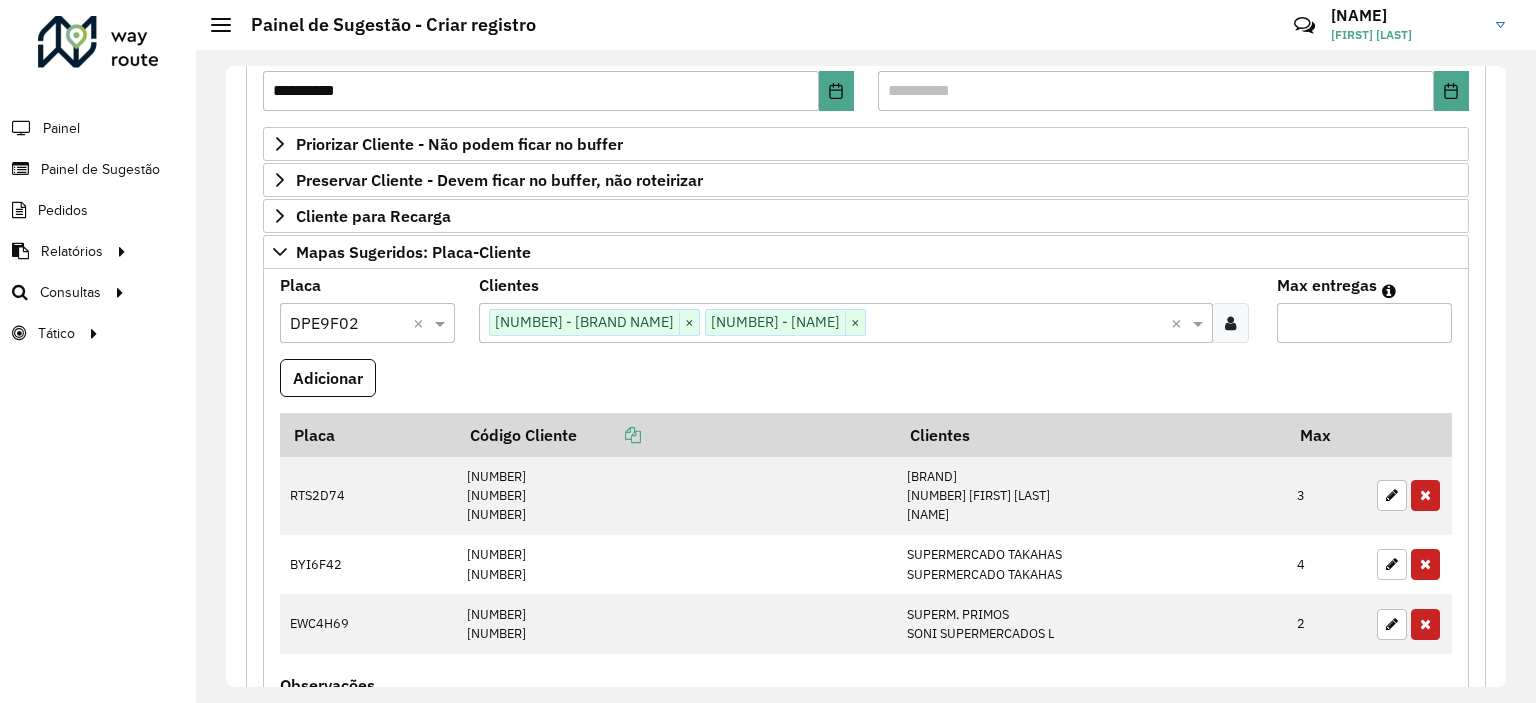 type on "*" 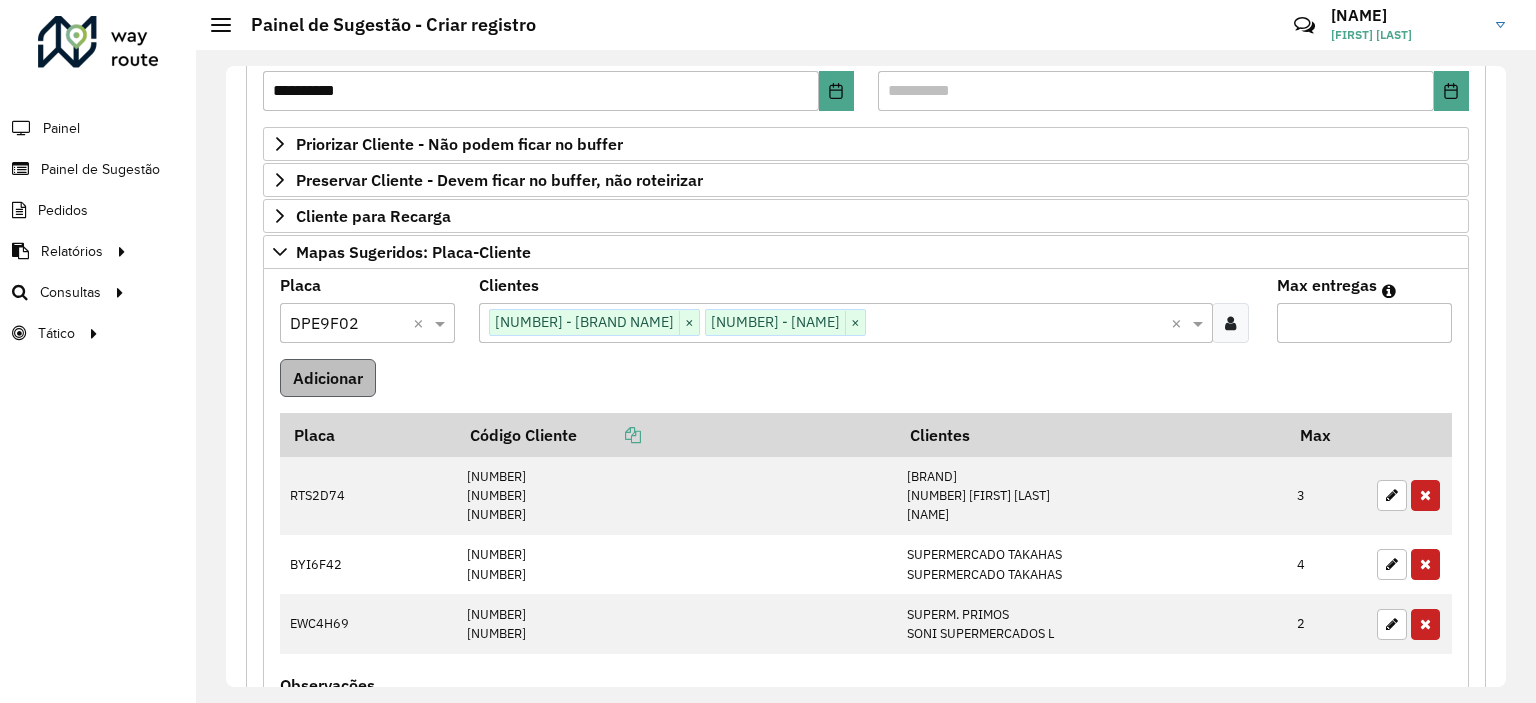 type on "*" 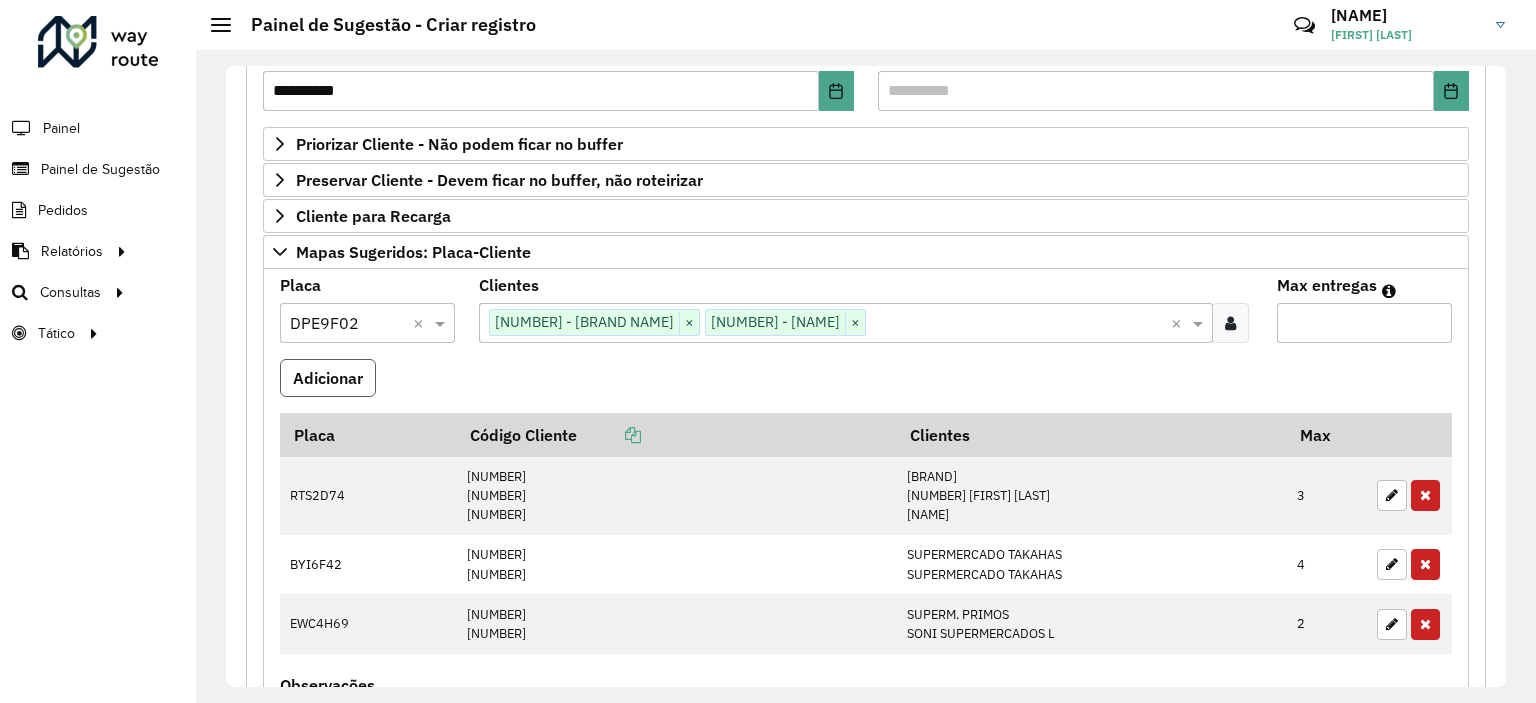 click on "Adicionar" at bounding box center [328, 378] 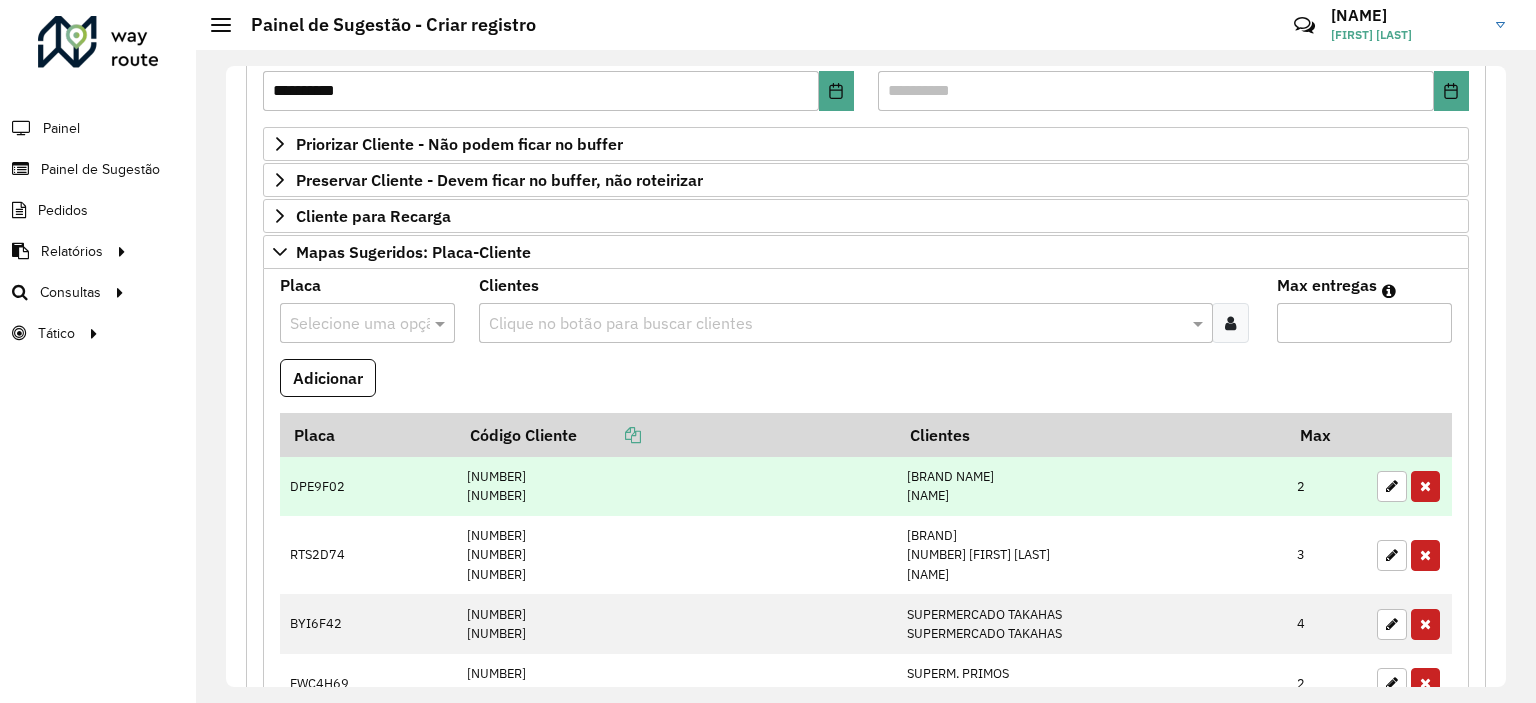 scroll, scrollTop: 600, scrollLeft: 0, axis: vertical 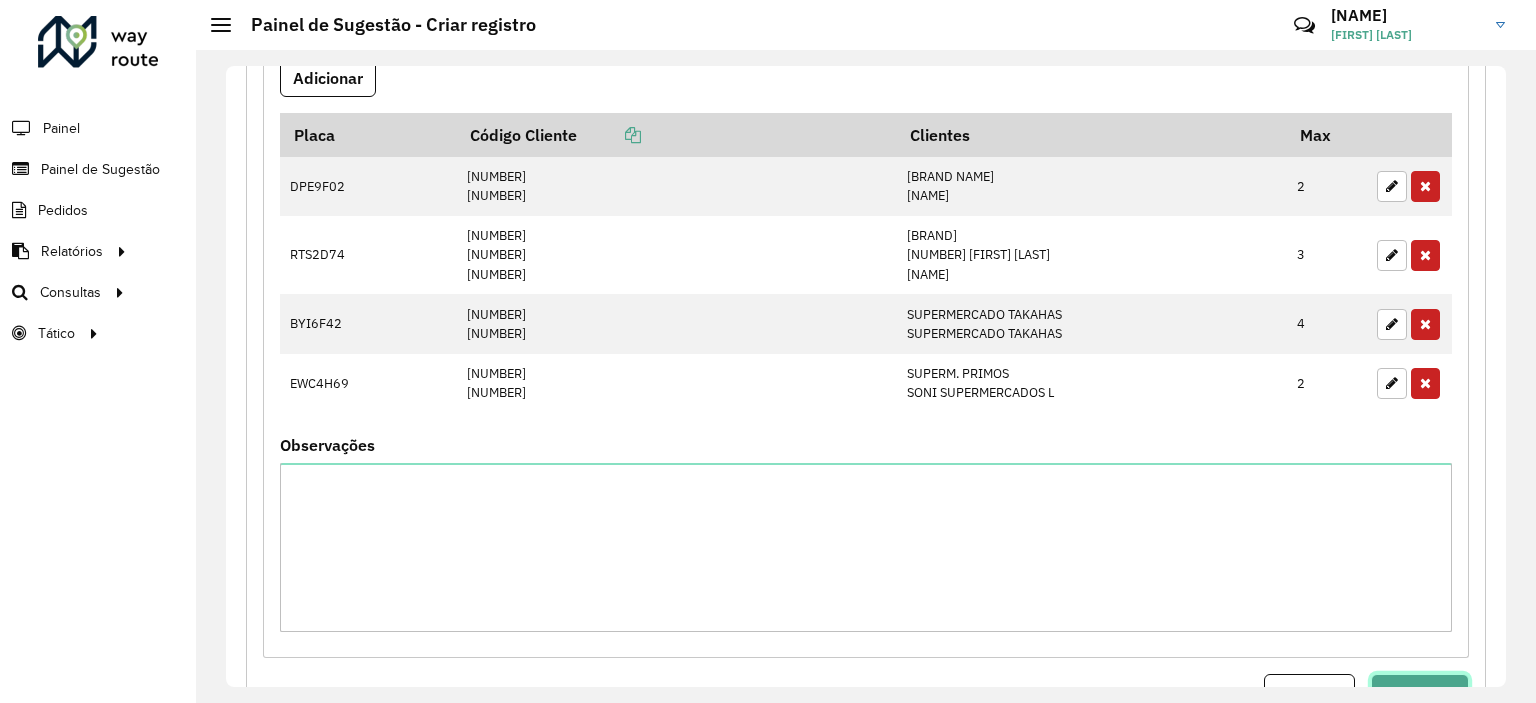 click on "Visualizar" at bounding box center (1420, 693) 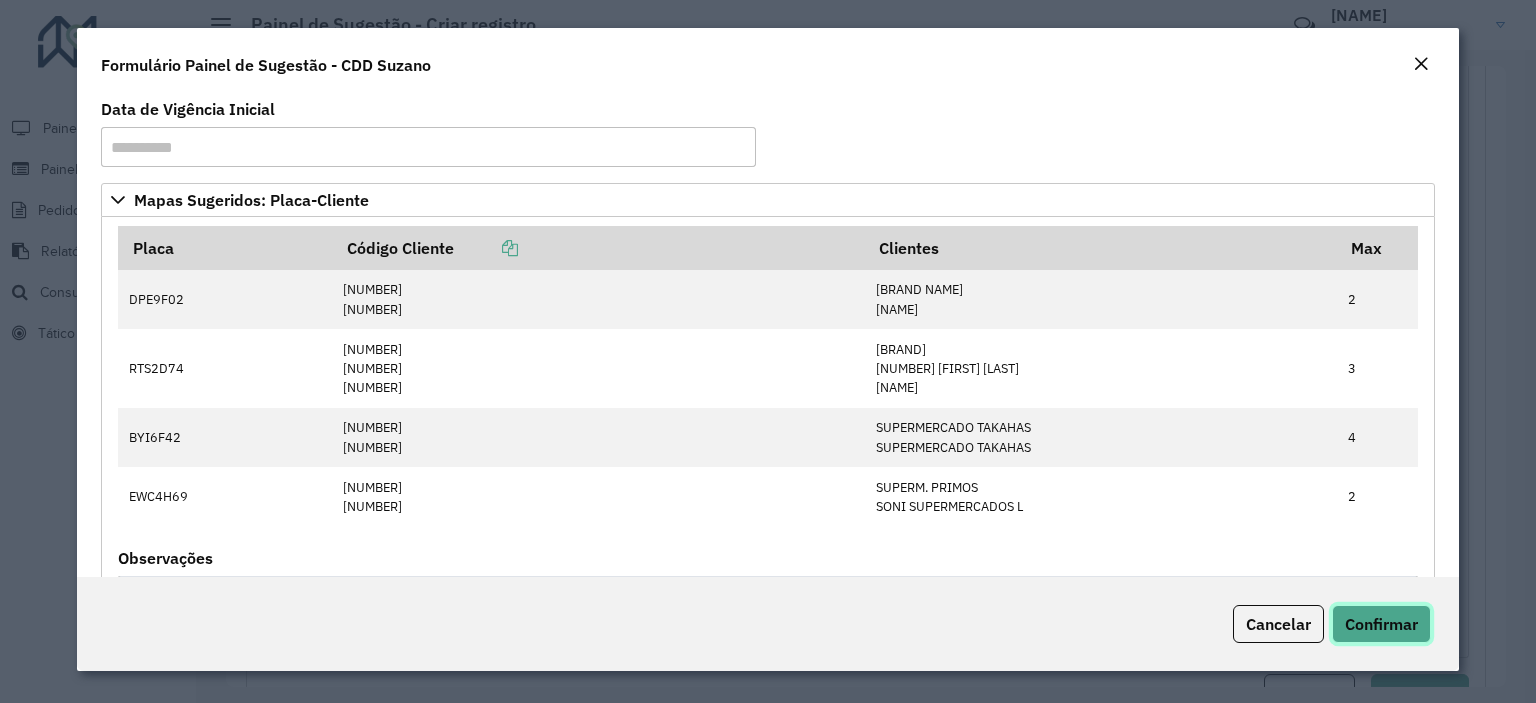 click on "Confirmar" 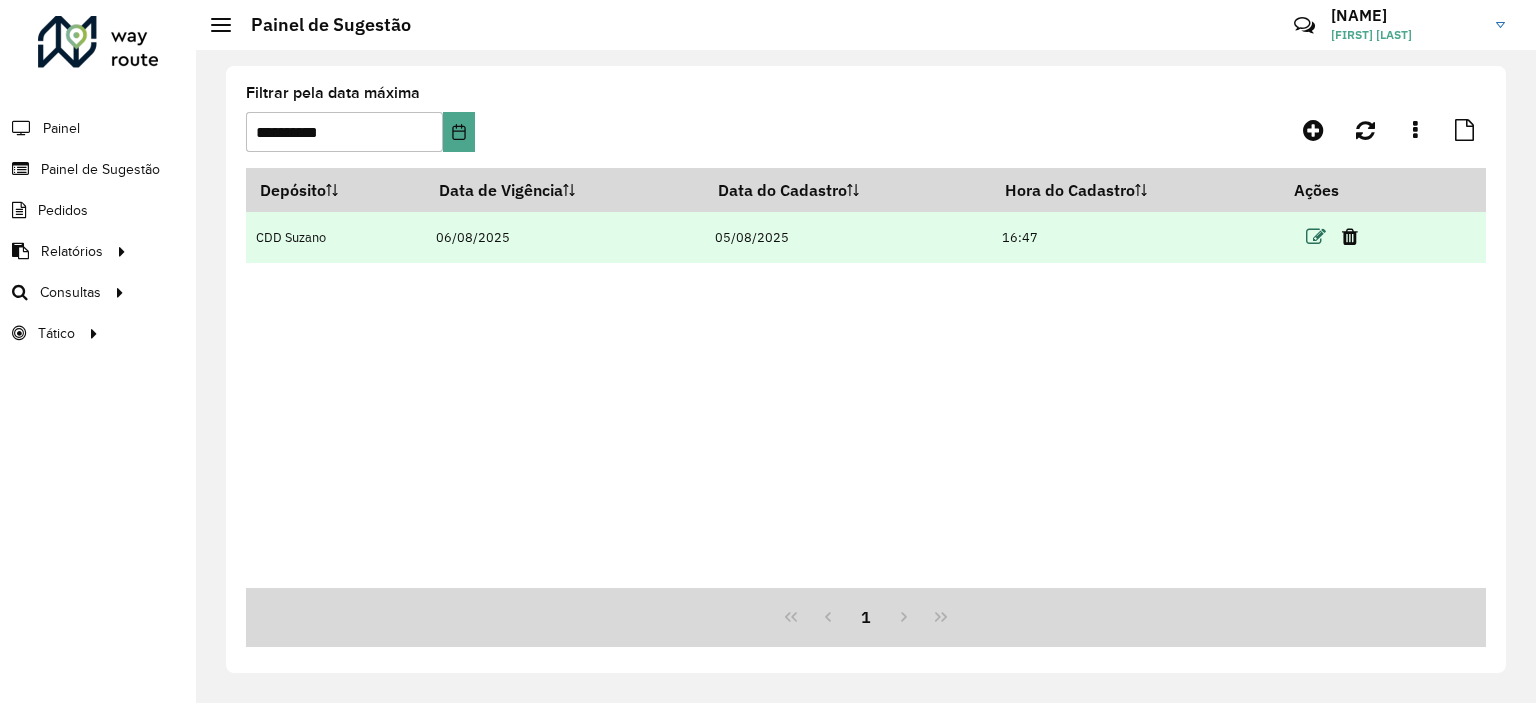 click at bounding box center (1316, 237) 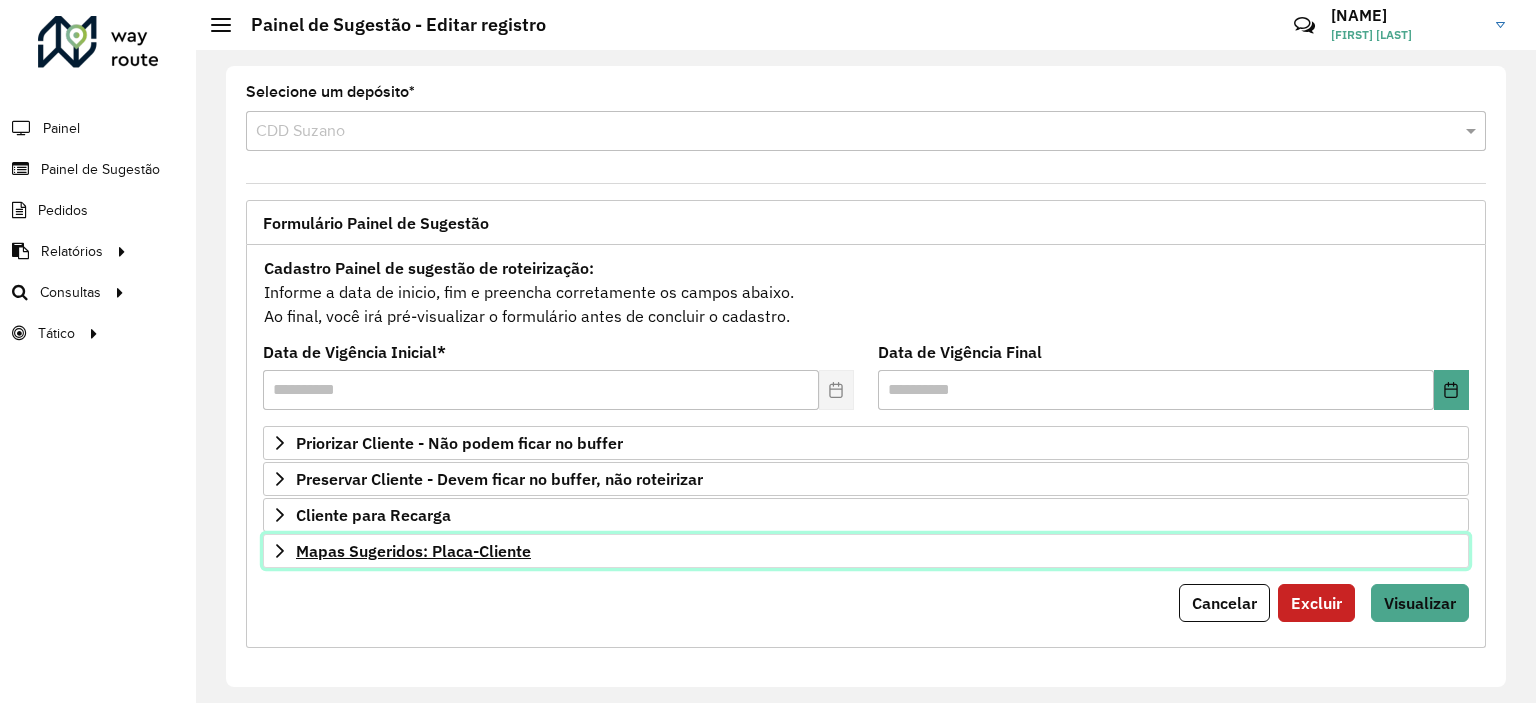 click on "Mapas Sugeridos: Placa-Cliente" at bounding box center (866, 551) 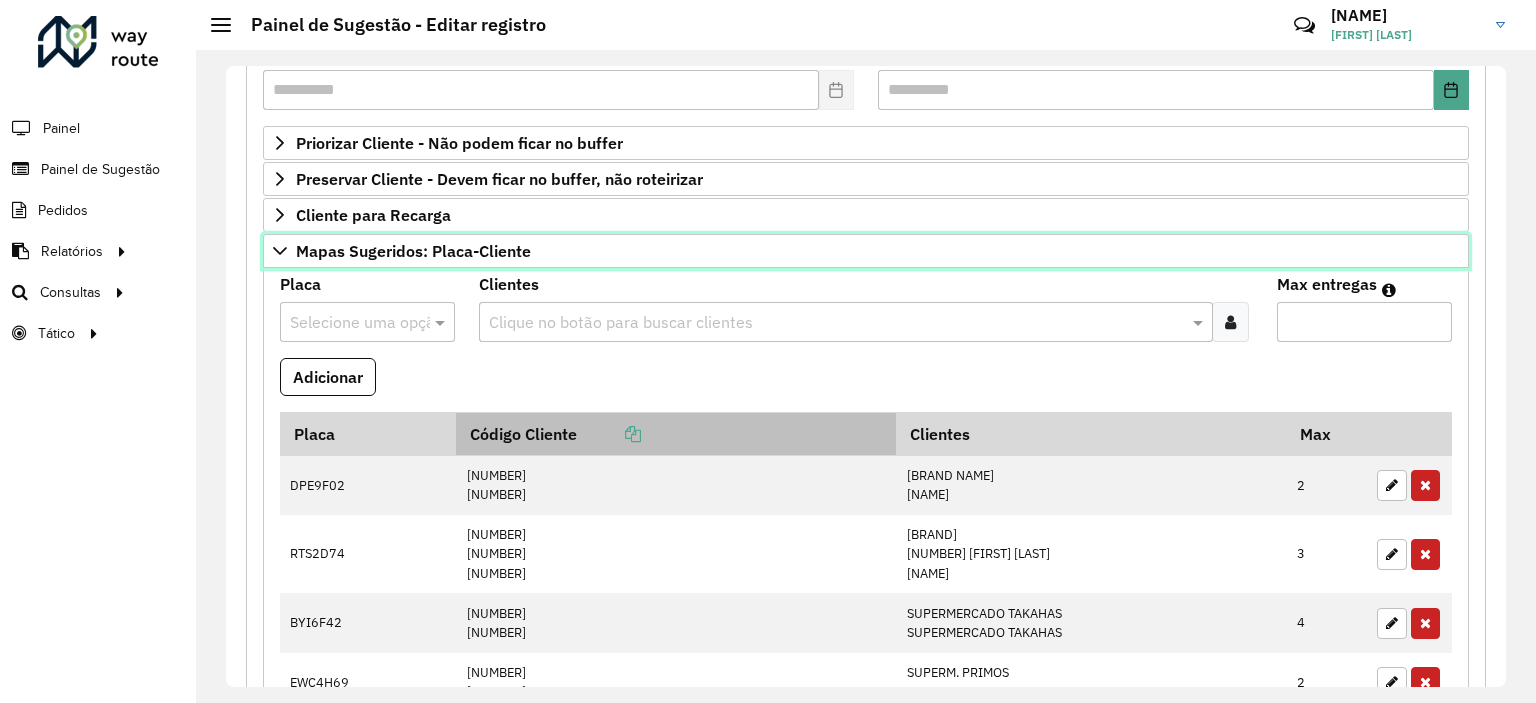 scroll, scrollTop: 401, scrollLeft: 0, axis: vertical 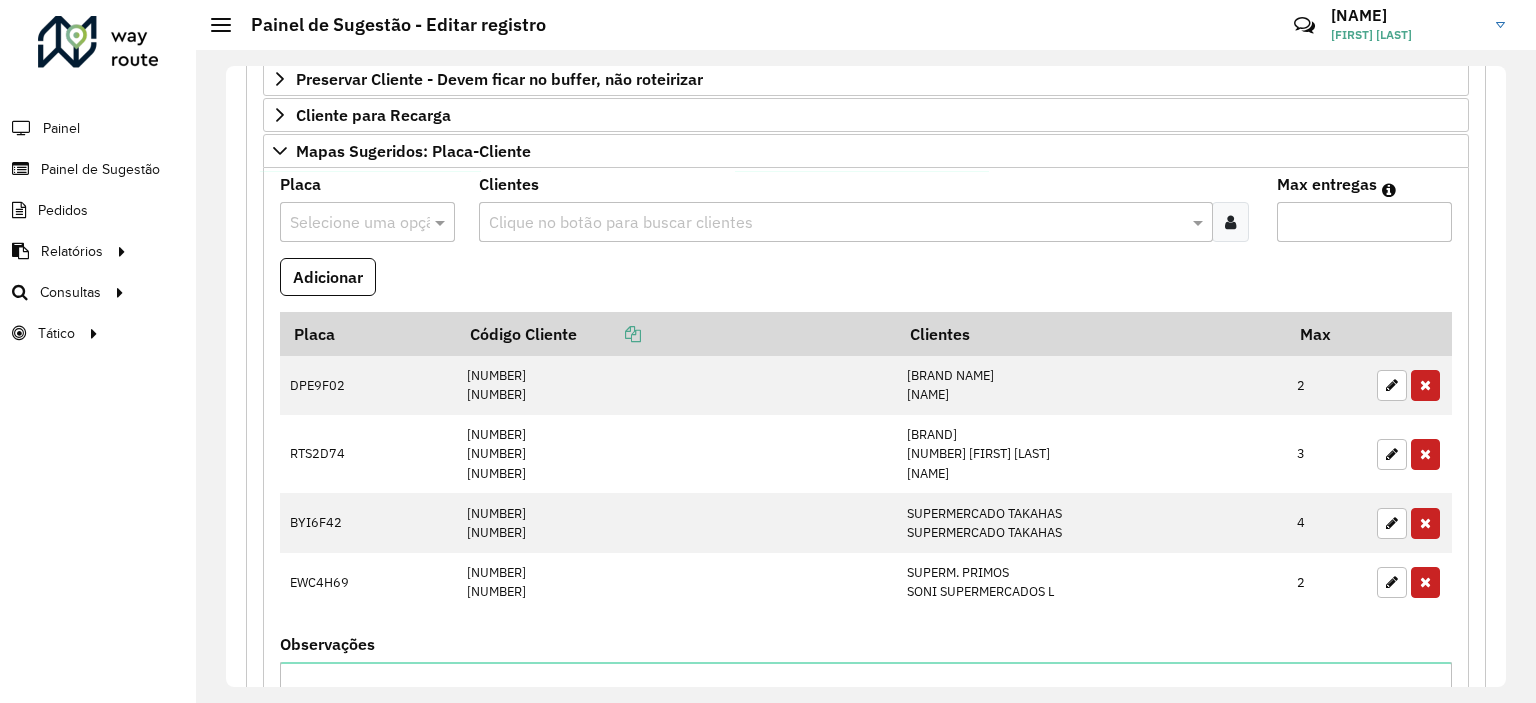 click at bounding box center (347, 223) 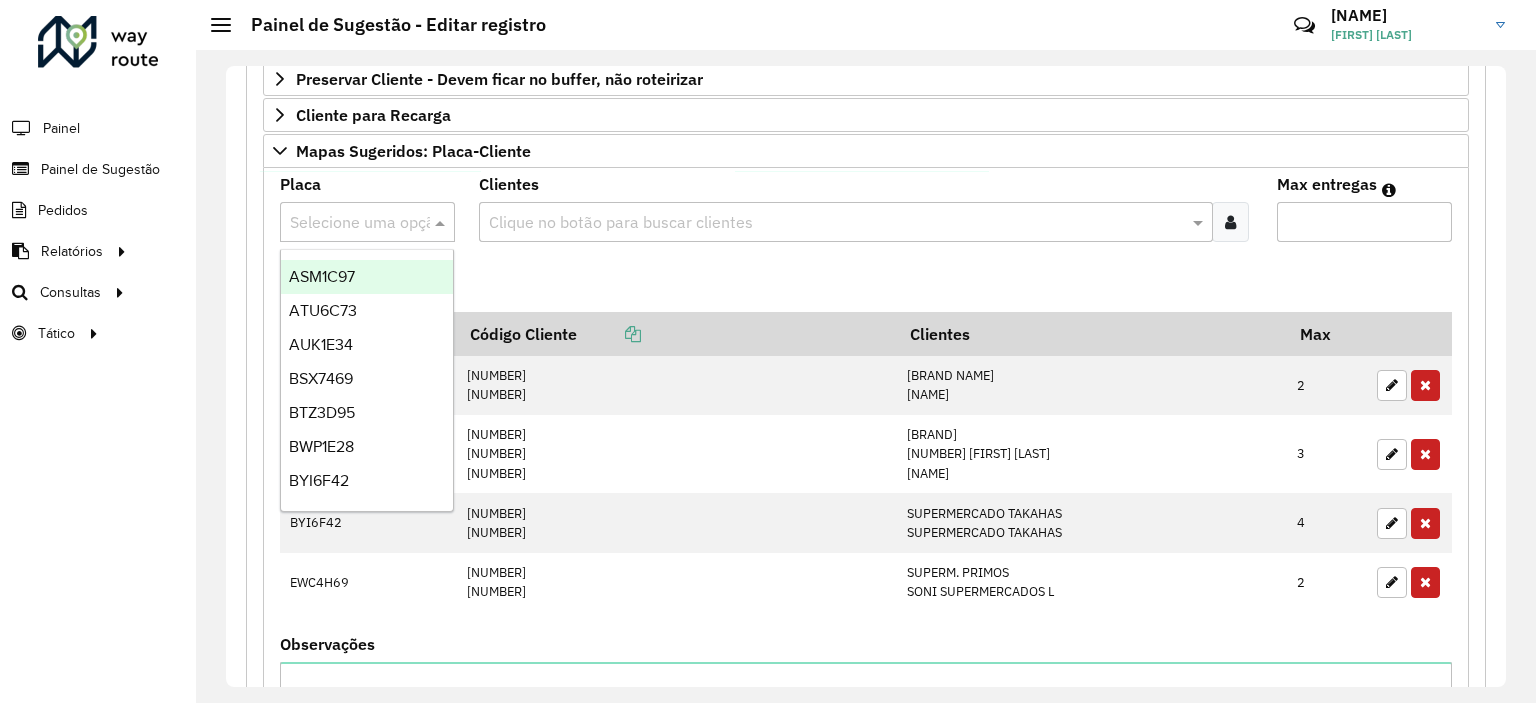 paste on "*******" 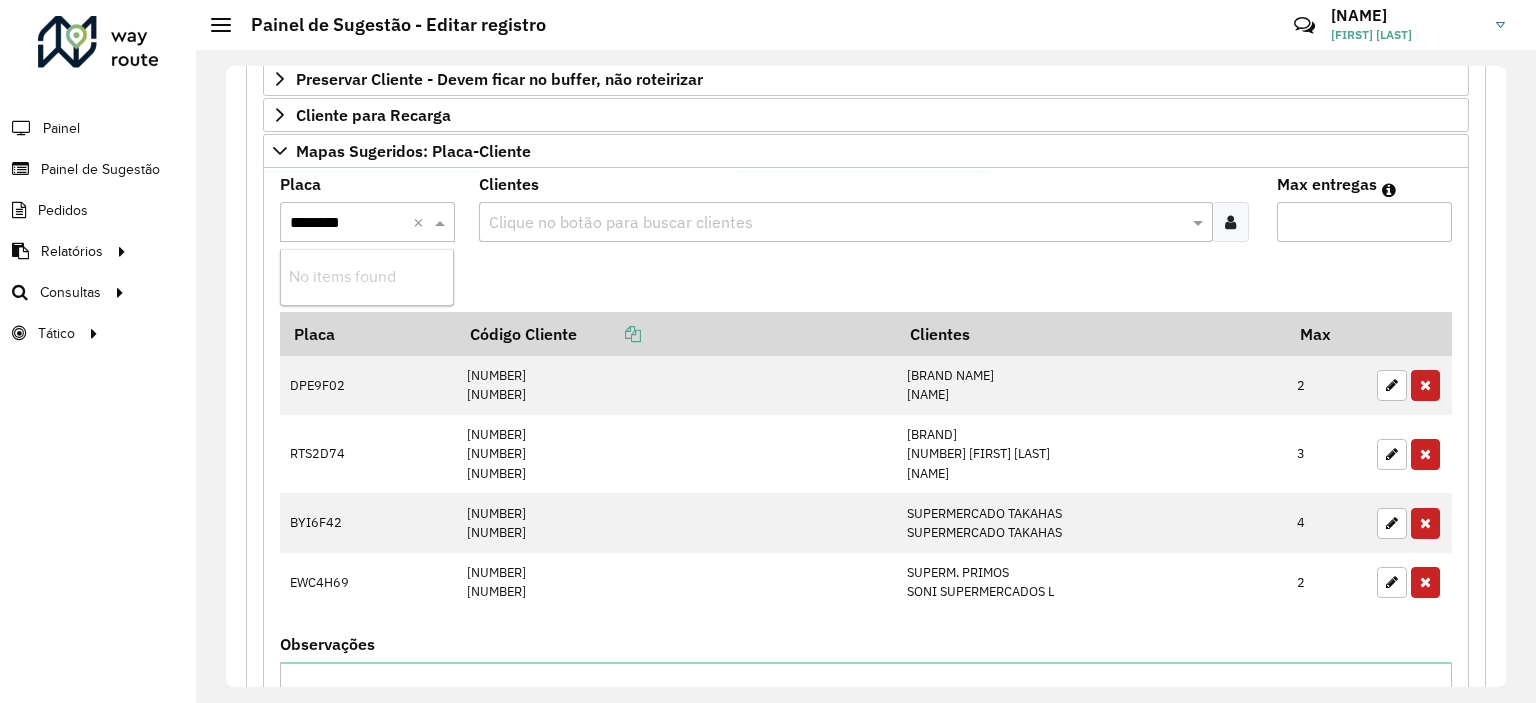 type on "*******" 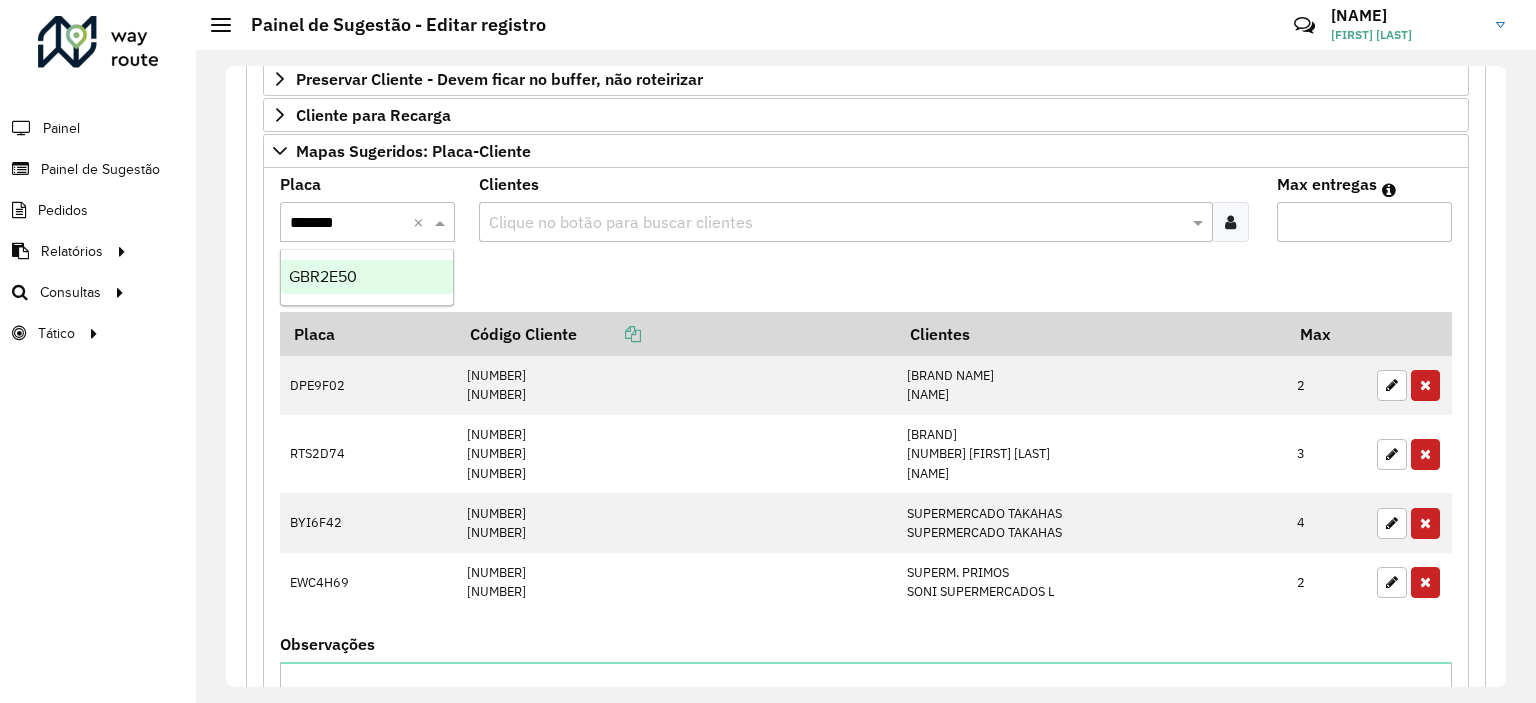 click on "GBR2E50" at bounding box center (367, 277) 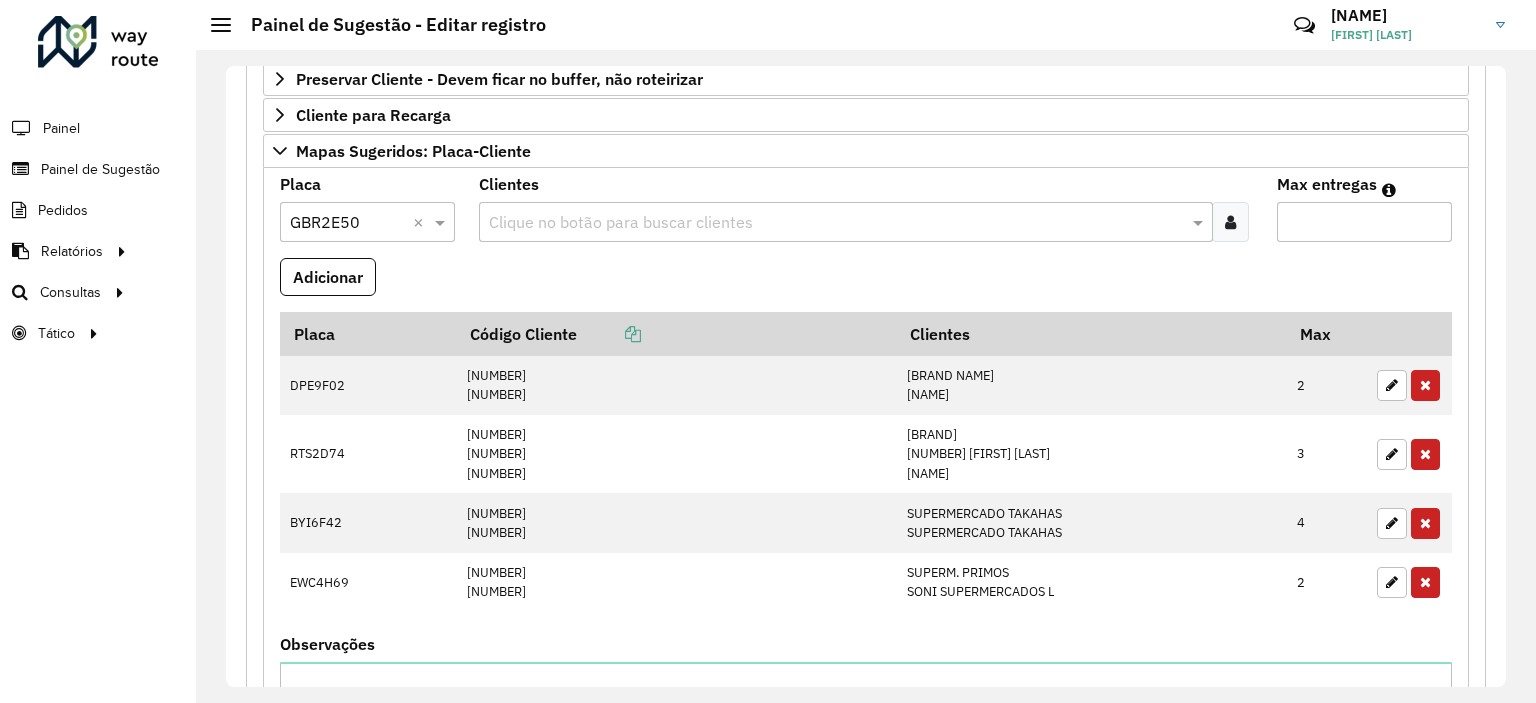 click at bounding box center (835, 223) 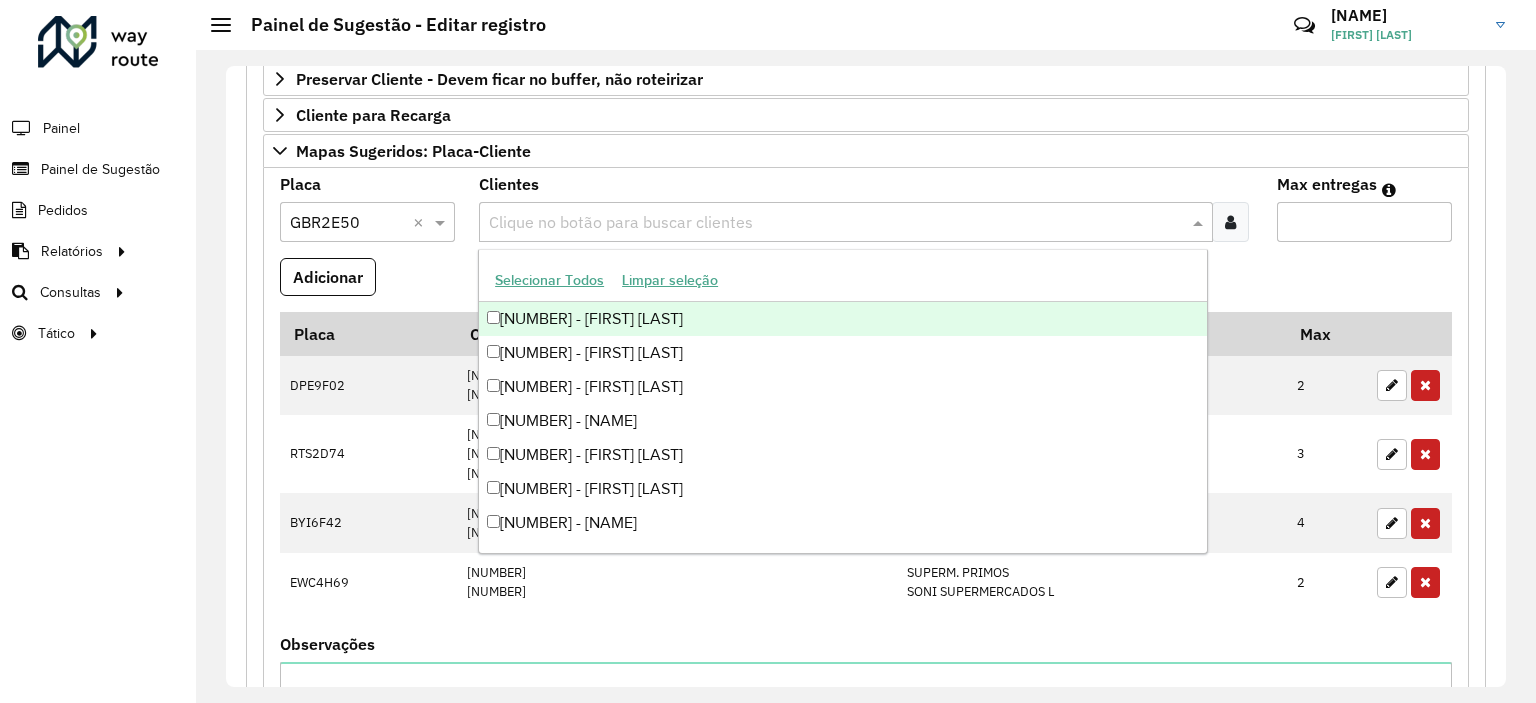 paste on "*****" 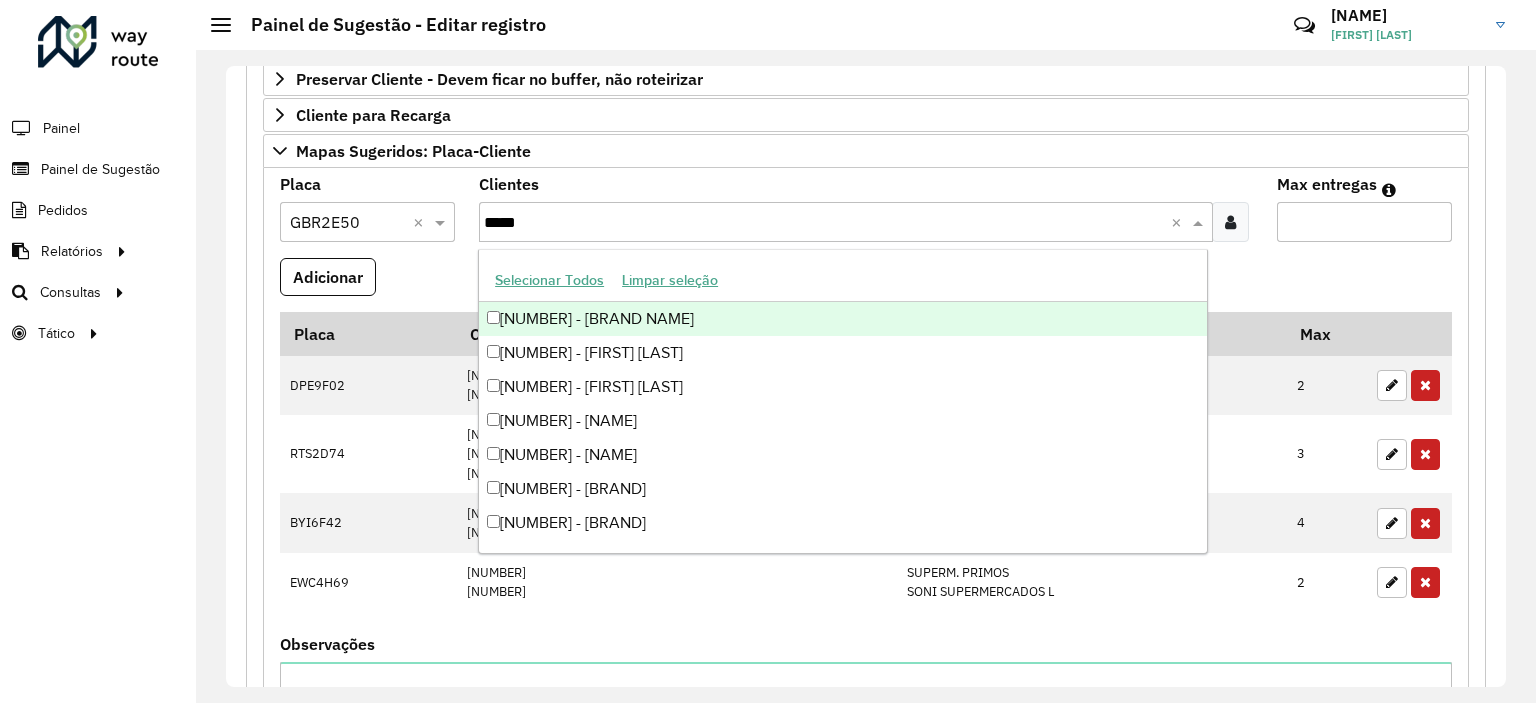 click on "[NUMBER] - [BRAND NAME]" at bounding box center [843, 319] 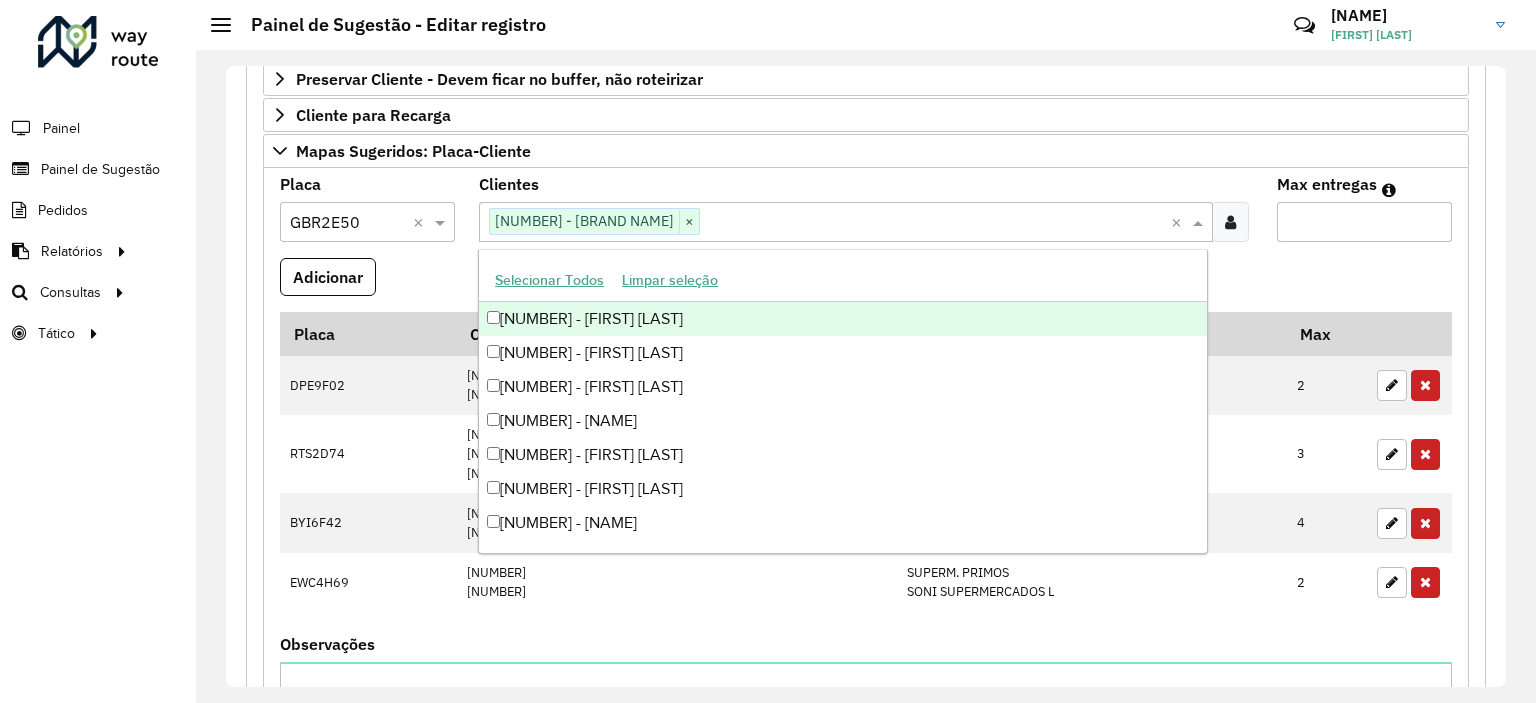 click on "Max entregas" at bounding box center [1364, 222] 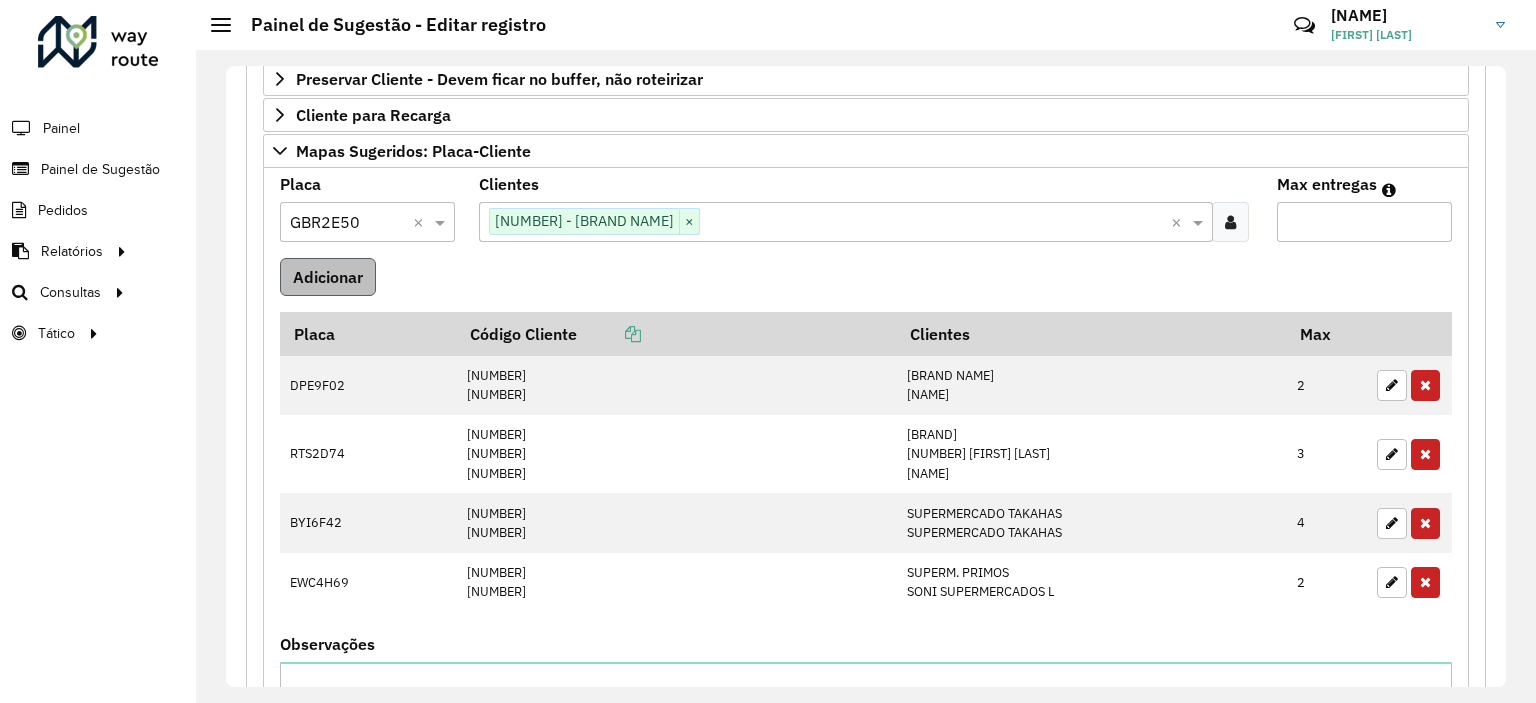 type on "*" 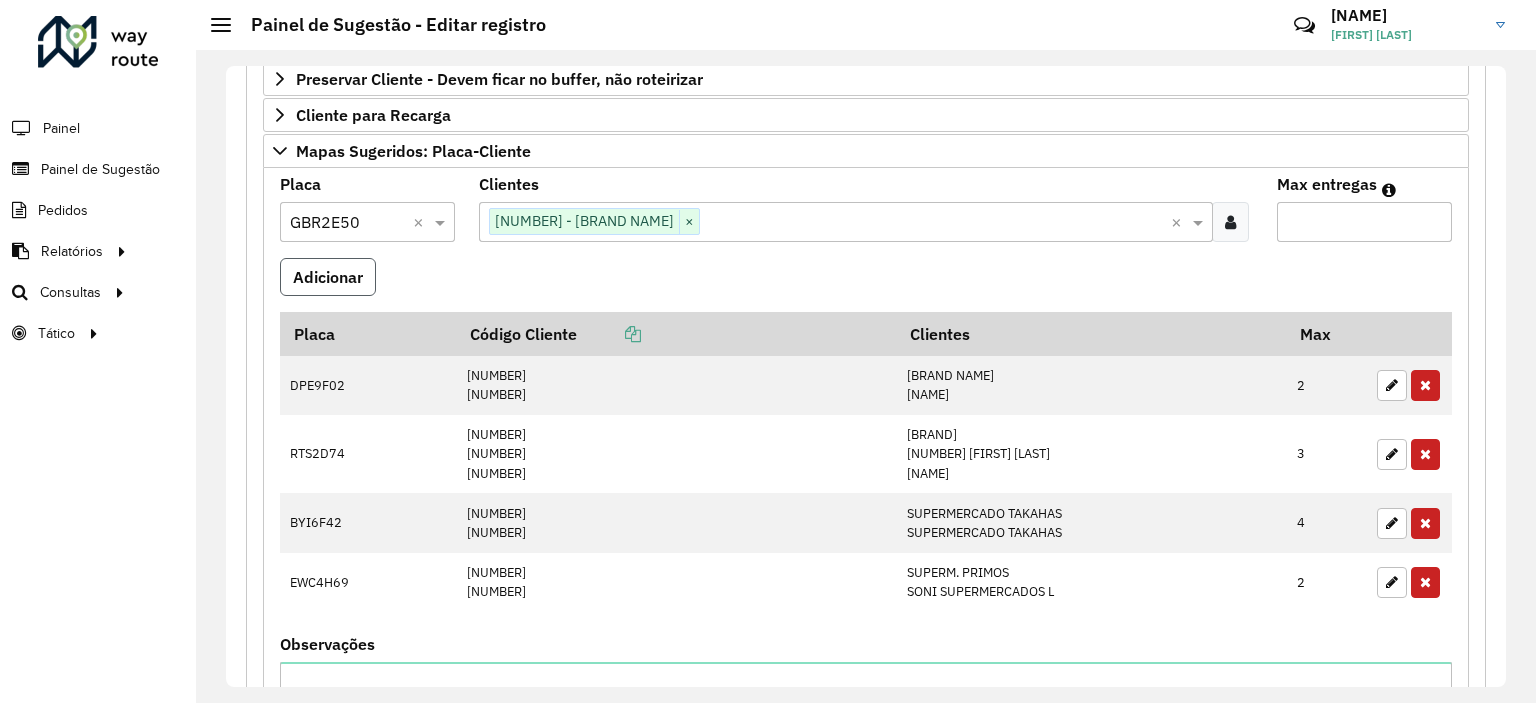 click on "Adicionar" at bounding box center [328, 277] 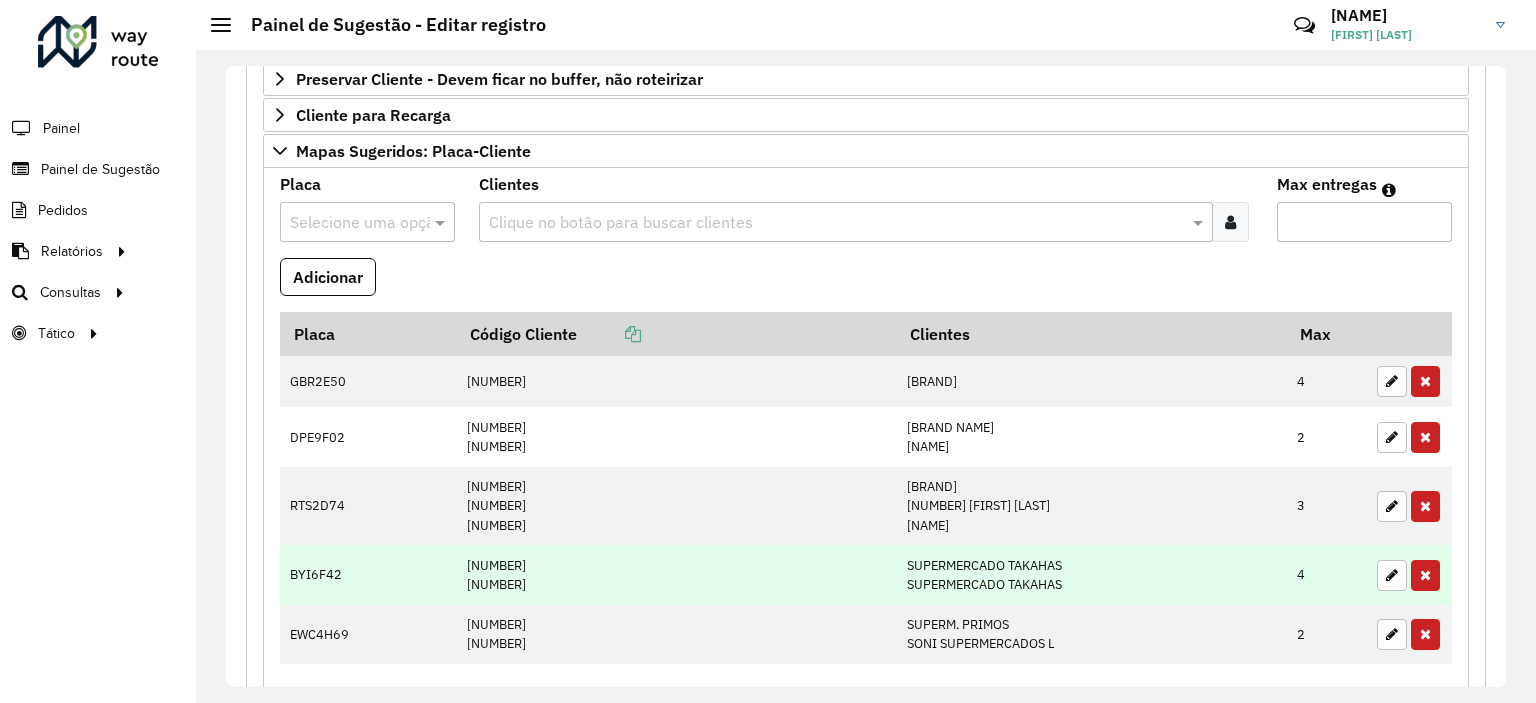 scroll, scrollTop: 701, scrollLeft: 0, axis: vertical 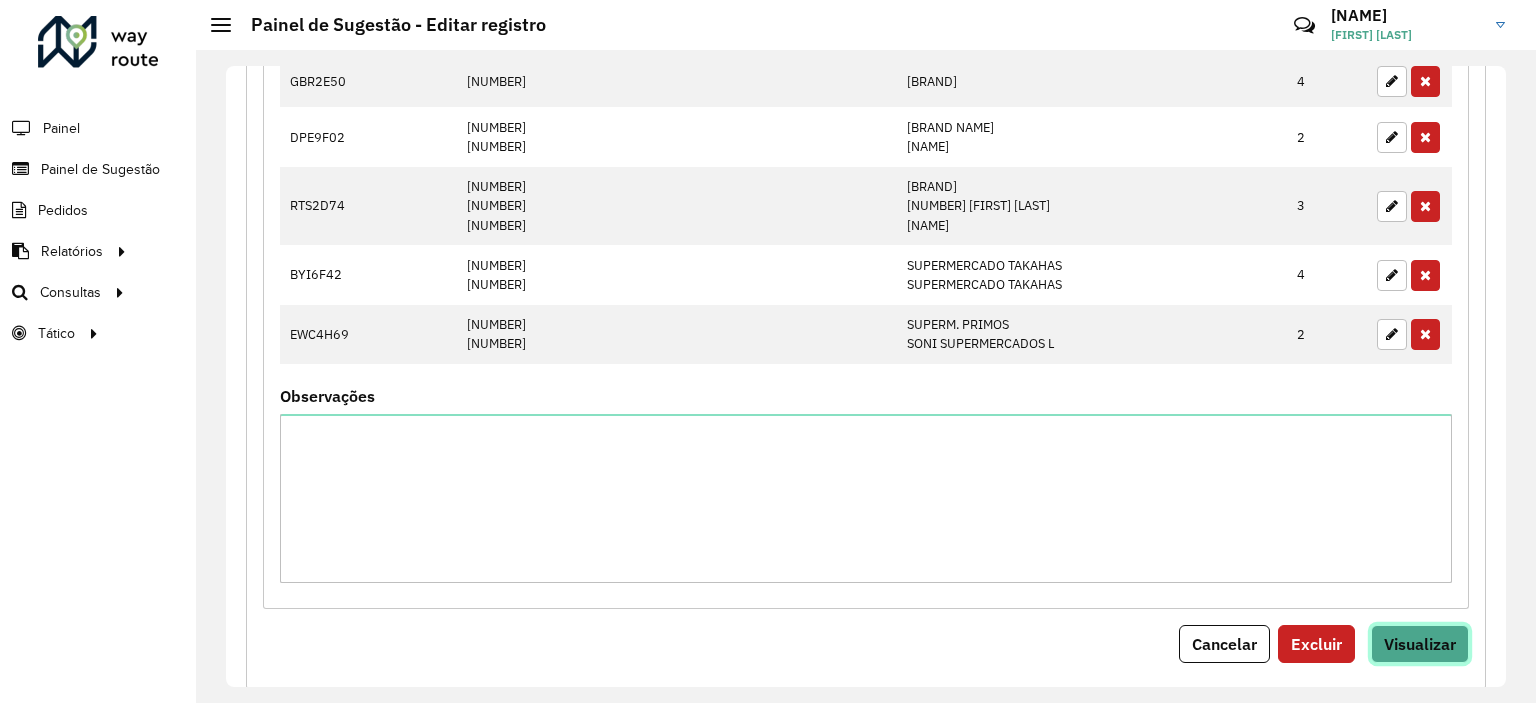 click on "Visualizar" at bounding box center (1420, 644) 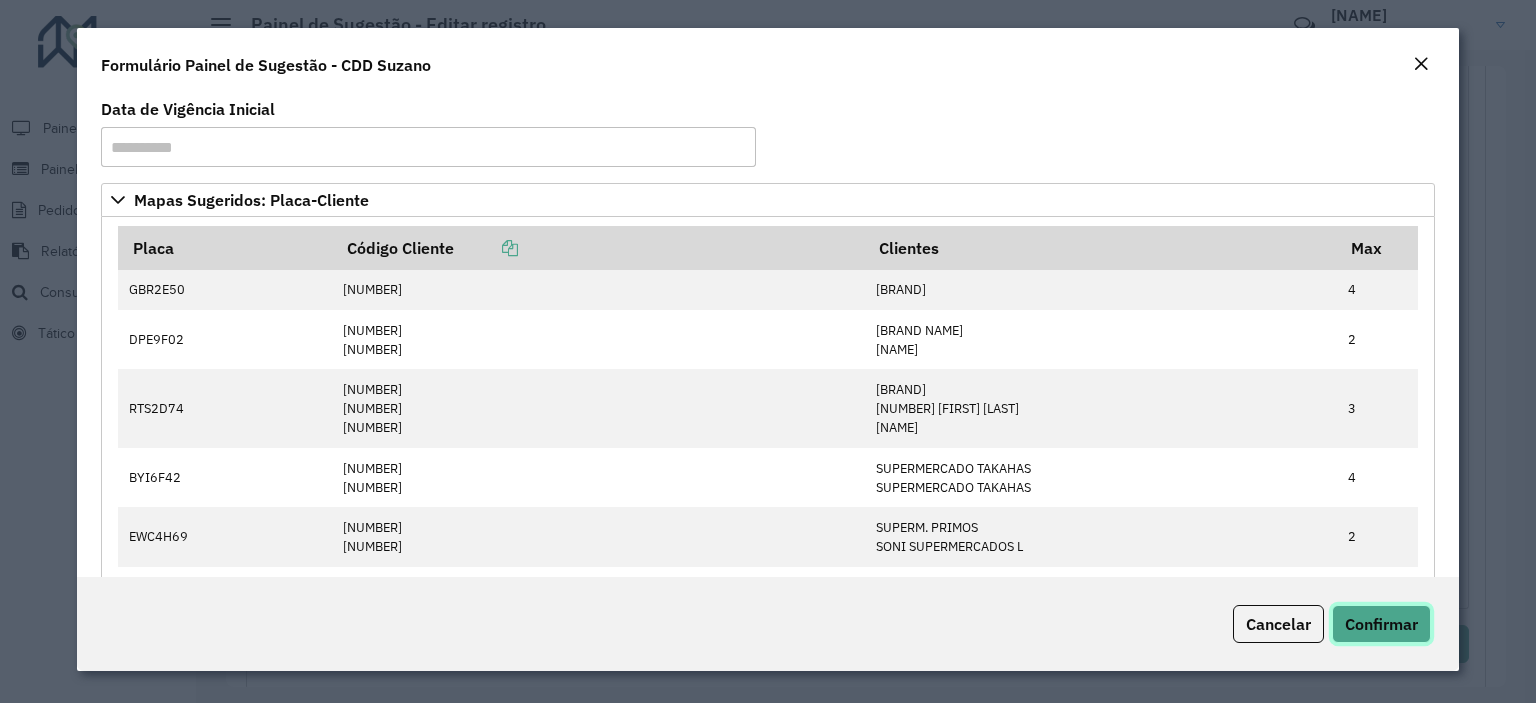 click on "Confirmar" 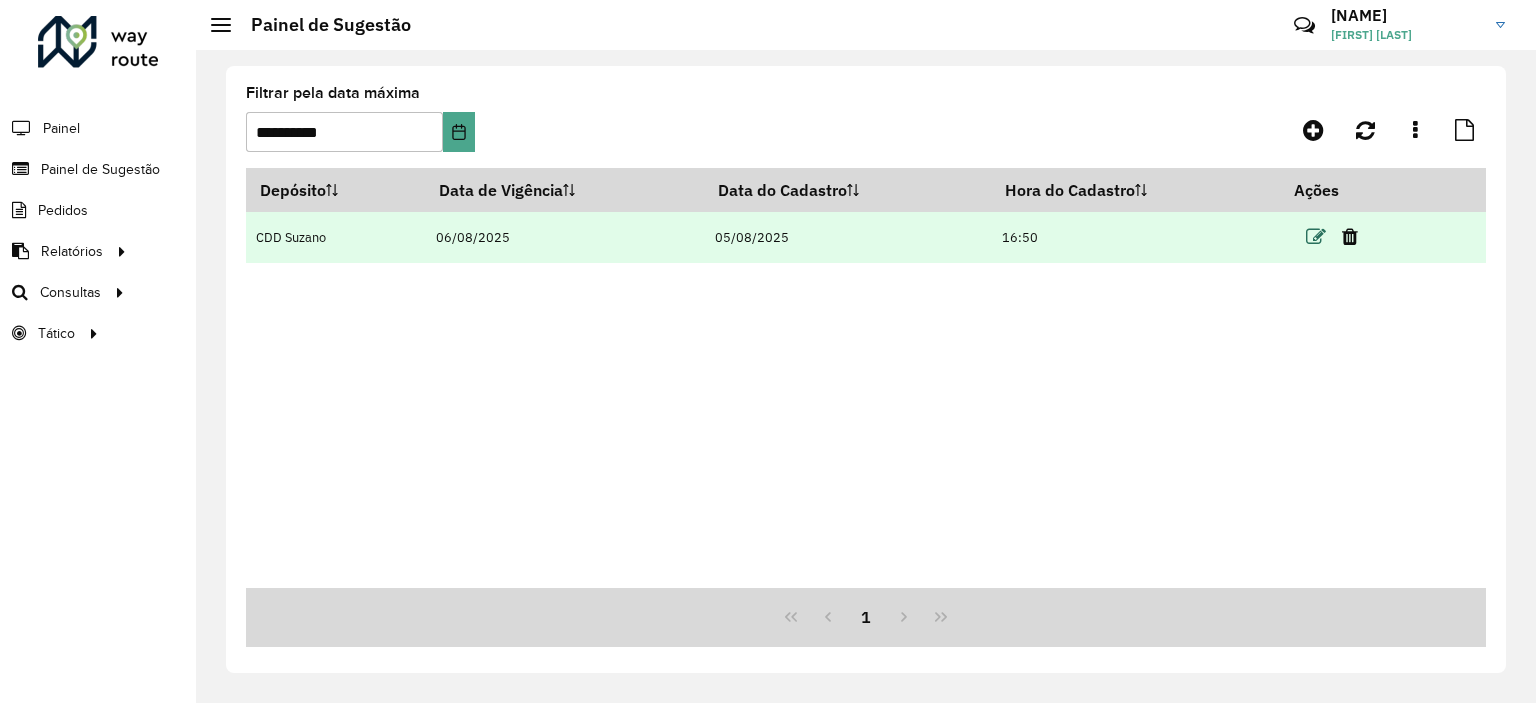 click at bounding box center (1316, 237) 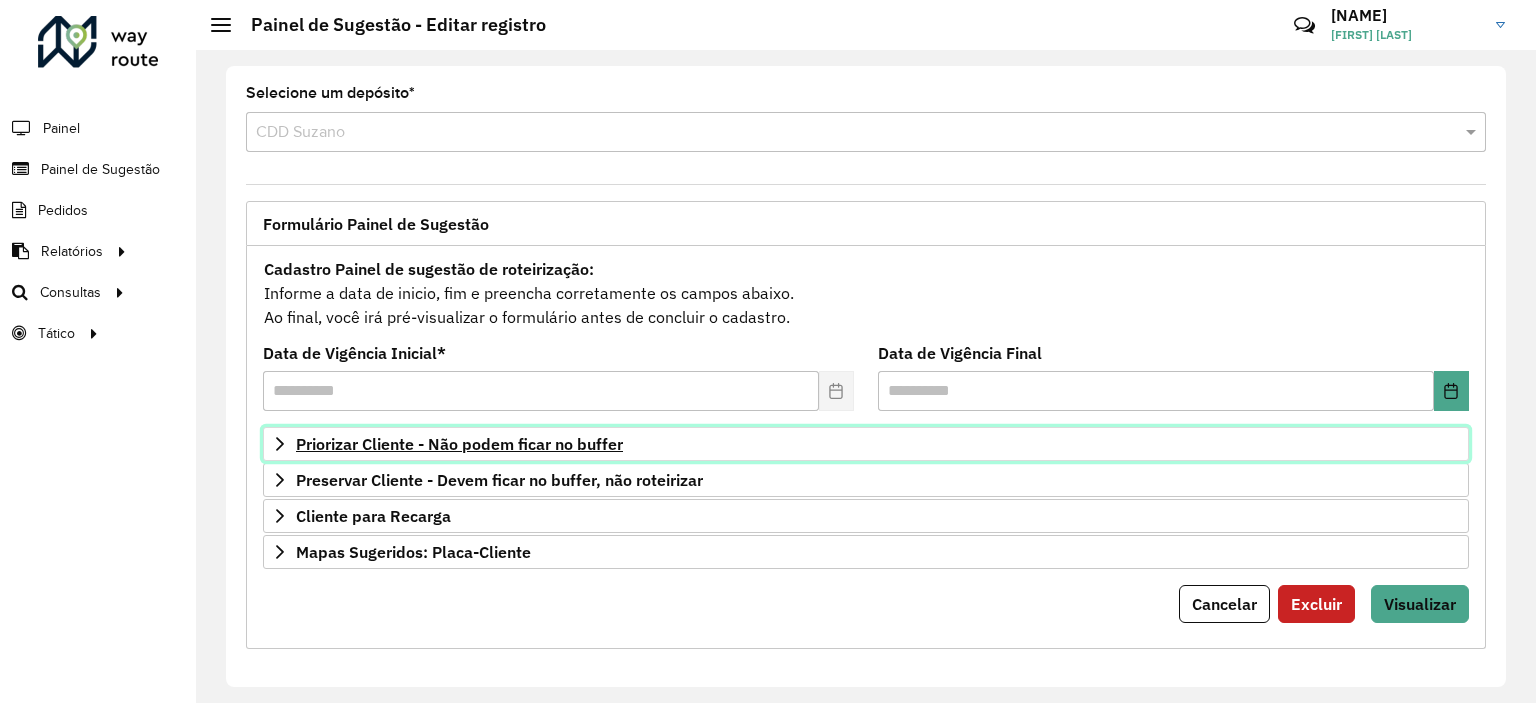click on "Priorizar Cliente - Não podem ficar no buffer" at bounding box center [459, 444] 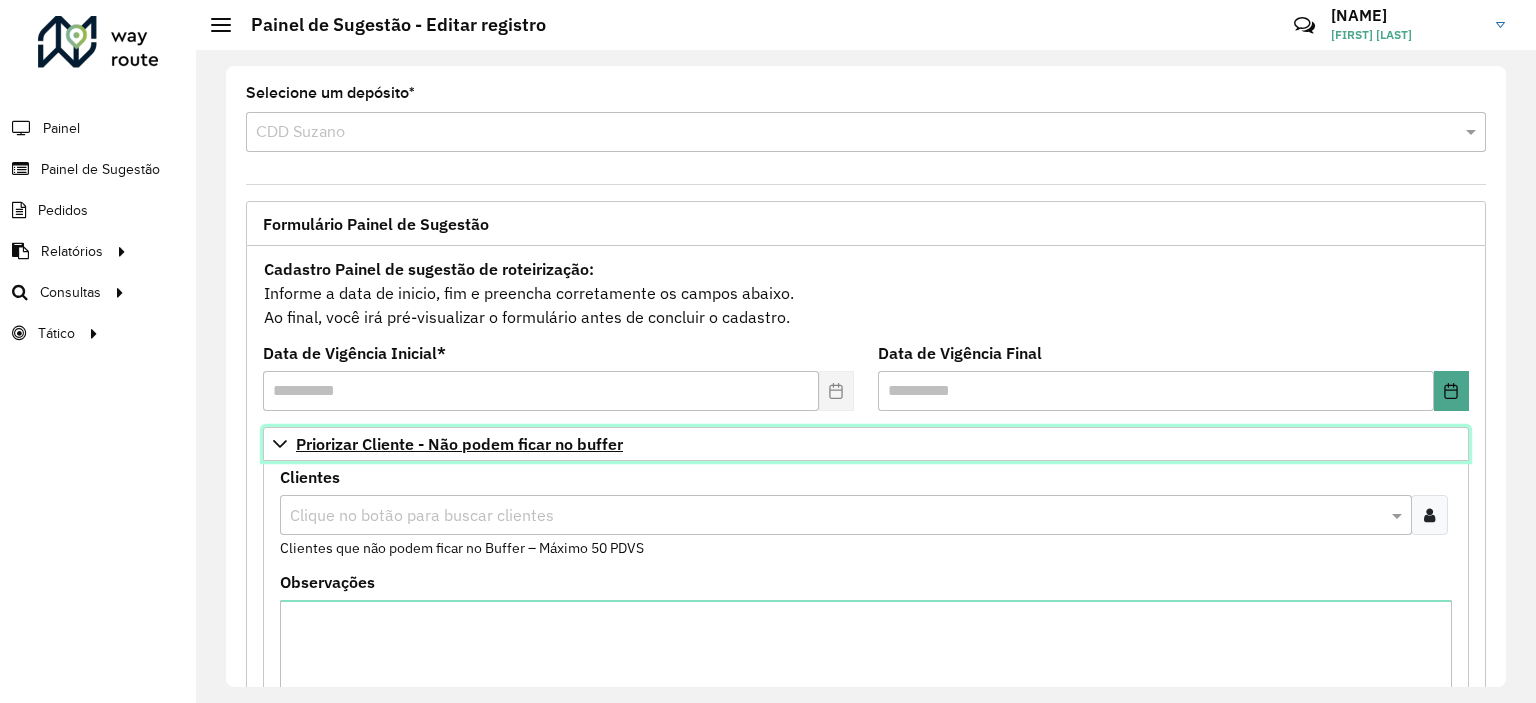 scroll, scrollTop: 100, scrollLeft: 0, axis: vertical 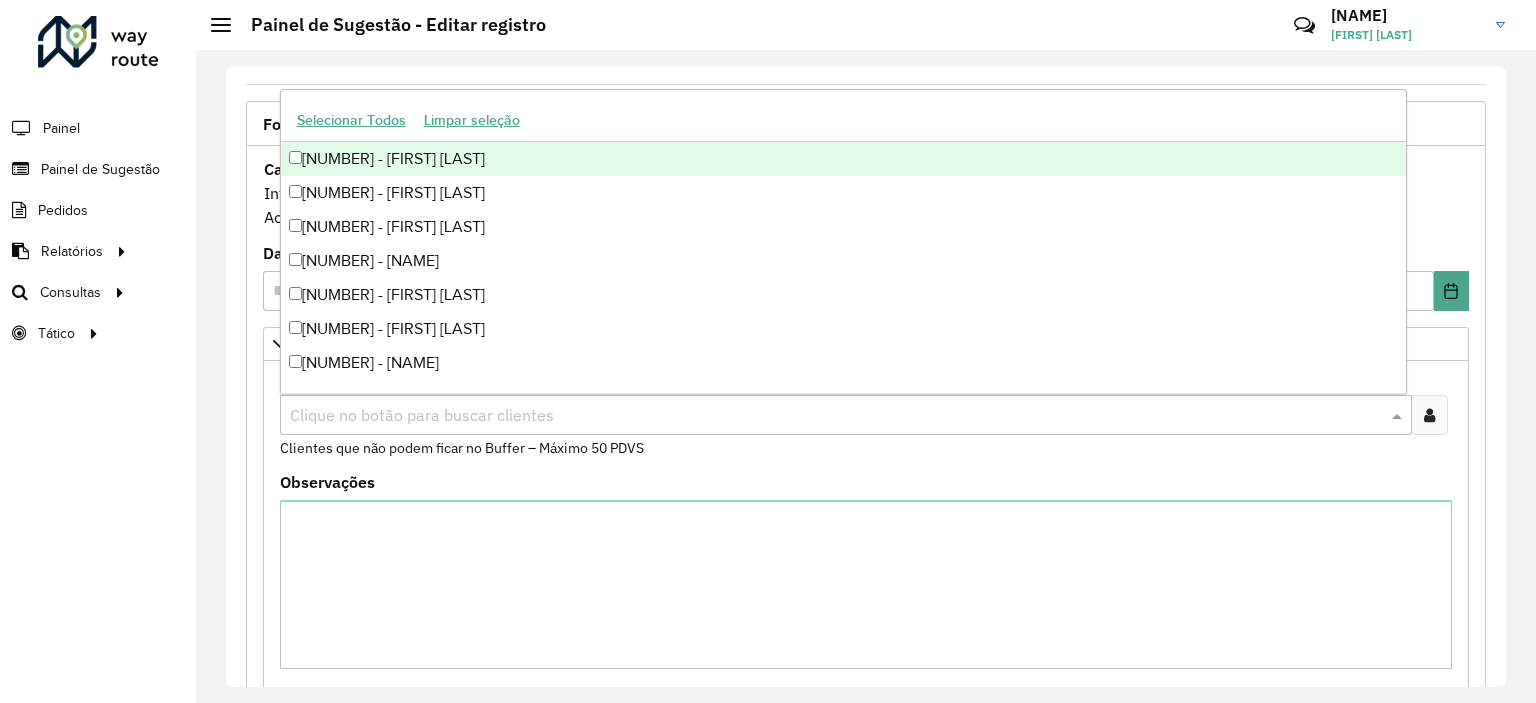 click at bounding box center [836, 416] 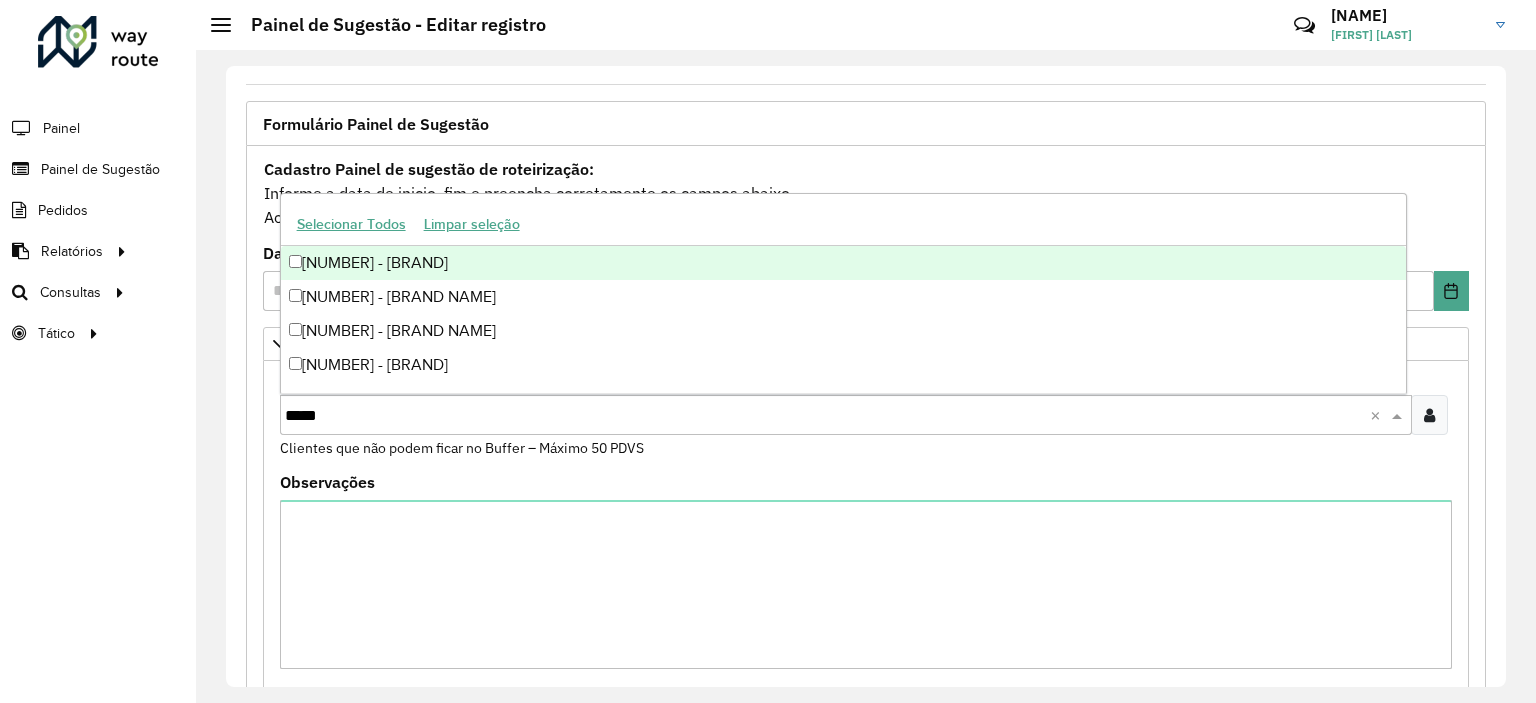 click on "[NUMBER] - [BRAND]" at bounding box center [843, 263] 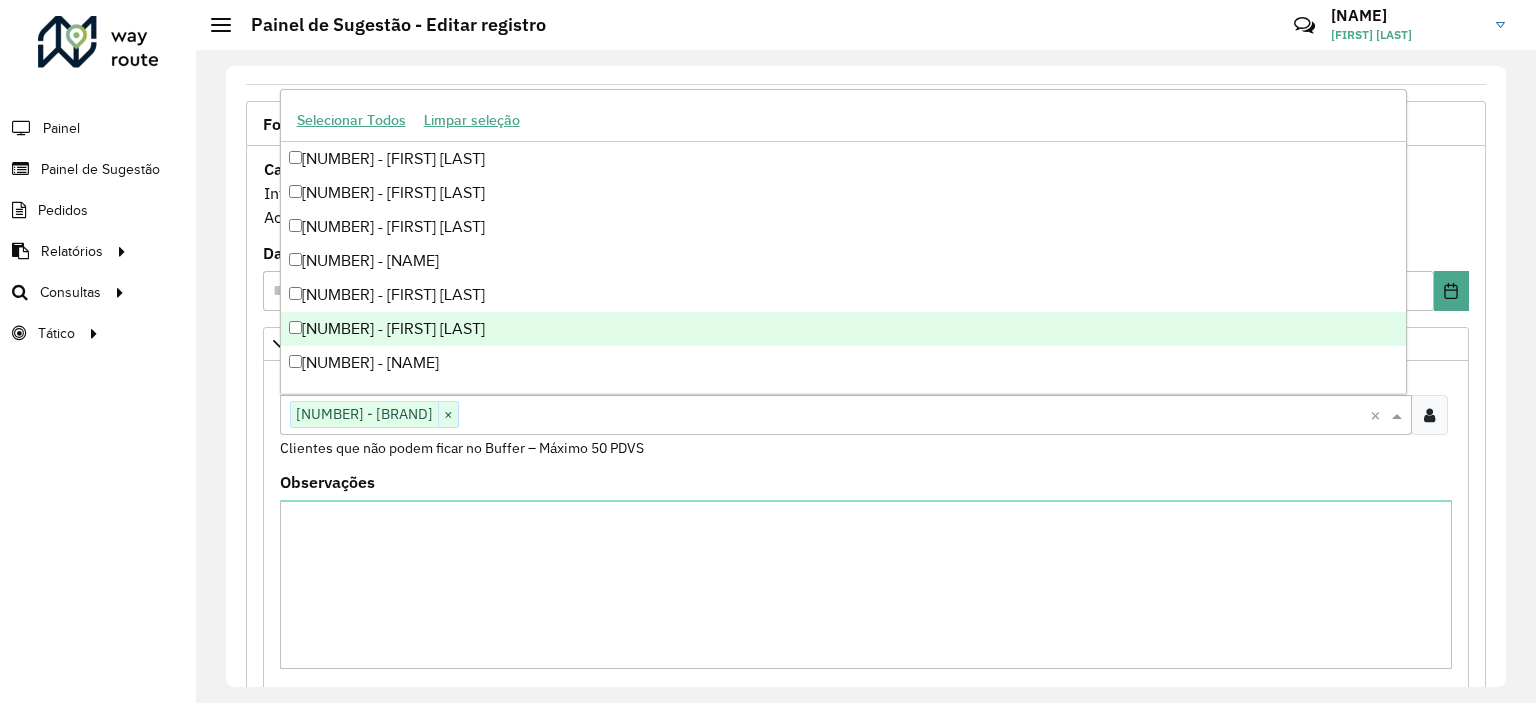 paste on "*****" 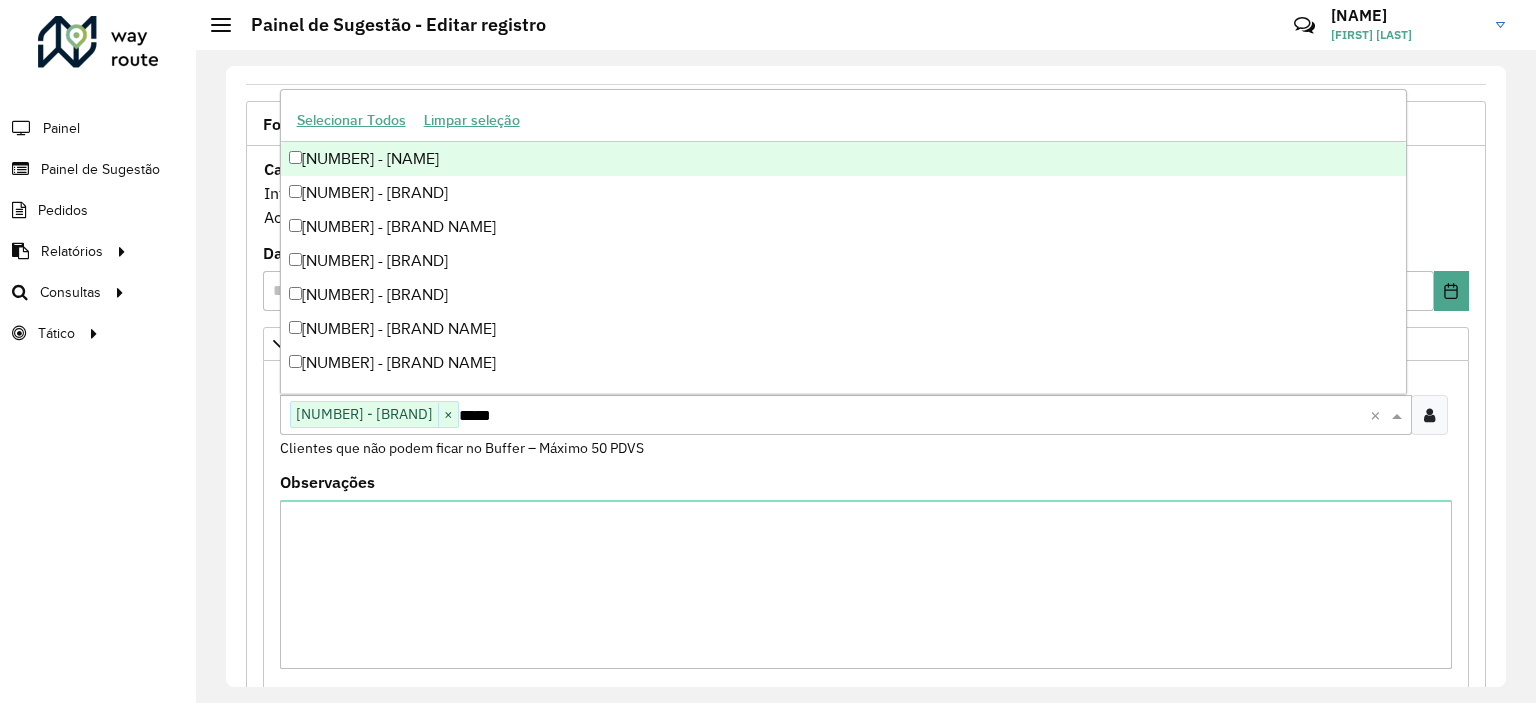 click on "[NUMBER] - [NAME]" at bounding box center [843, 159] 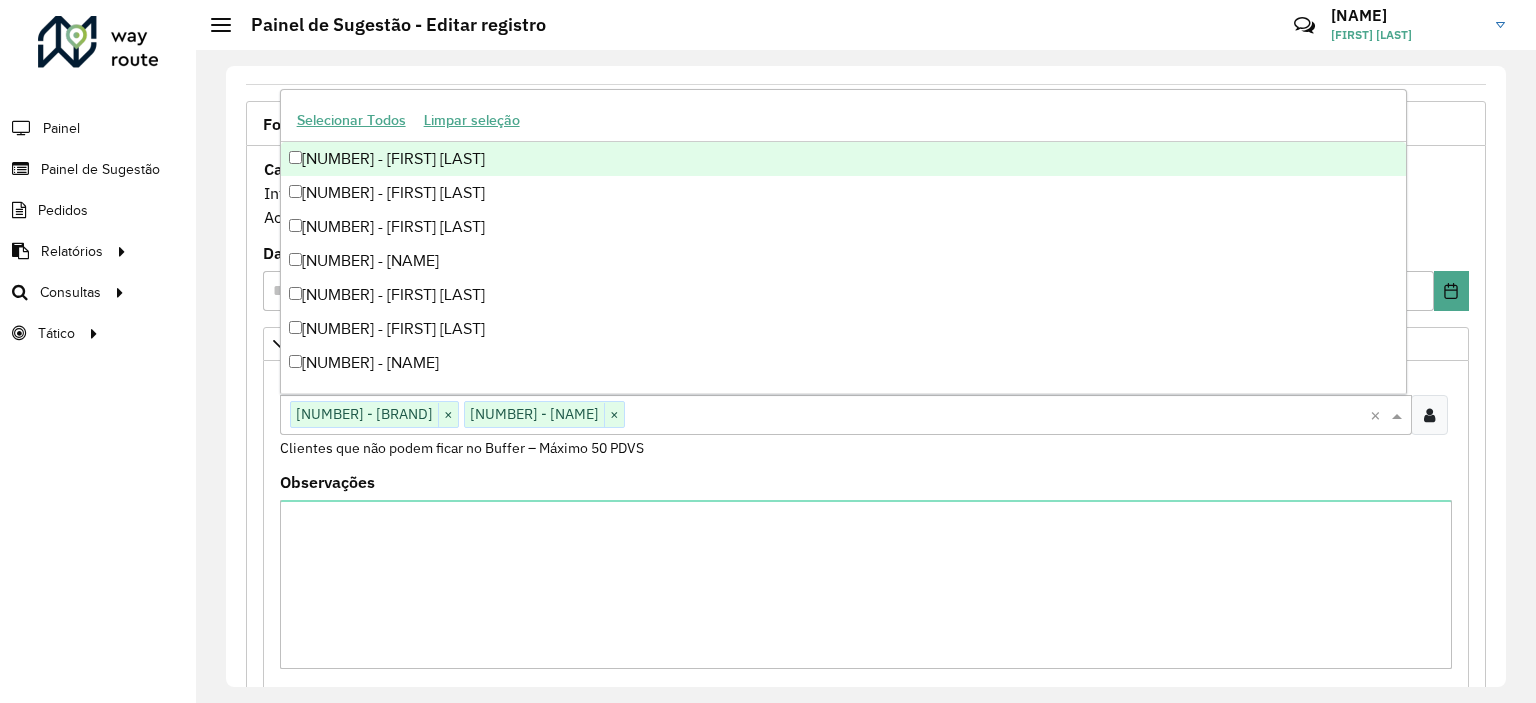 paste on "*****" 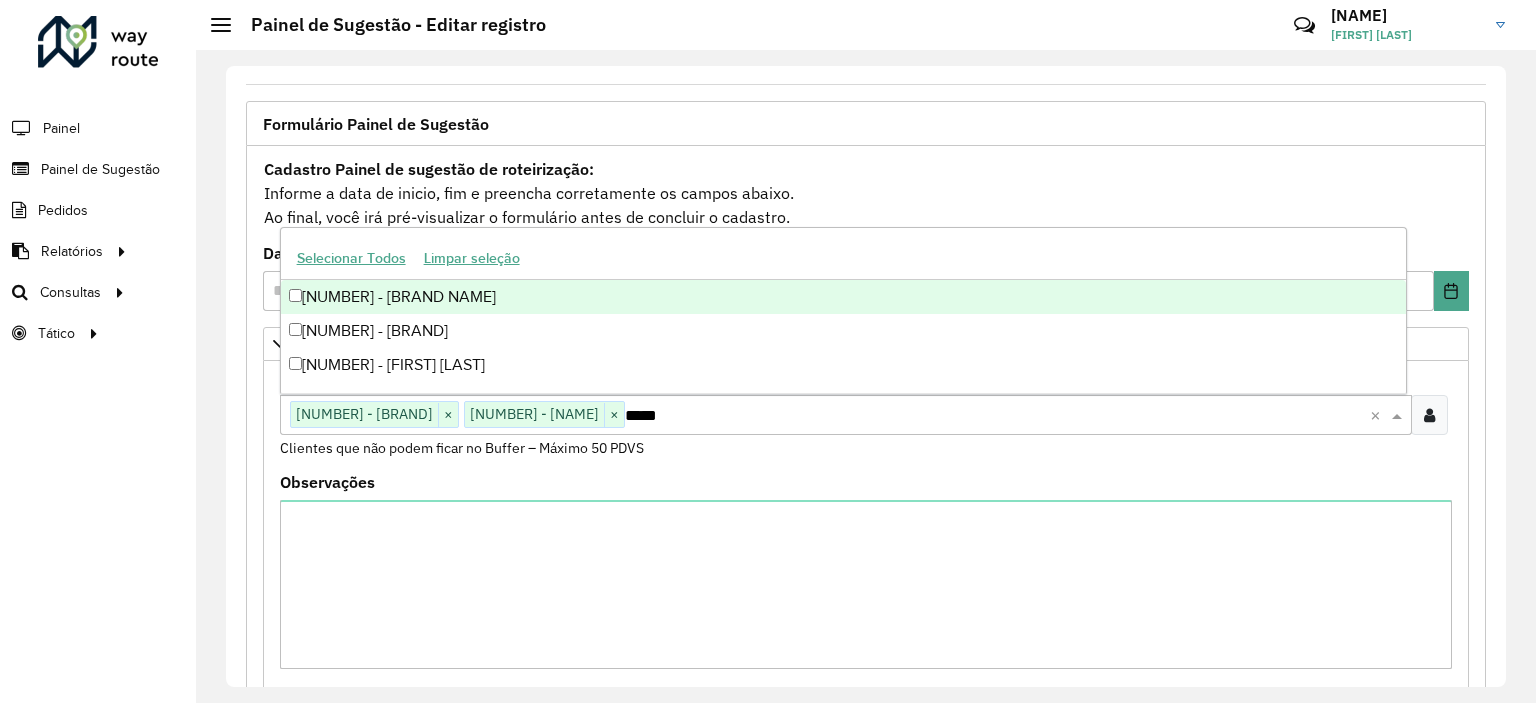 click on "[NUMBER] - [BRAND NAME]" at bounding box center (843, 297) 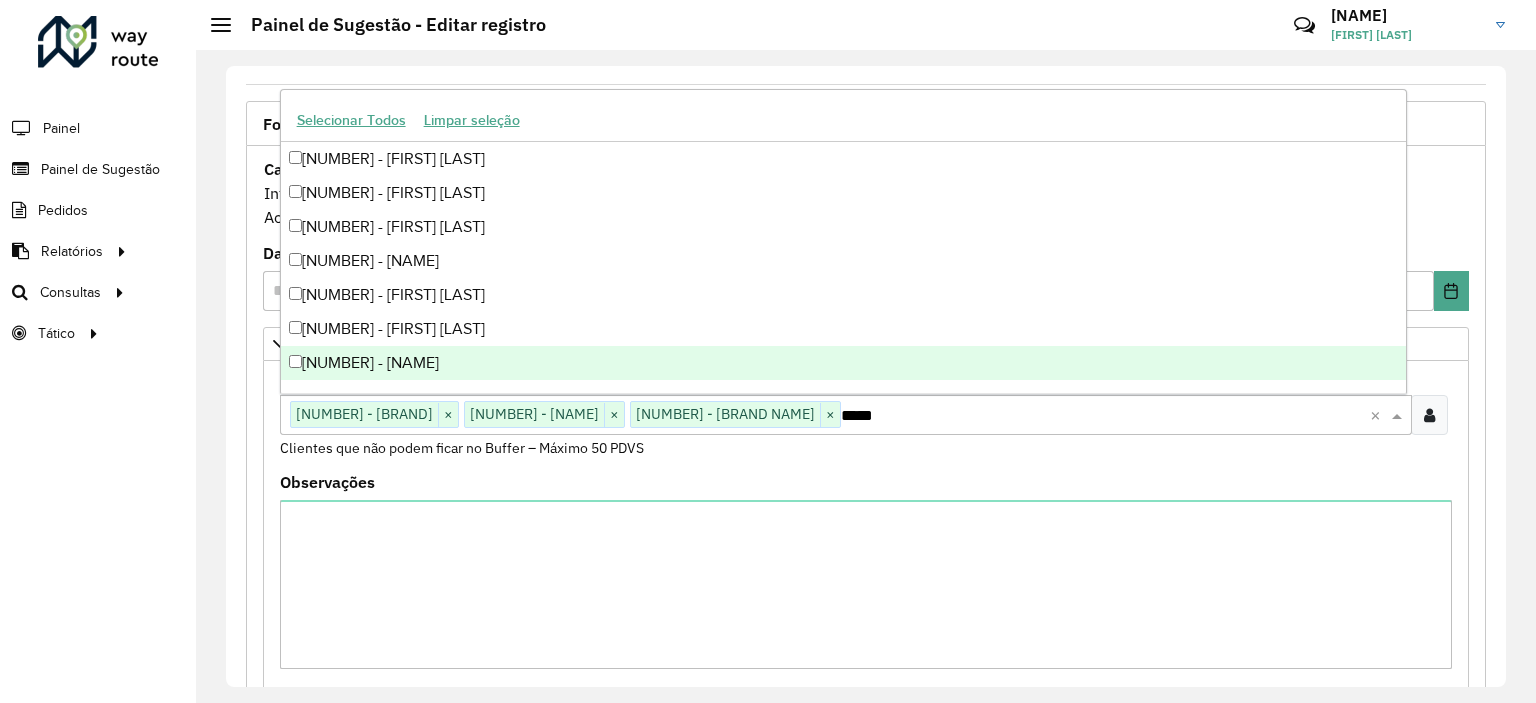 click on "Observações" at bounding box center (866, 572) 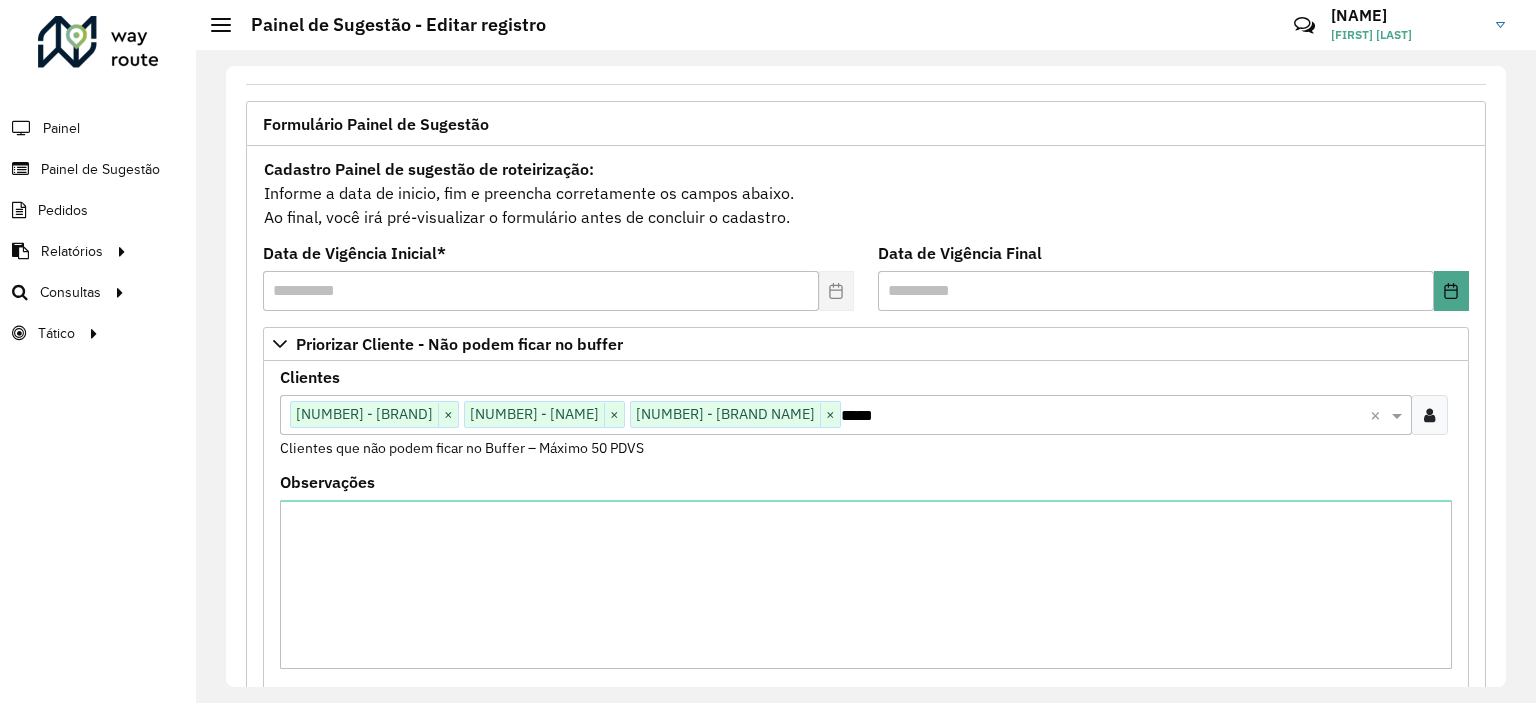 scroll, scrollTop: 300, scrollLeft: 0, axis: vertical 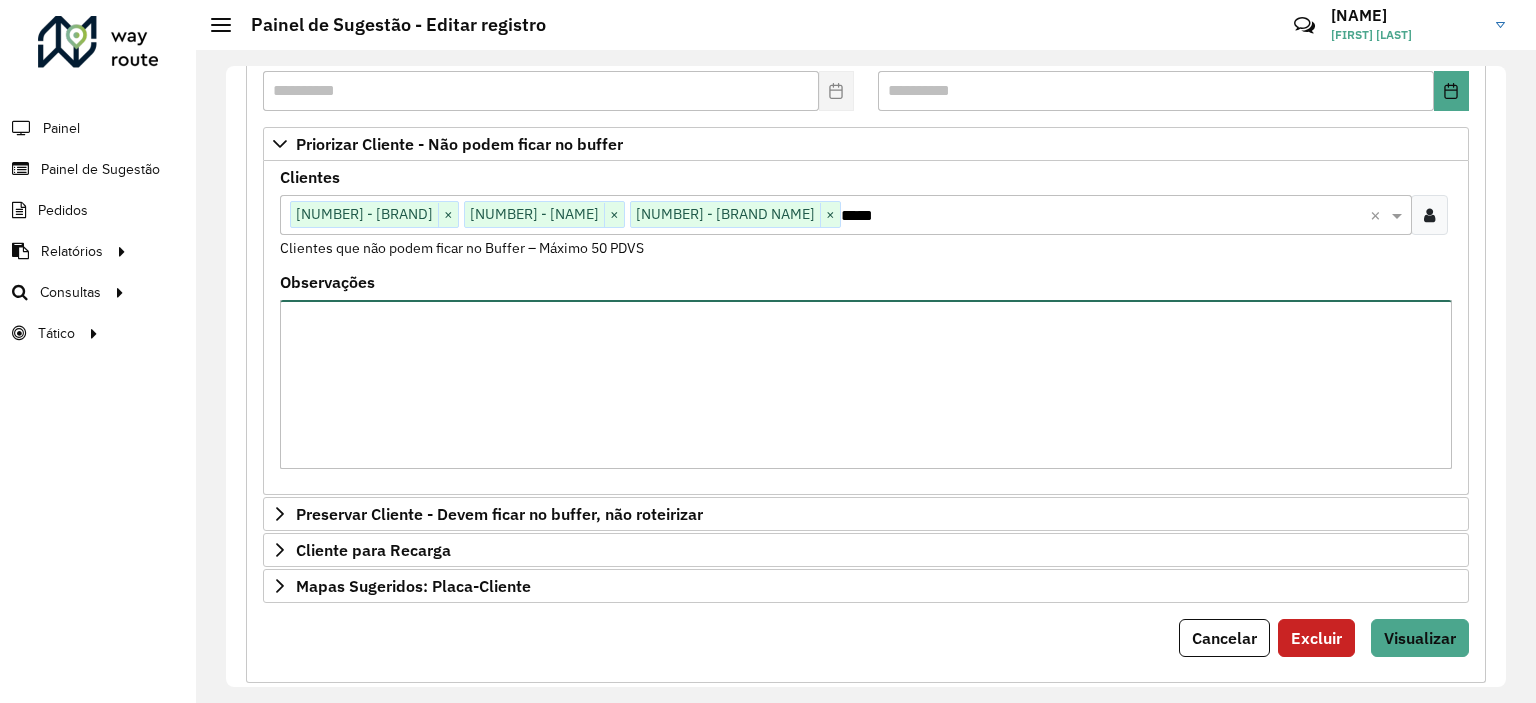 click on "Observações" at bounding box center (866, 384) 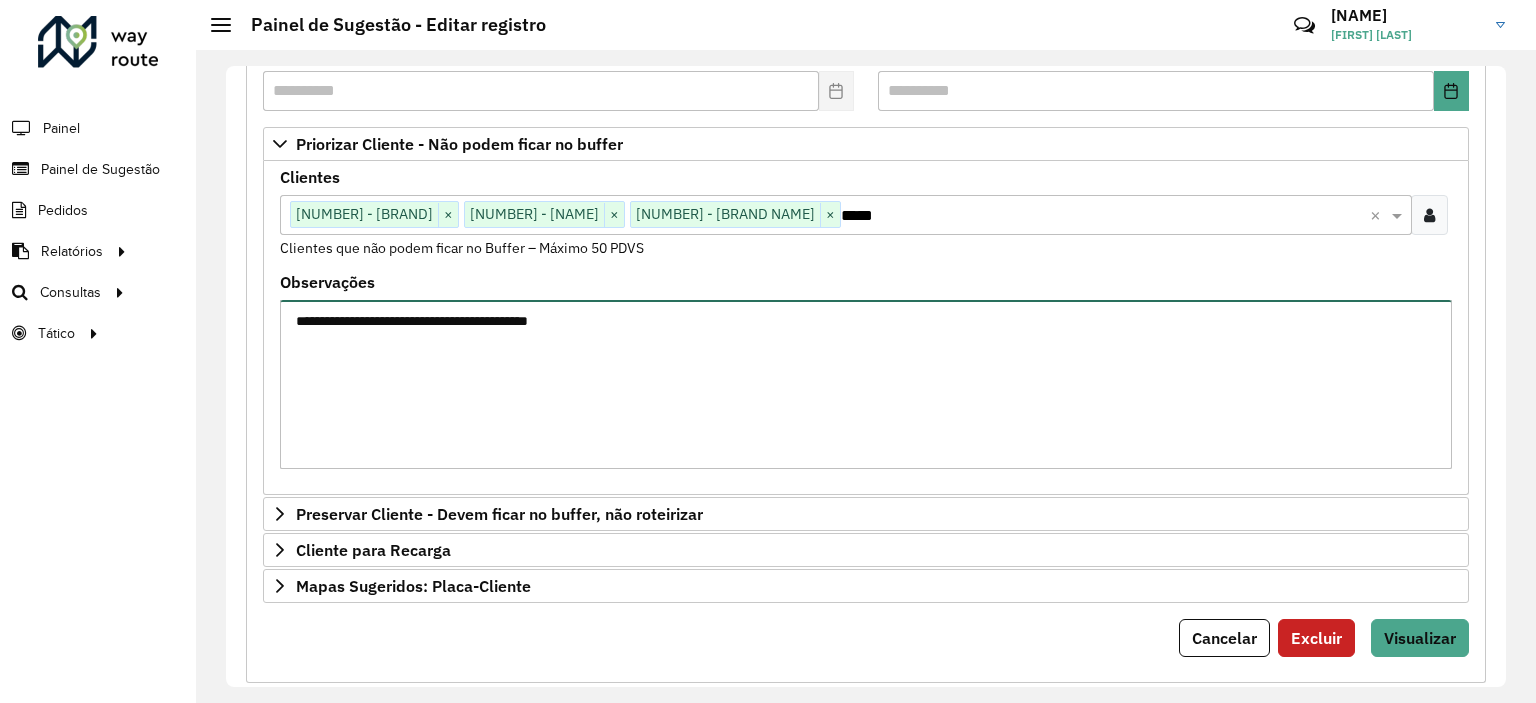 click on "**********" at bounding box center (866, 384) 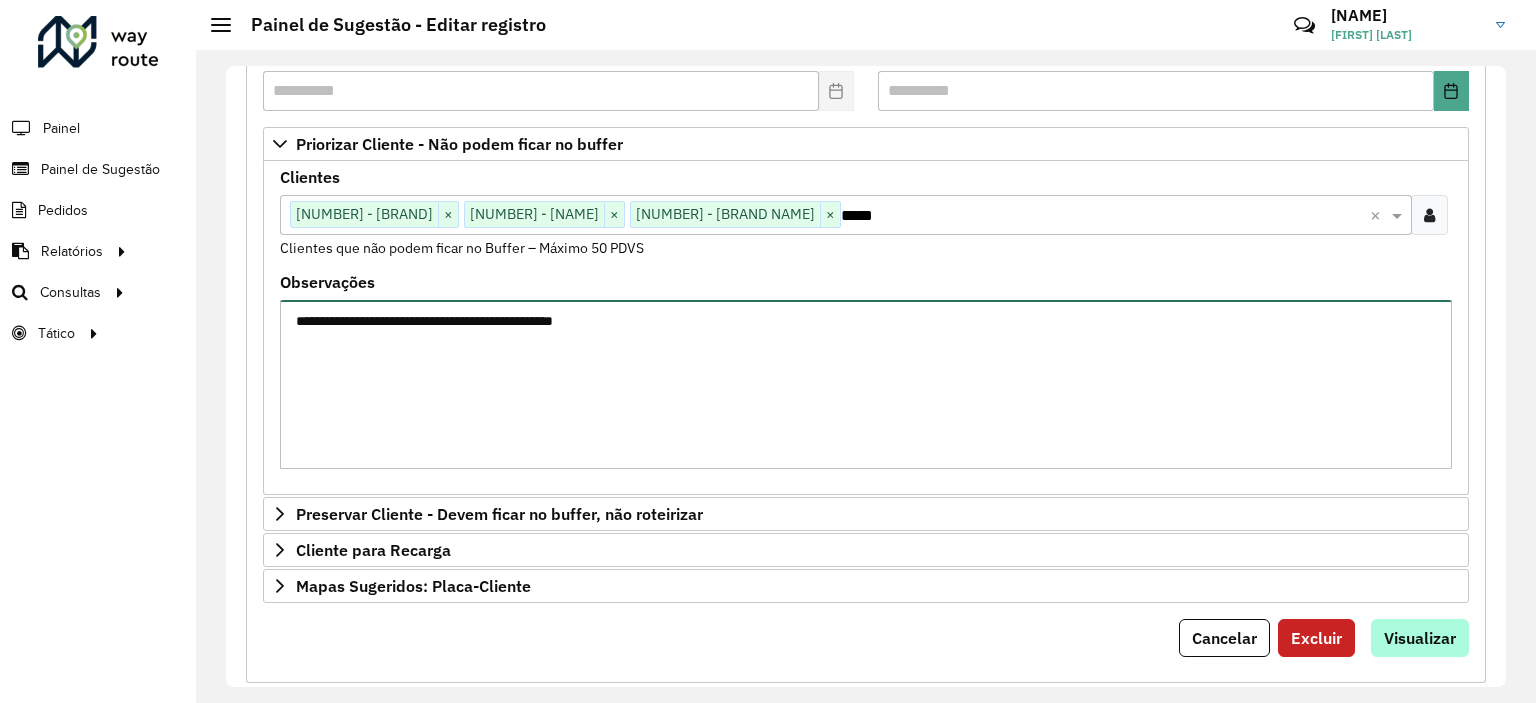 type on "**********" 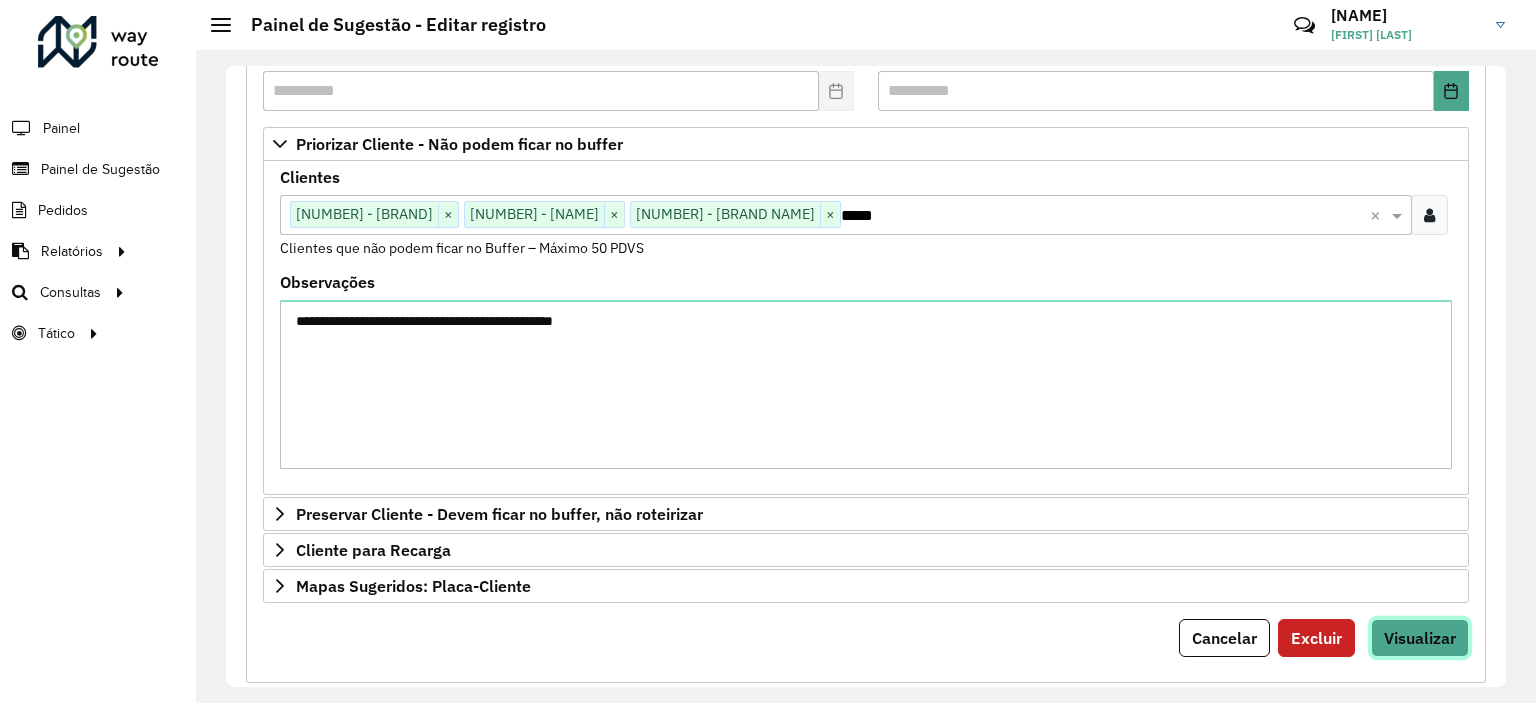 click on "Visualizar" at bounding box center [1420, 638] 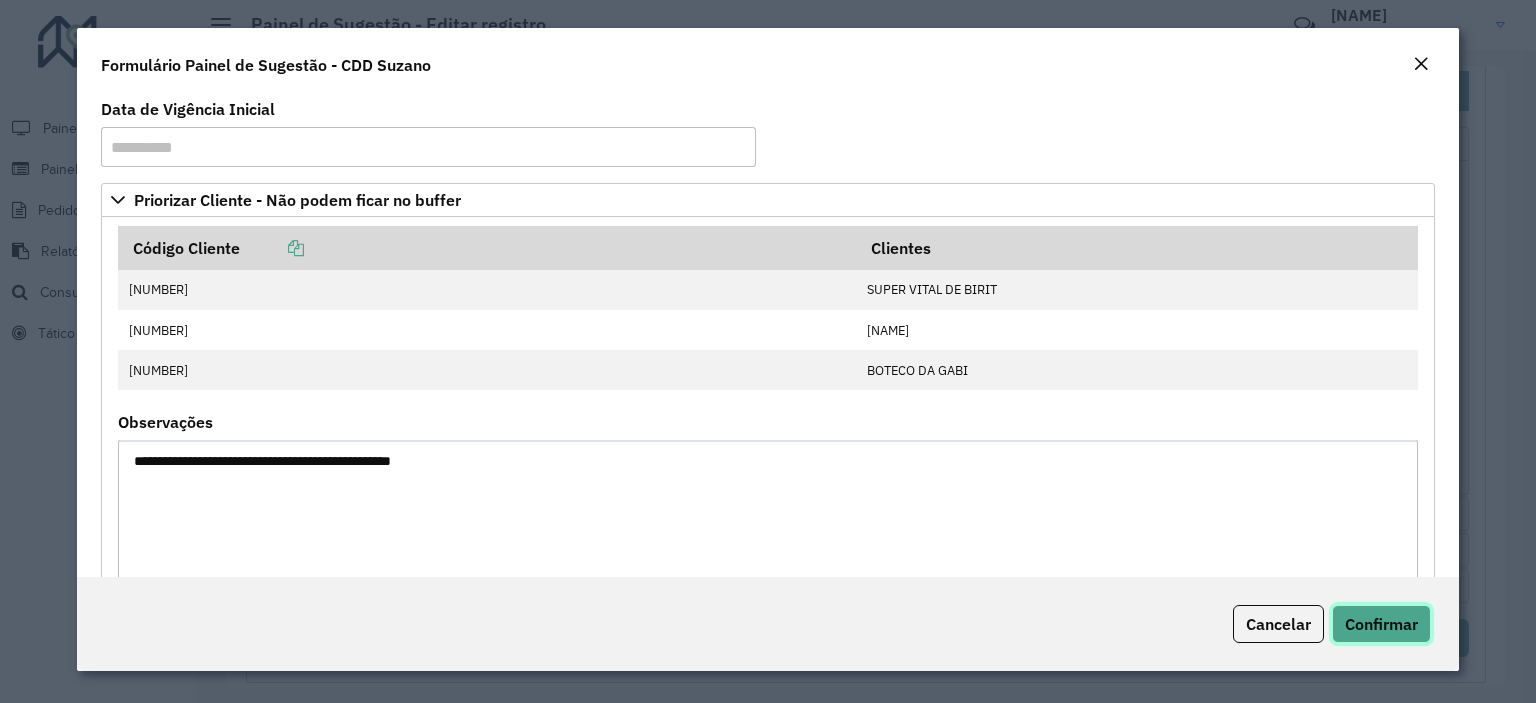 click on "Confirmar" 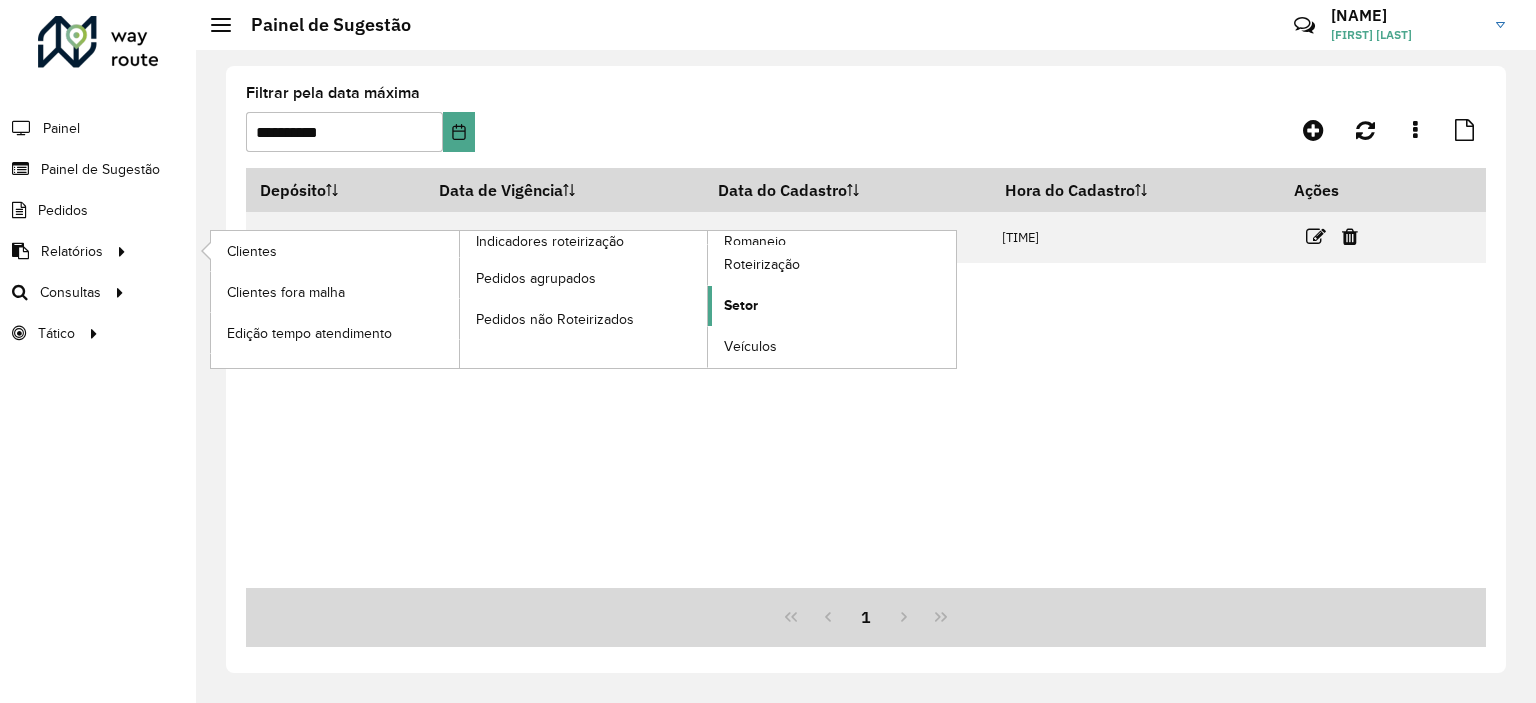 click on "Setor" 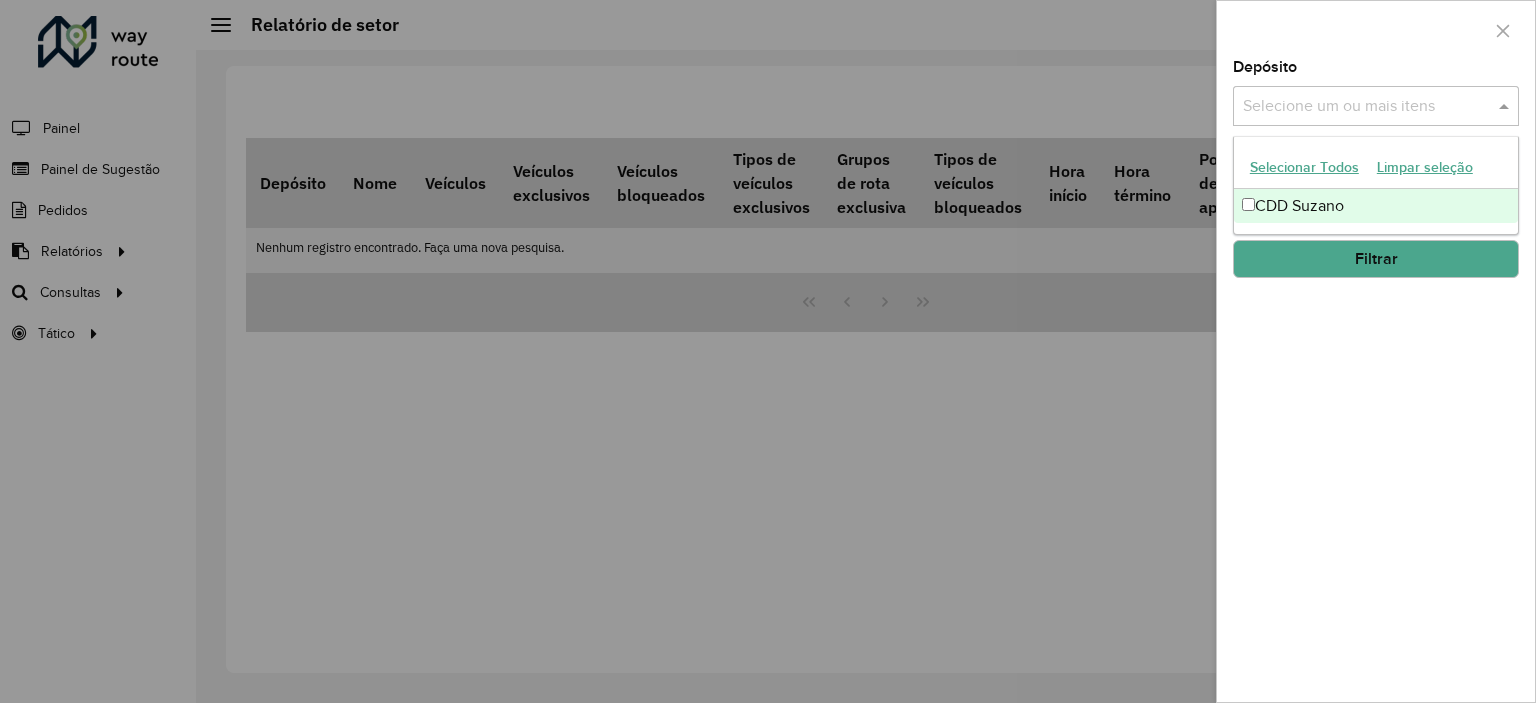 click at bounding box center [1366, 107] 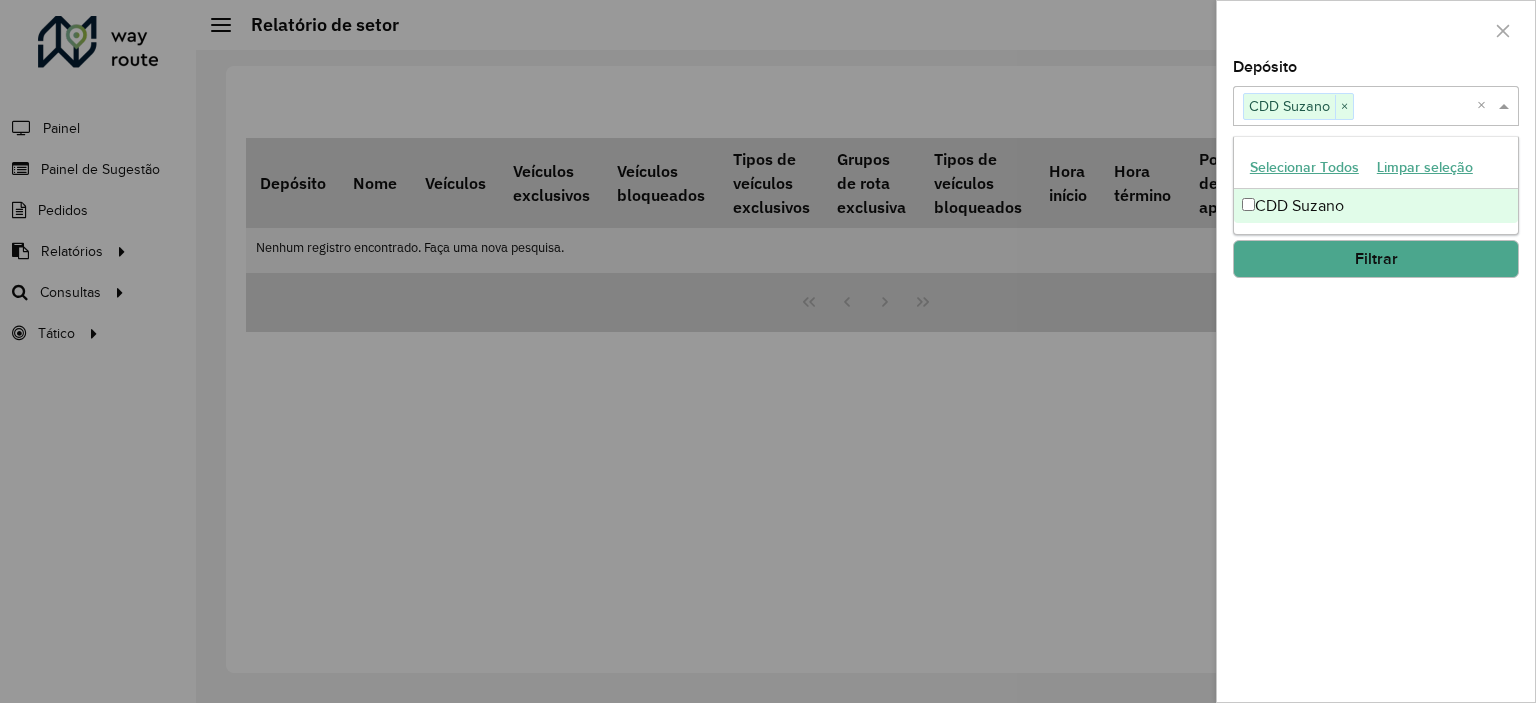 click on "Depósito  Selecione um ou mais itens CDD Suzano × ×" 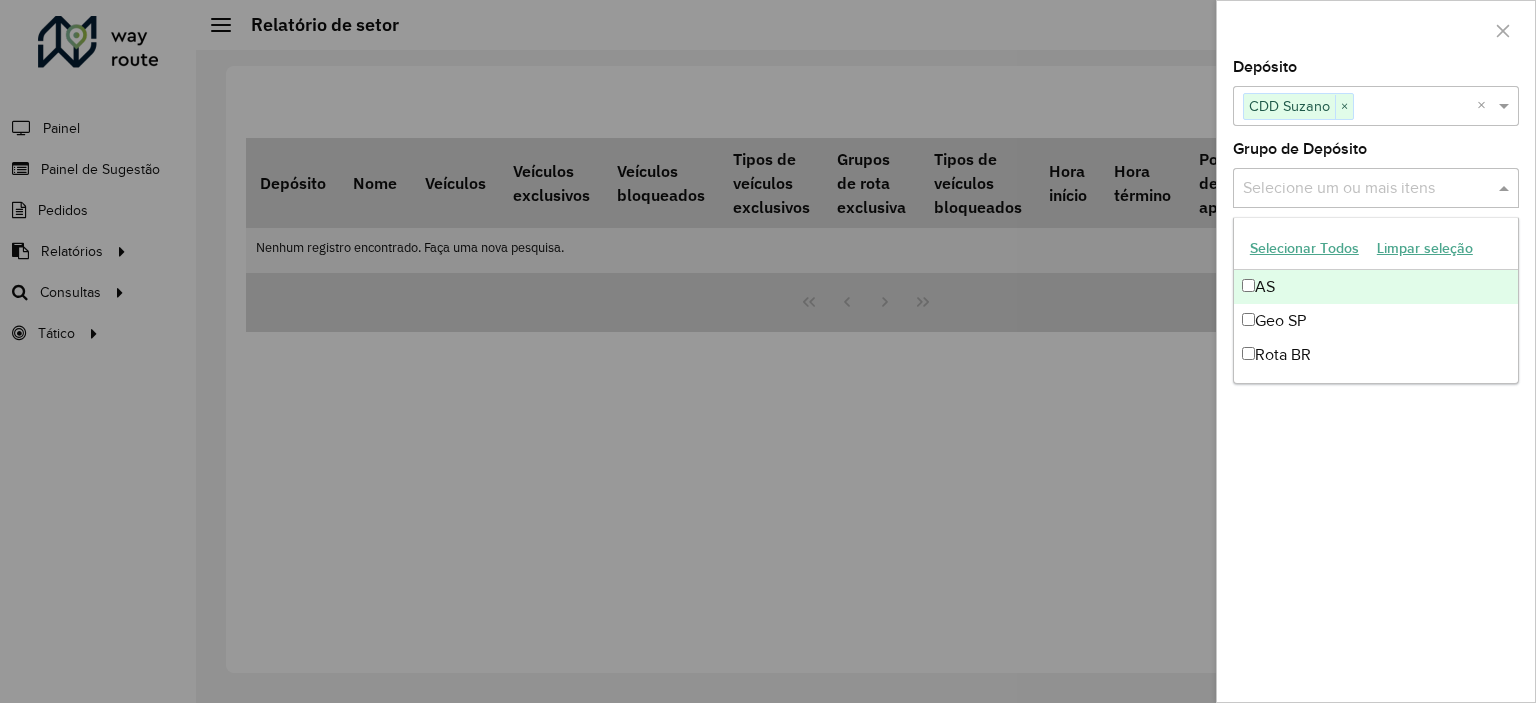 click at bounding box center (1366, 189) 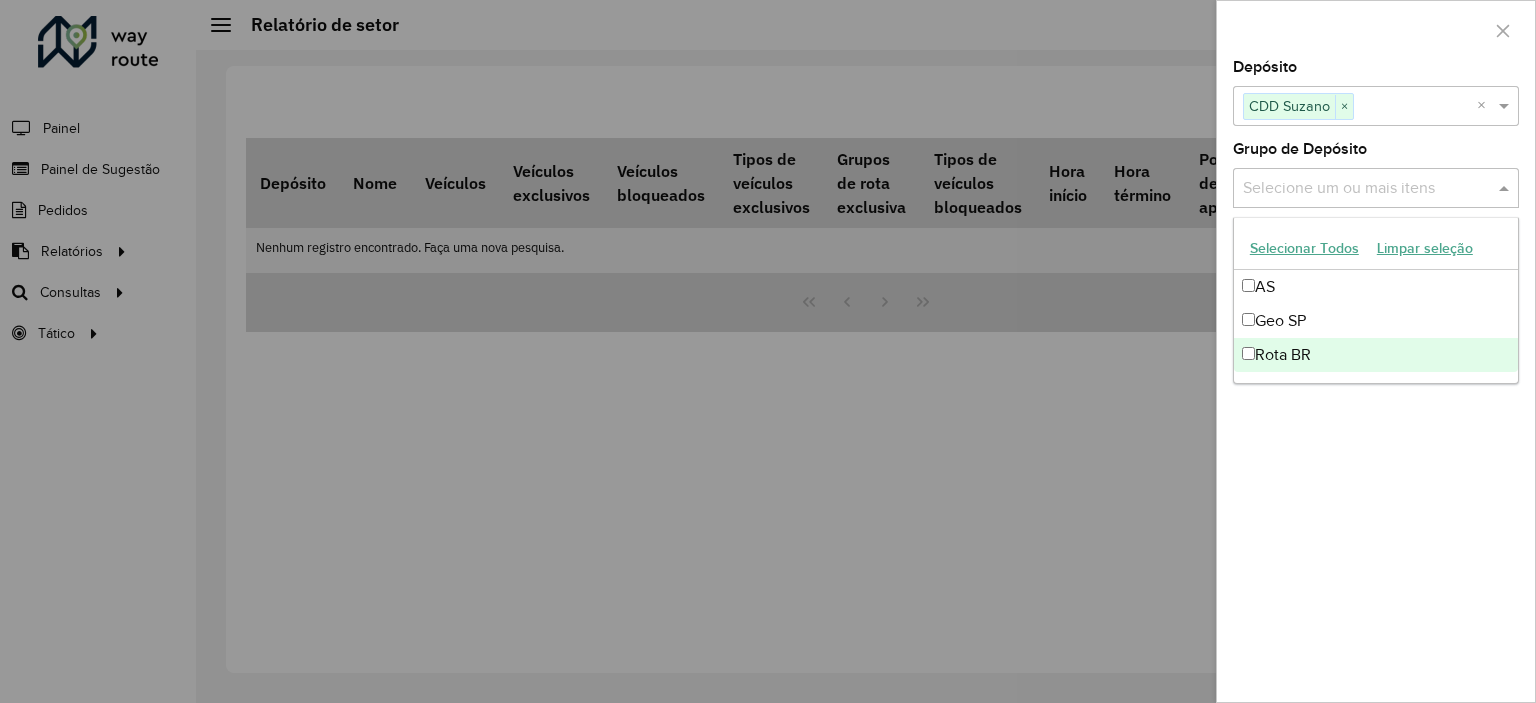 click on "Rota BR" at bounding box center (1376, 355) 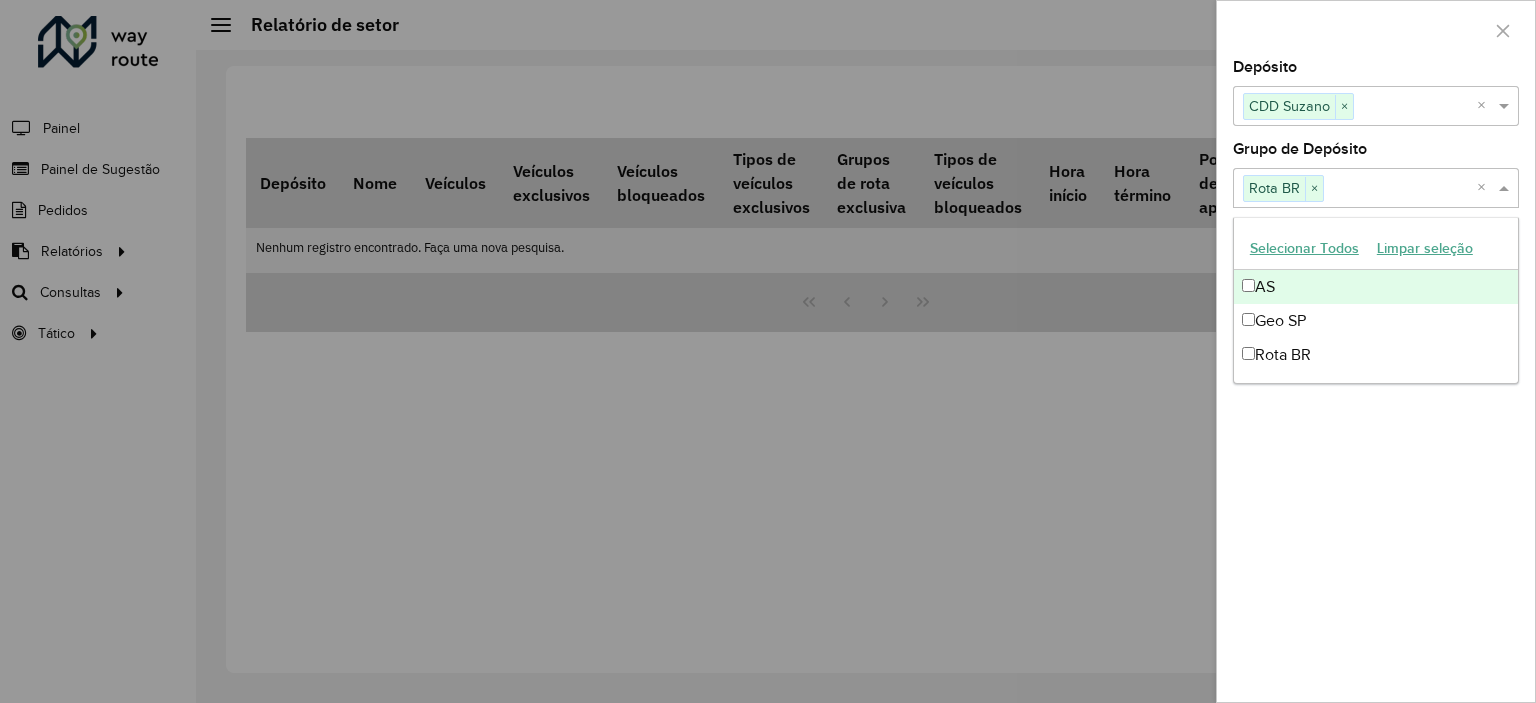 click on "Grupo de Depósito  Selecione um ou mais itens Rota BR × ×" 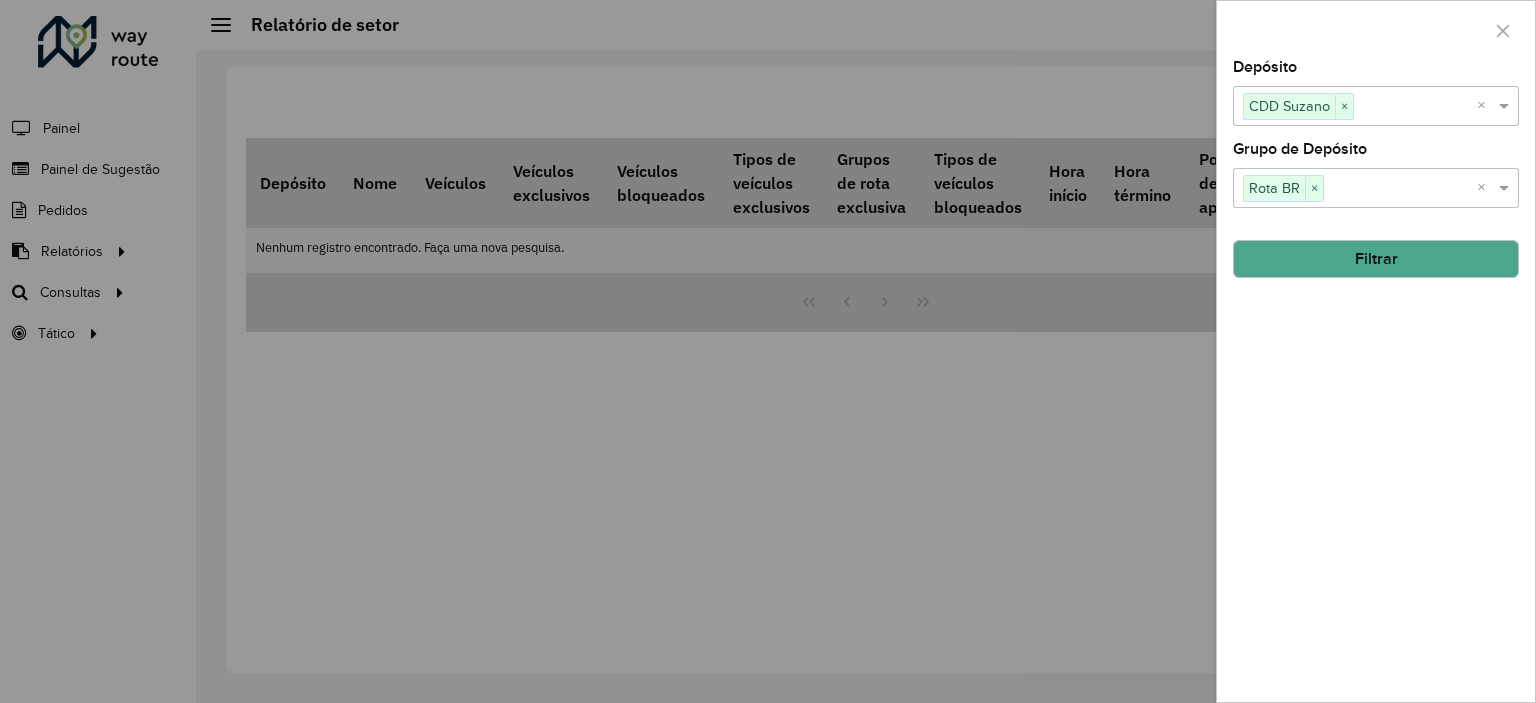 click on "Filtrar" 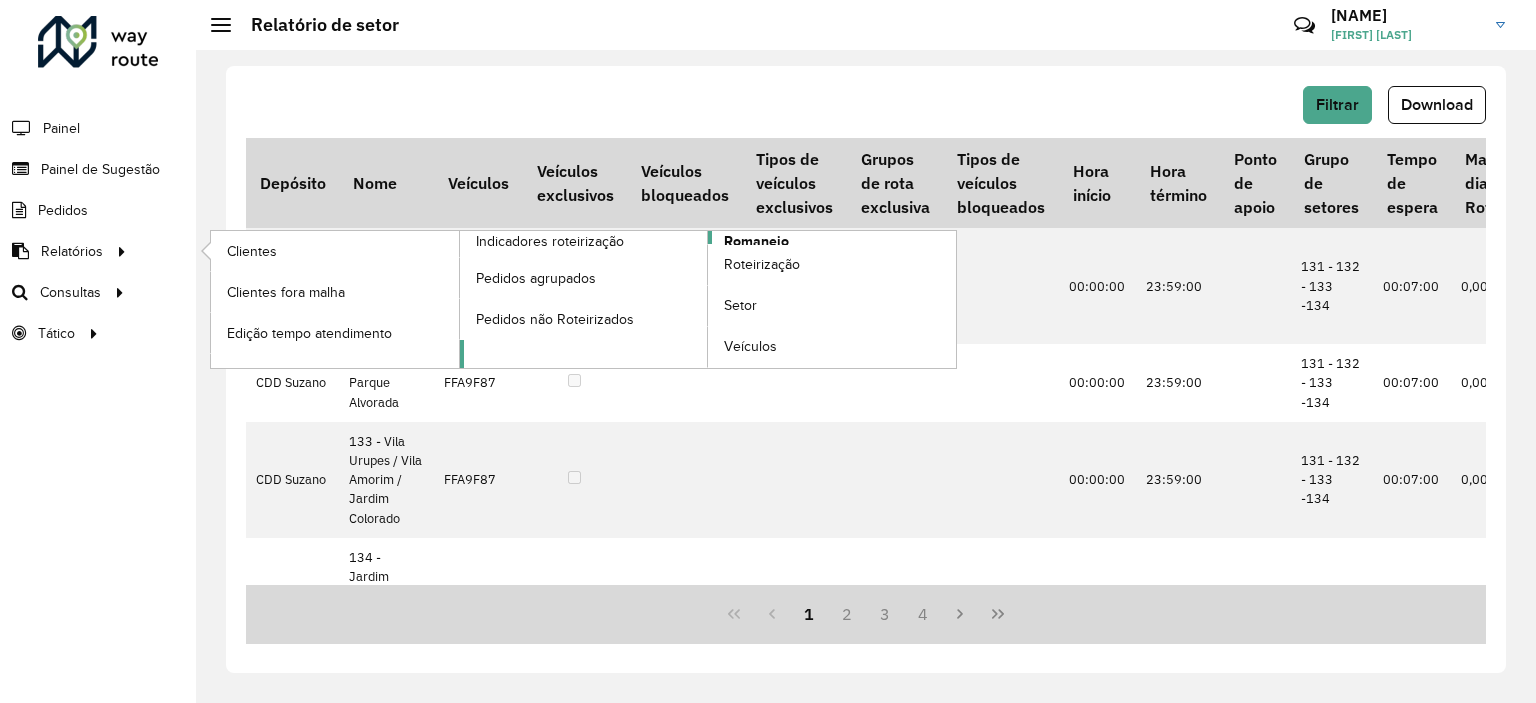 click on "Romaneio" 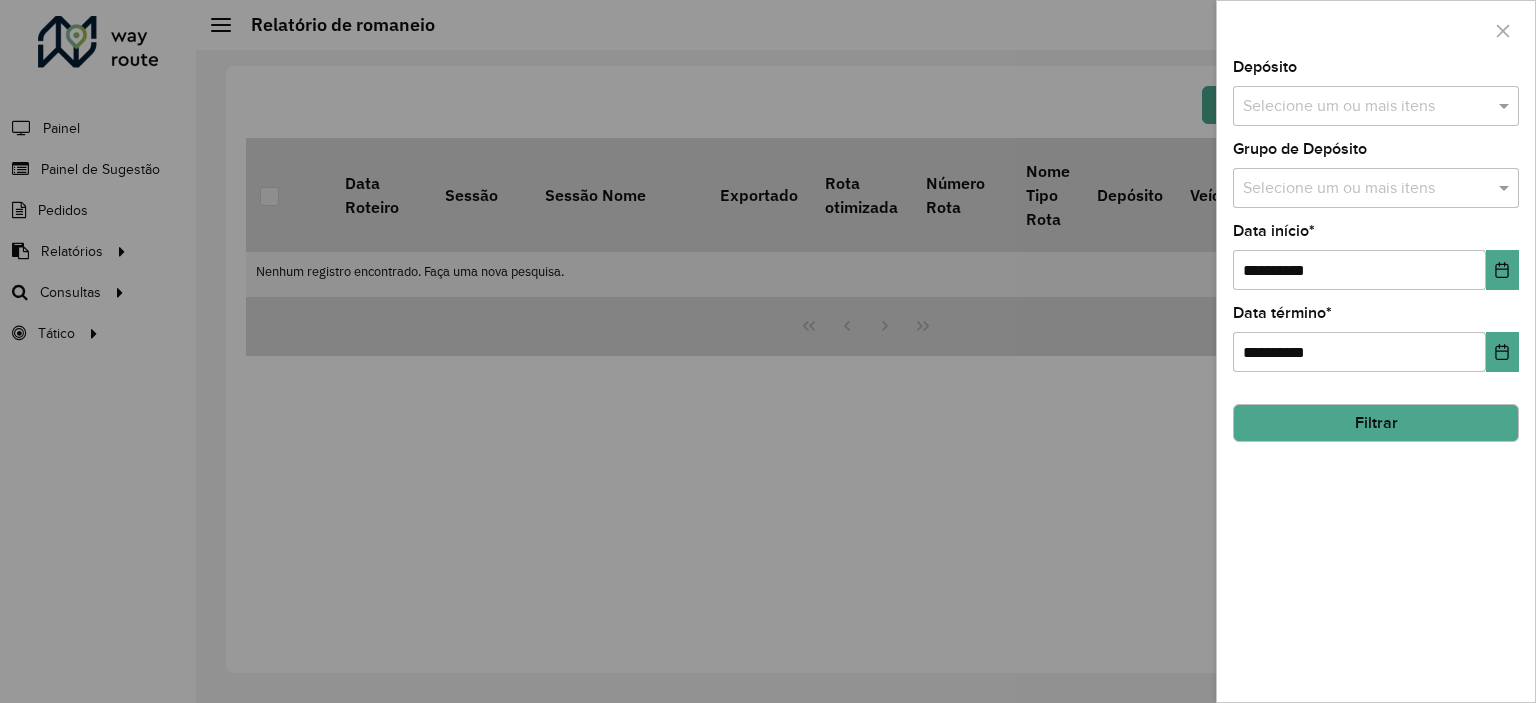 click at bounding box center [1366, 189] 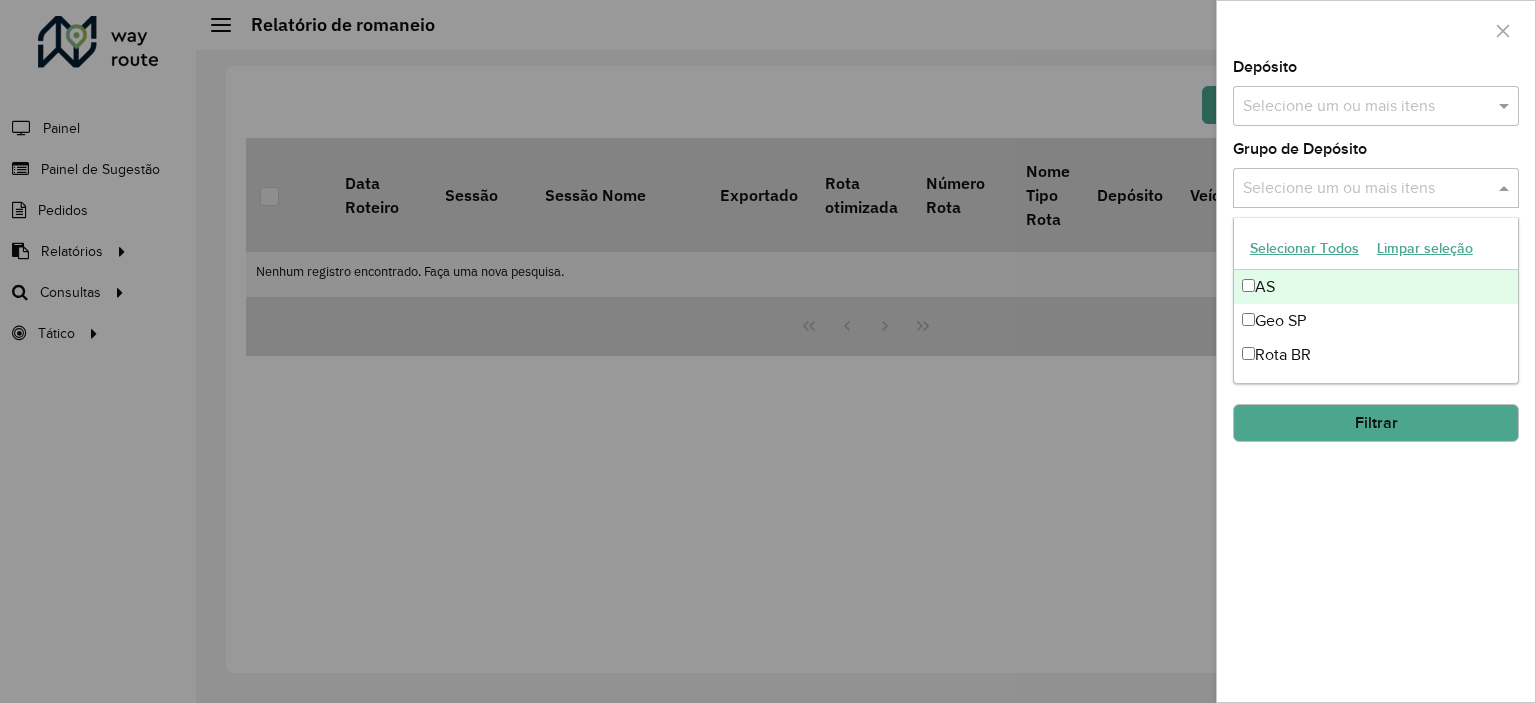 click at bounding box center (768, 351) 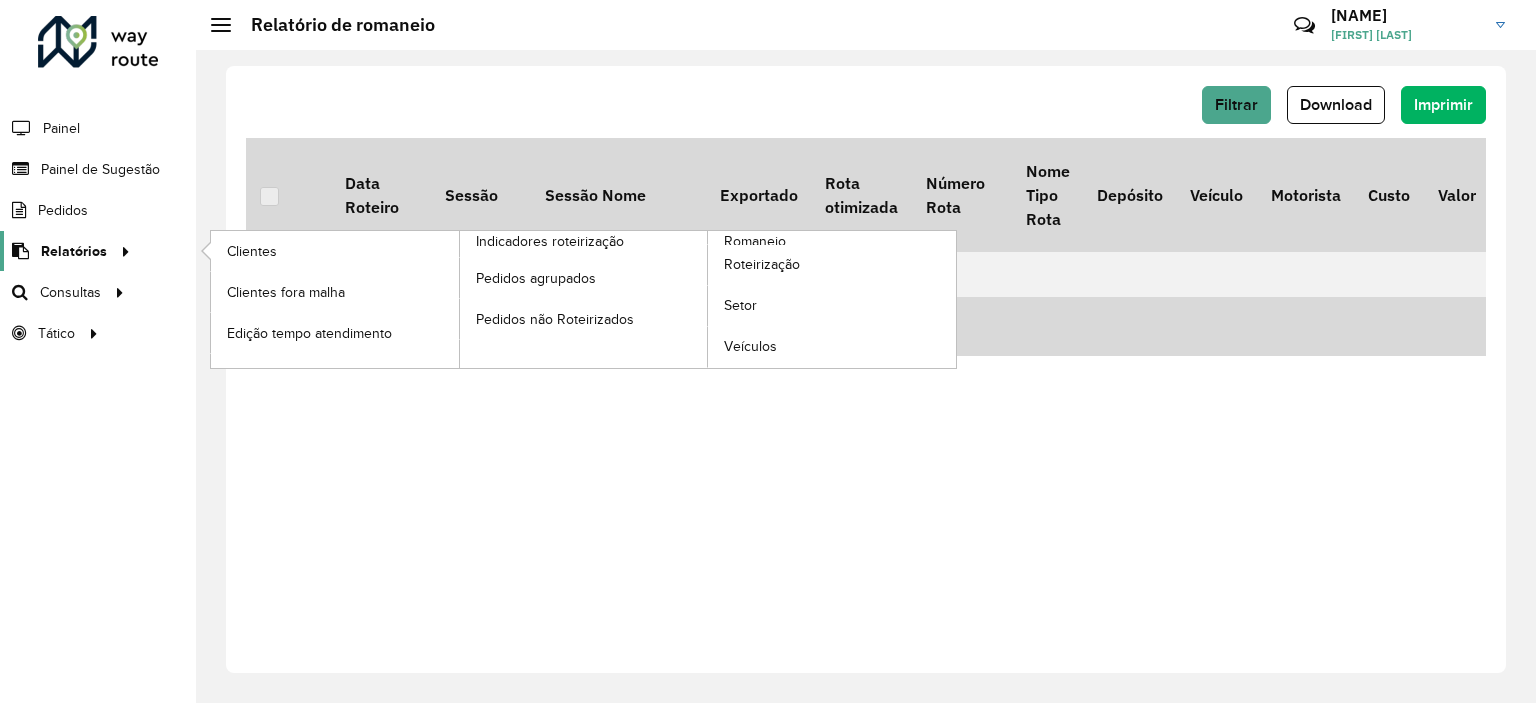 click 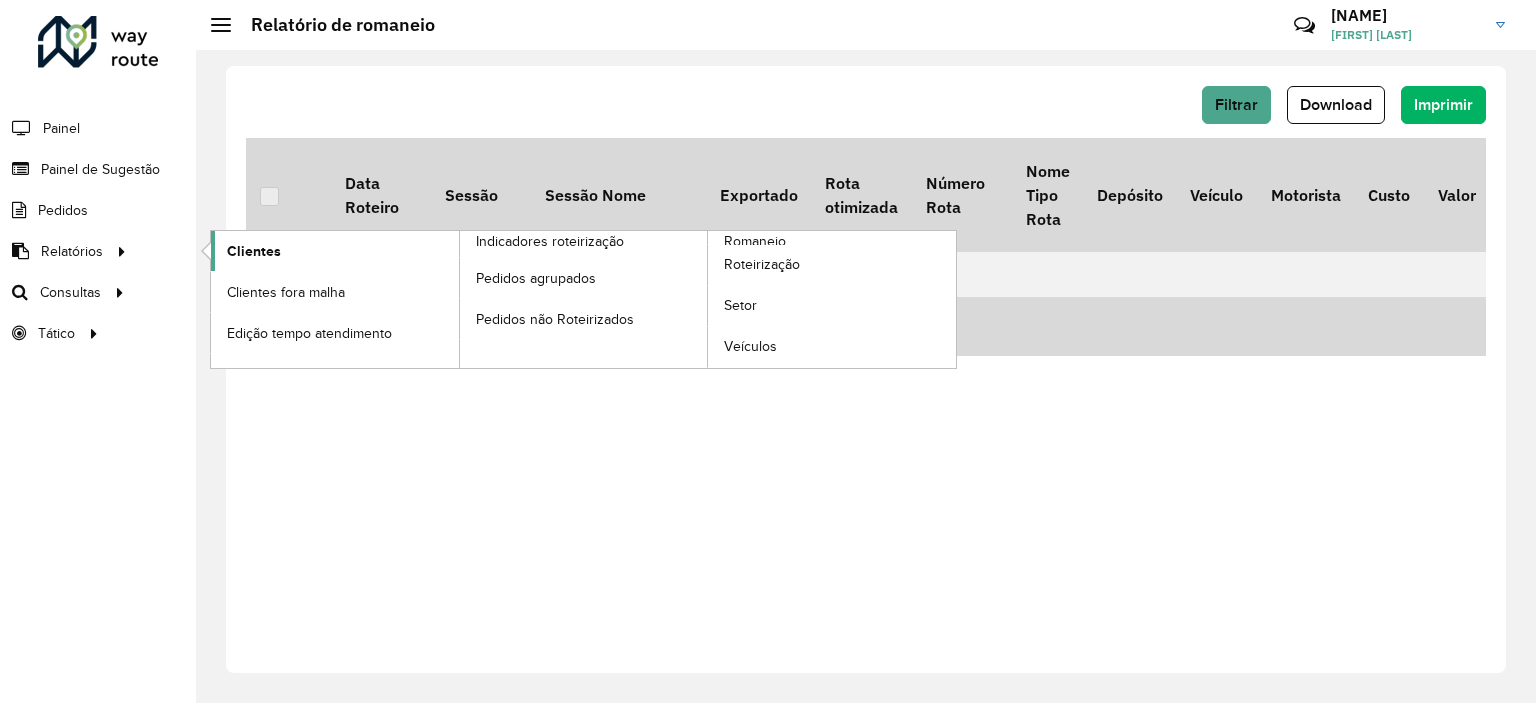 click on "Clientes" 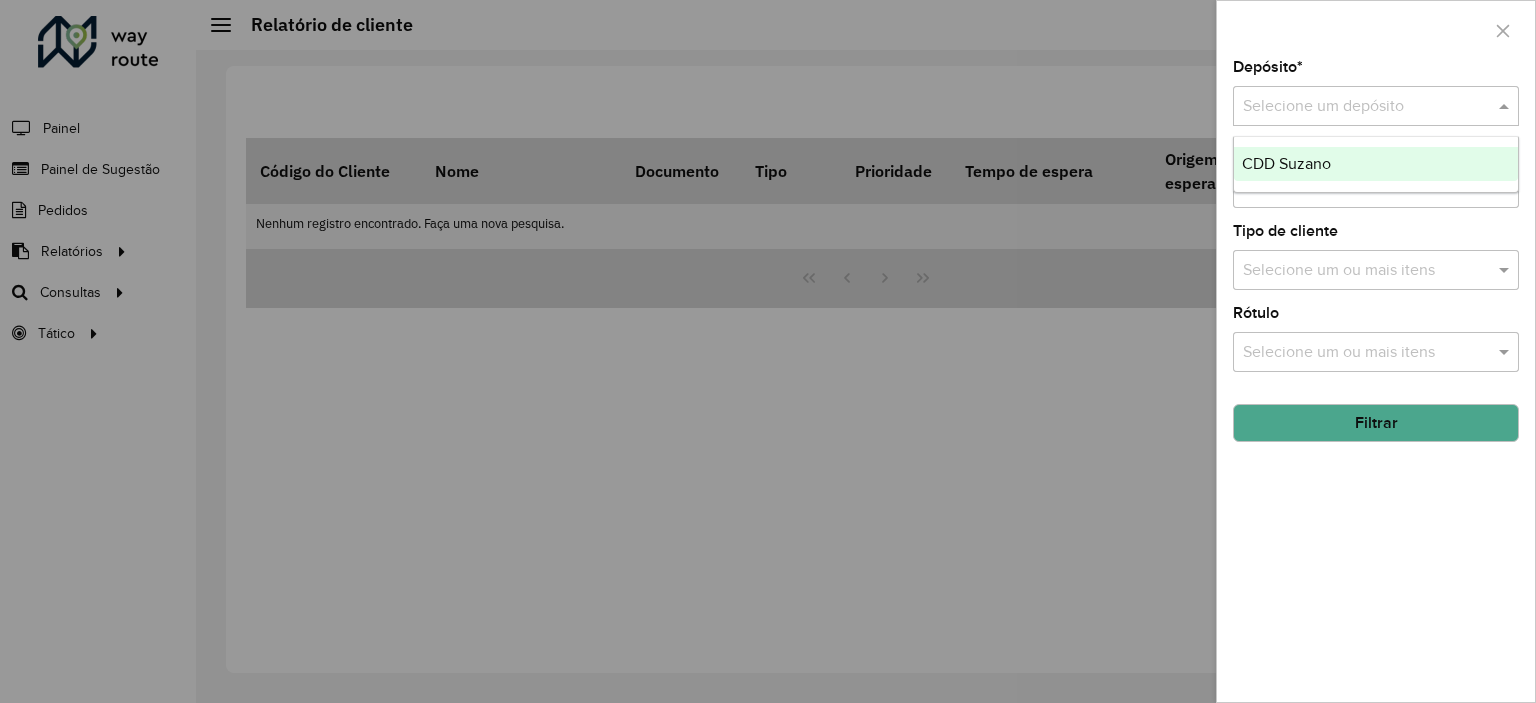 click at bounding box center (1356, 107) 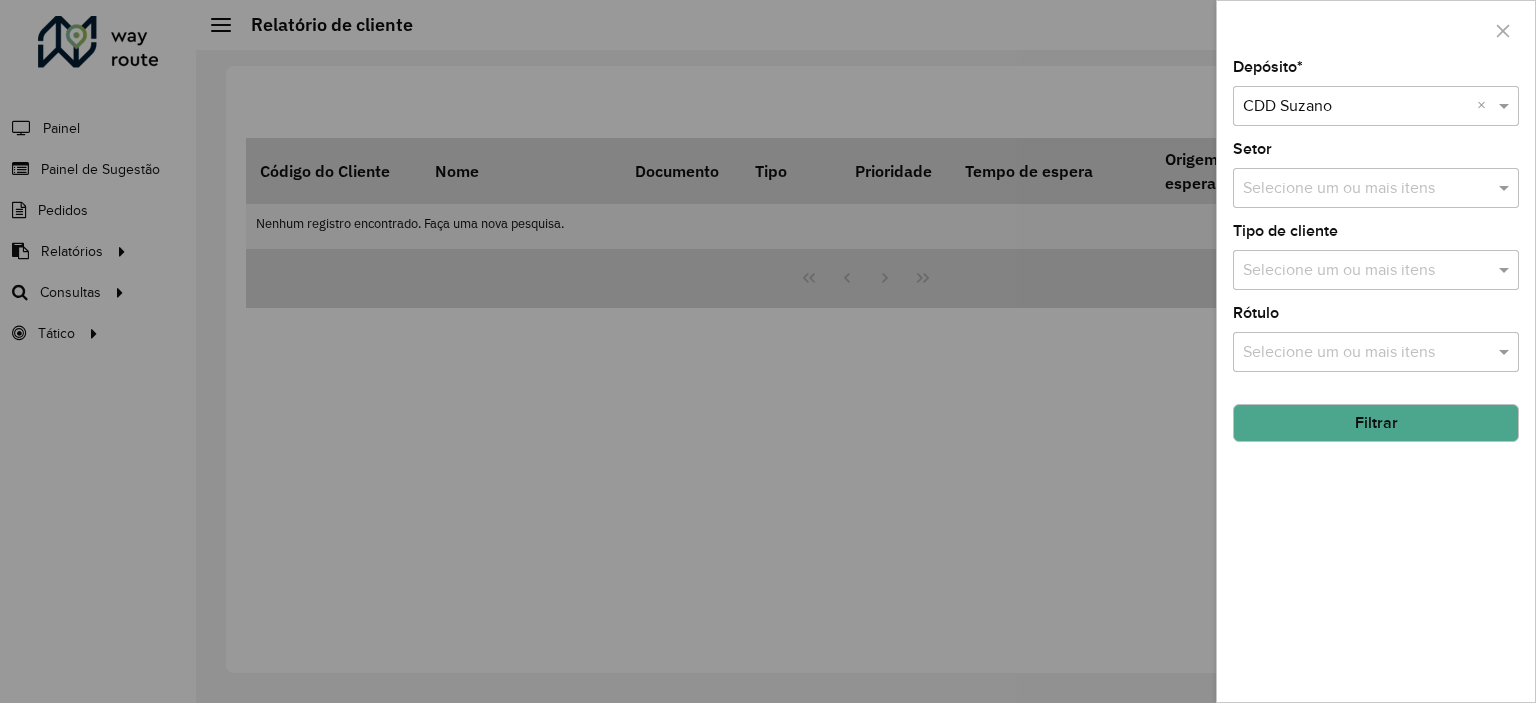 click at bounding box center (1366, 189) 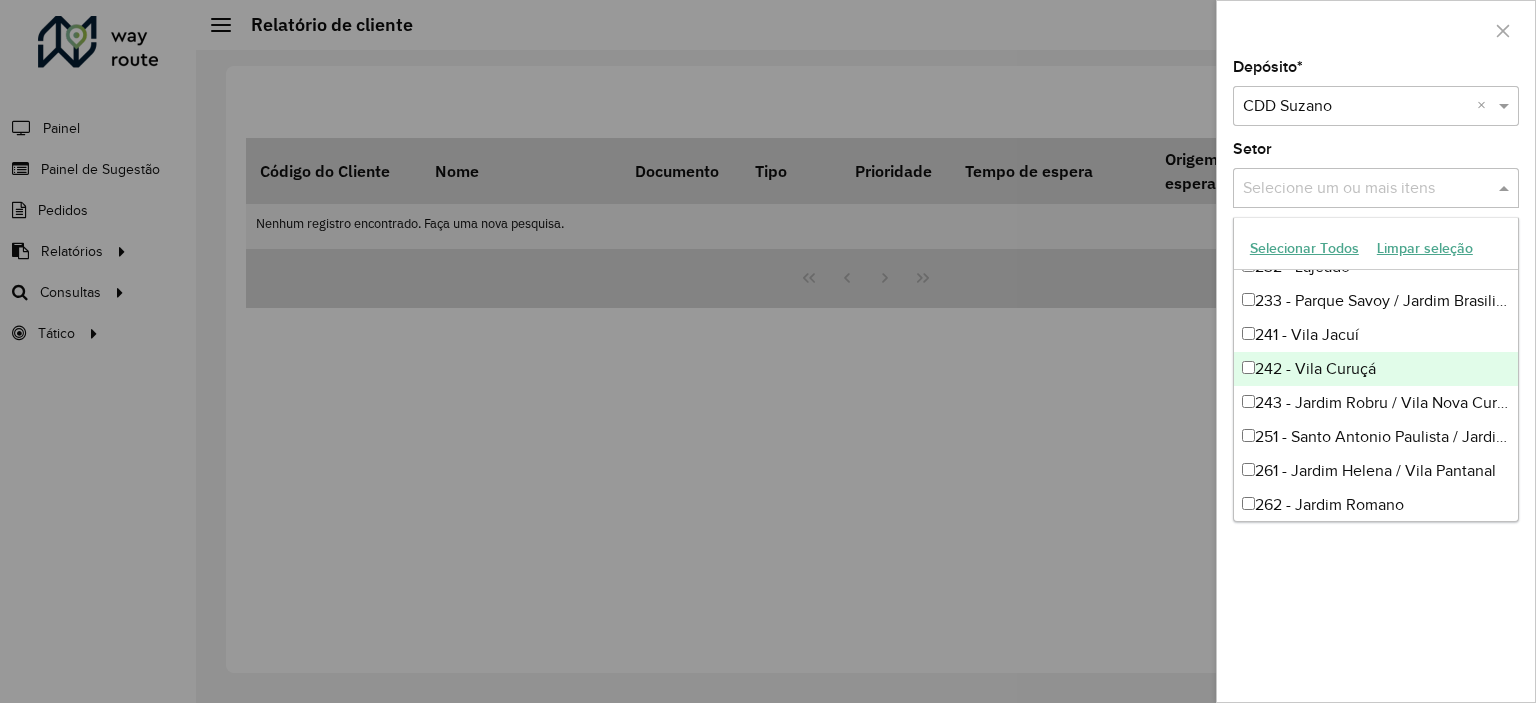 scroll, scrollTop: 1000, scrollLeft: 0, axis: vertical 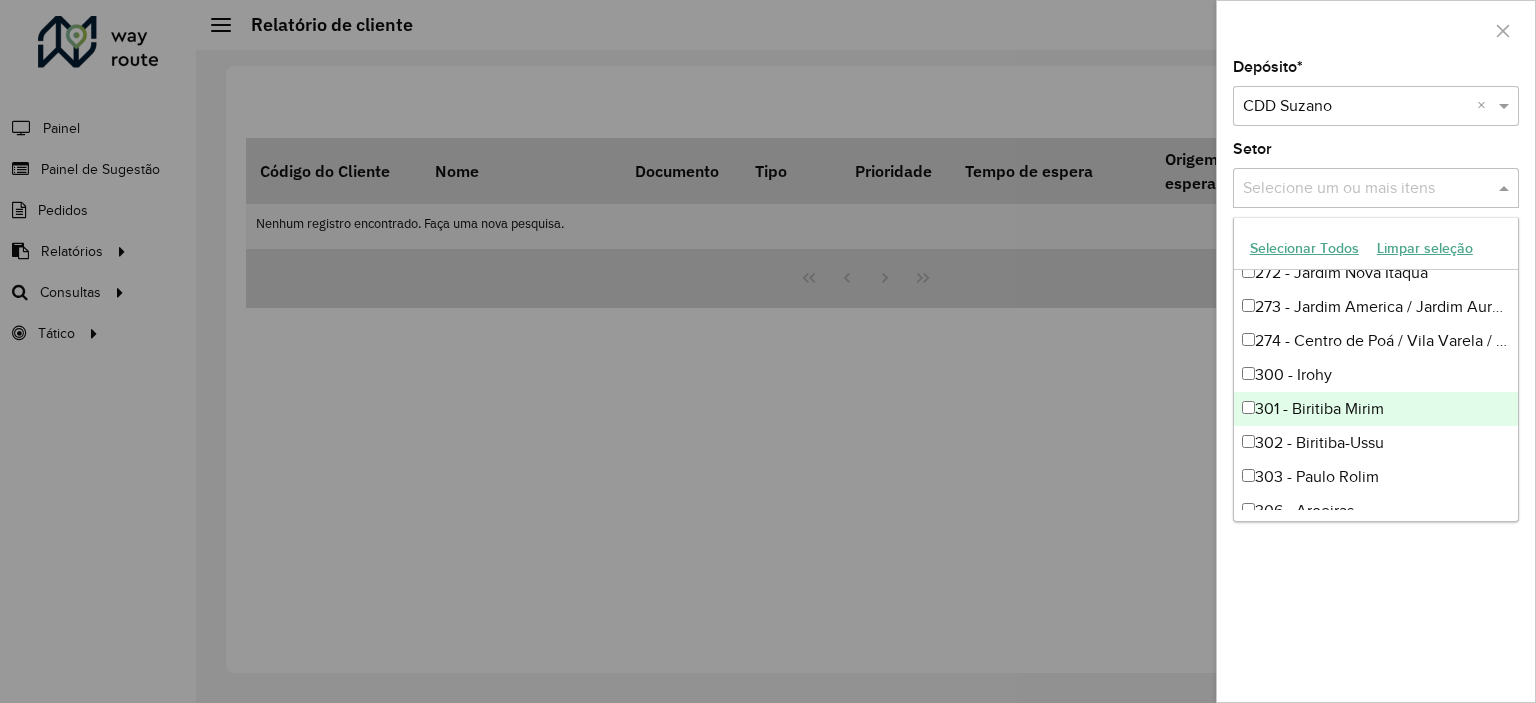 click on "301 - Biritiba Mirim" at bounding box center [1376, 409] 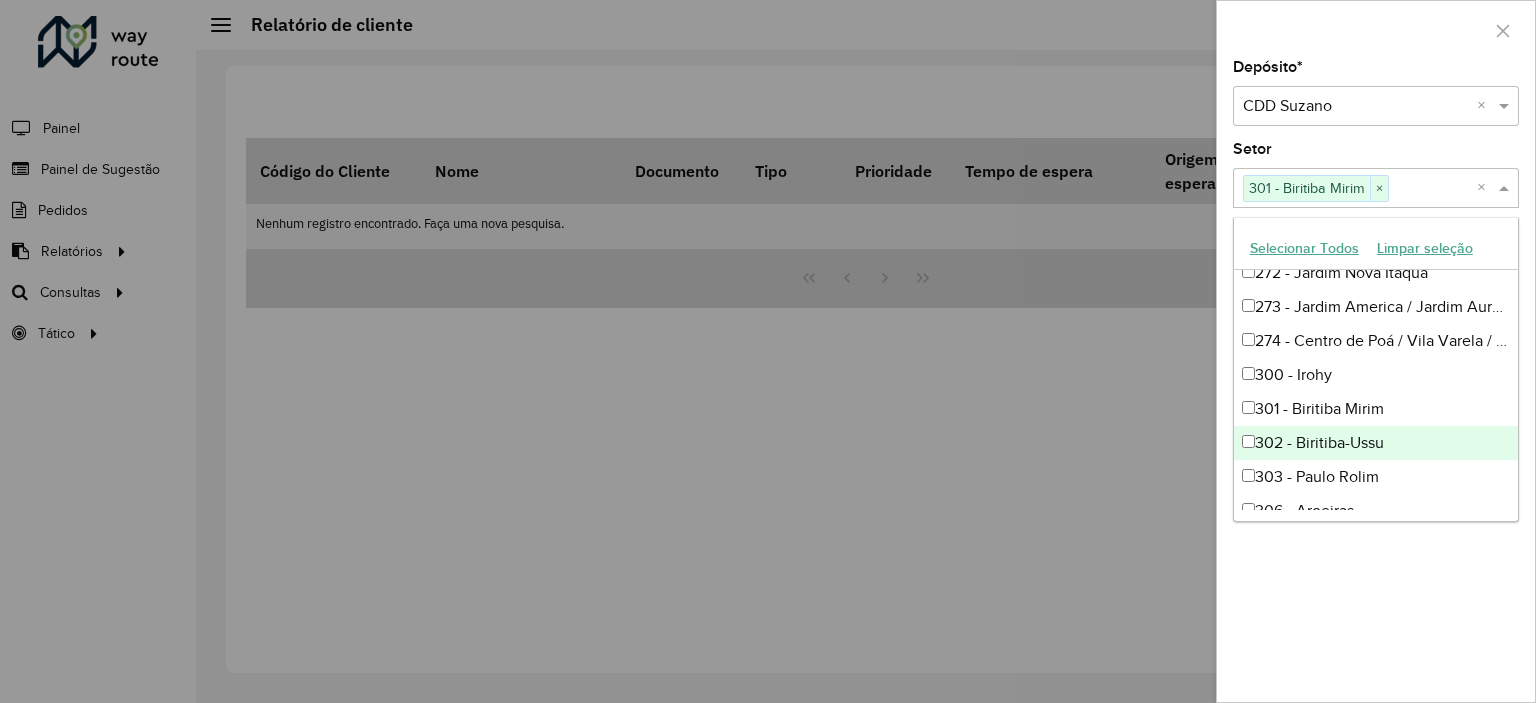 click on "302 - Biritiba-Ussu" at bounding box center [1376, 443] 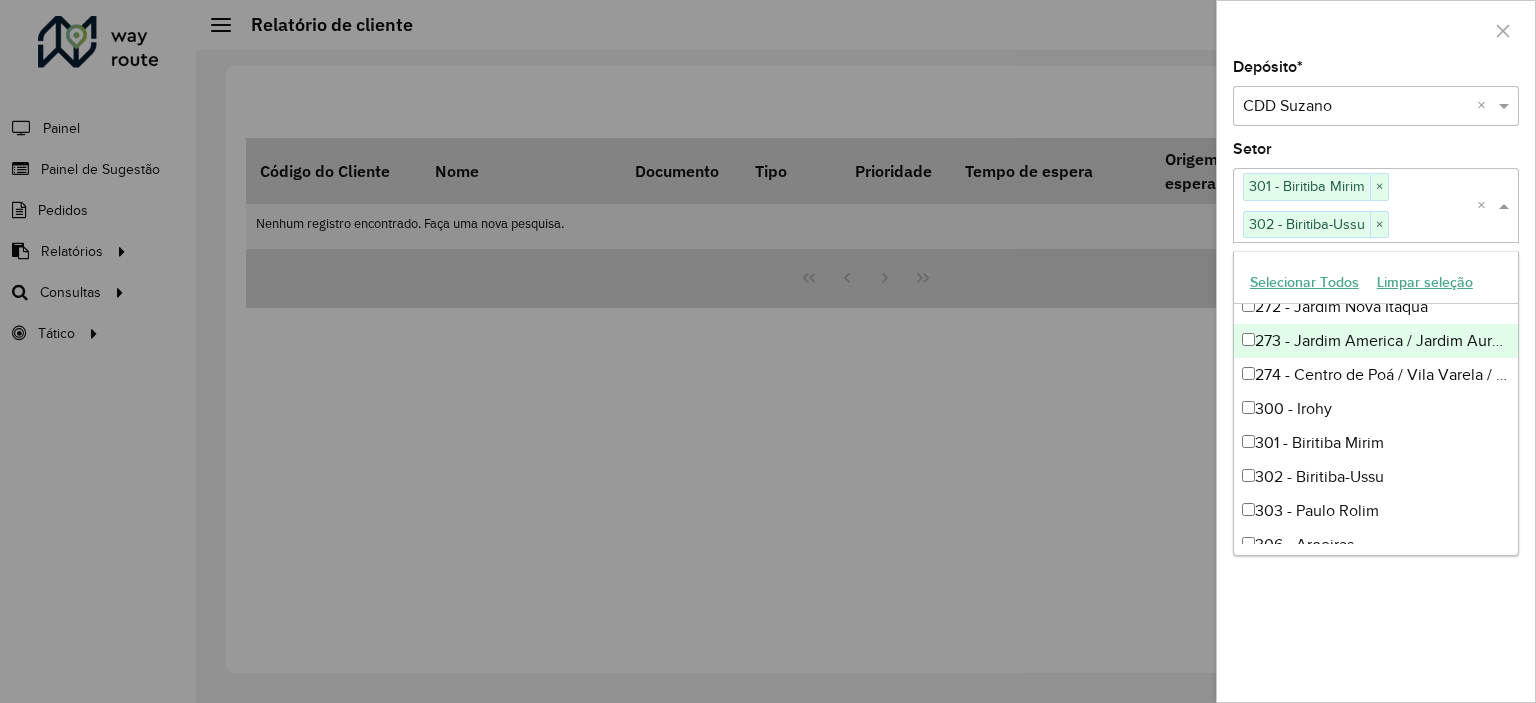 click on "Depósito  * Selecione um depósito × CDD Suzano ×  Setor  Selecione um ou mais itens [NUMBER] - [CITY] × [NUMBER] - [CITY] × ×  Tipo de cliente  Selecione um ou mais itens  Rótulo  Selecione um ou mais itens Filtrar" 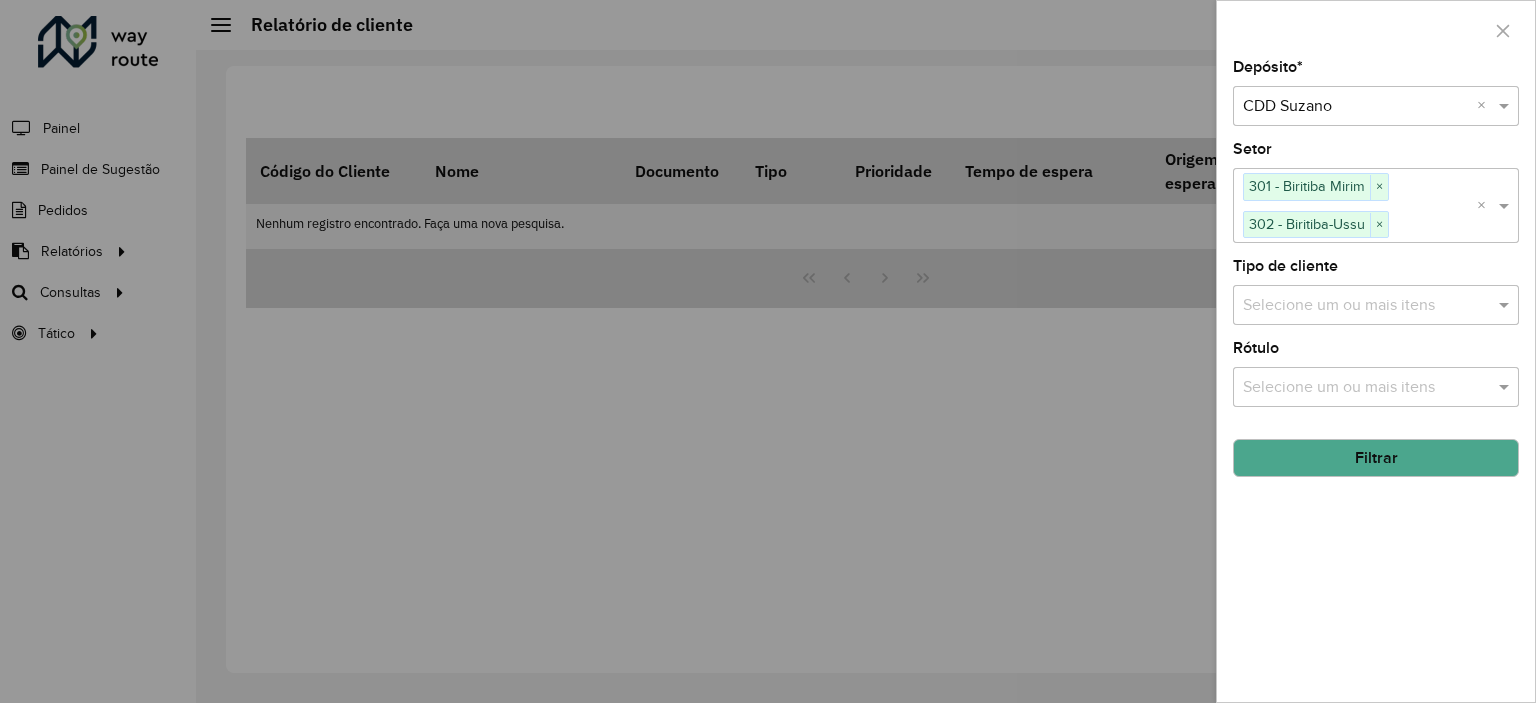 click on "Selecione um ou mais itens" at bounding box center (1376, 305) 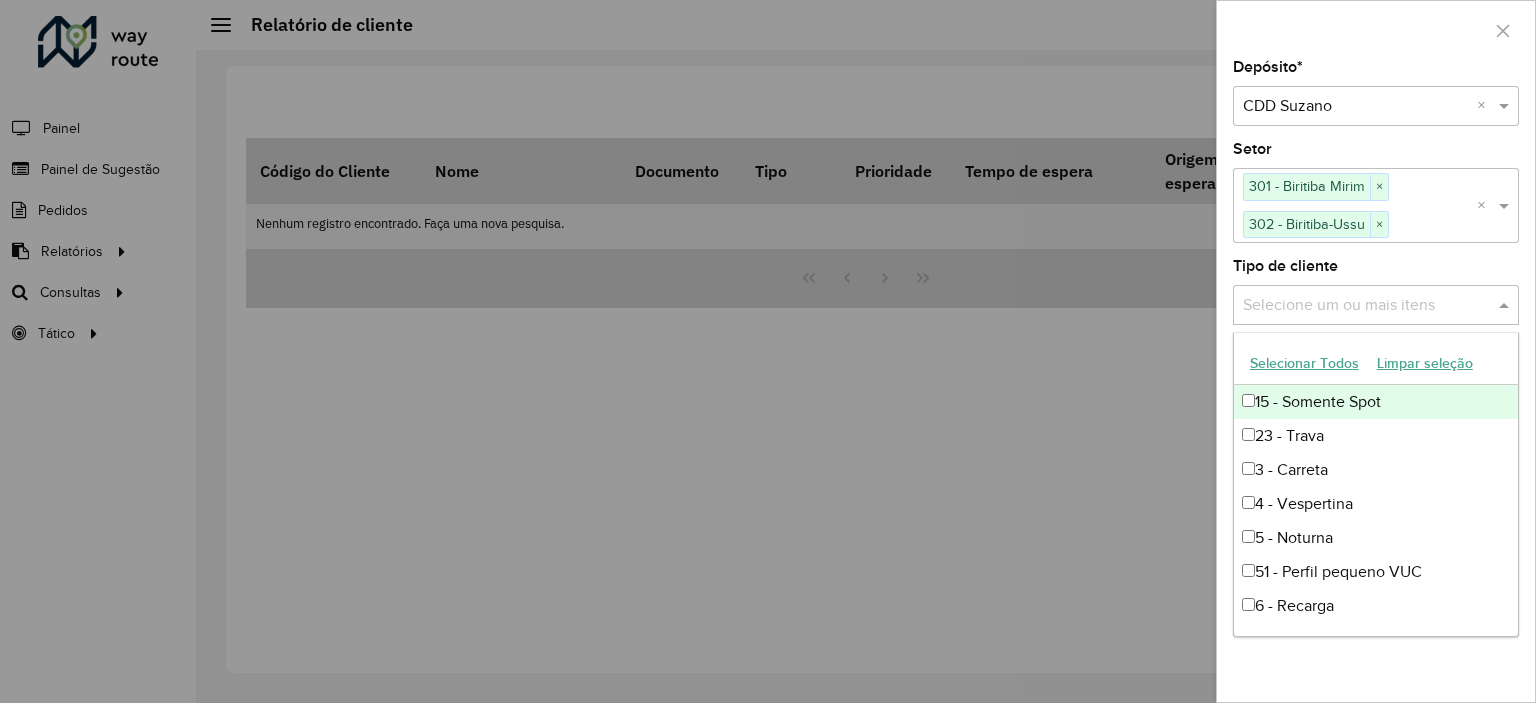 click at bounding box center [1366, 305] 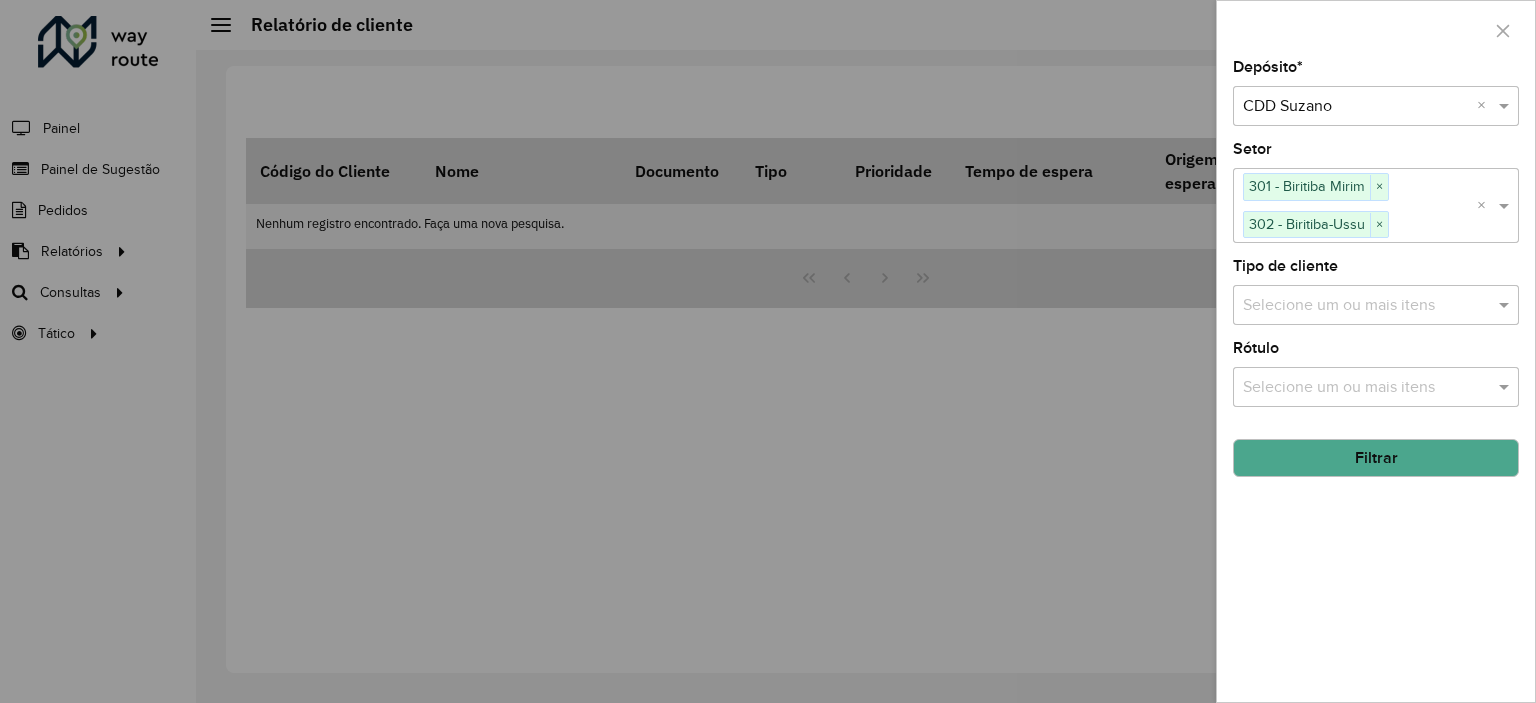 click on "Filtrar" 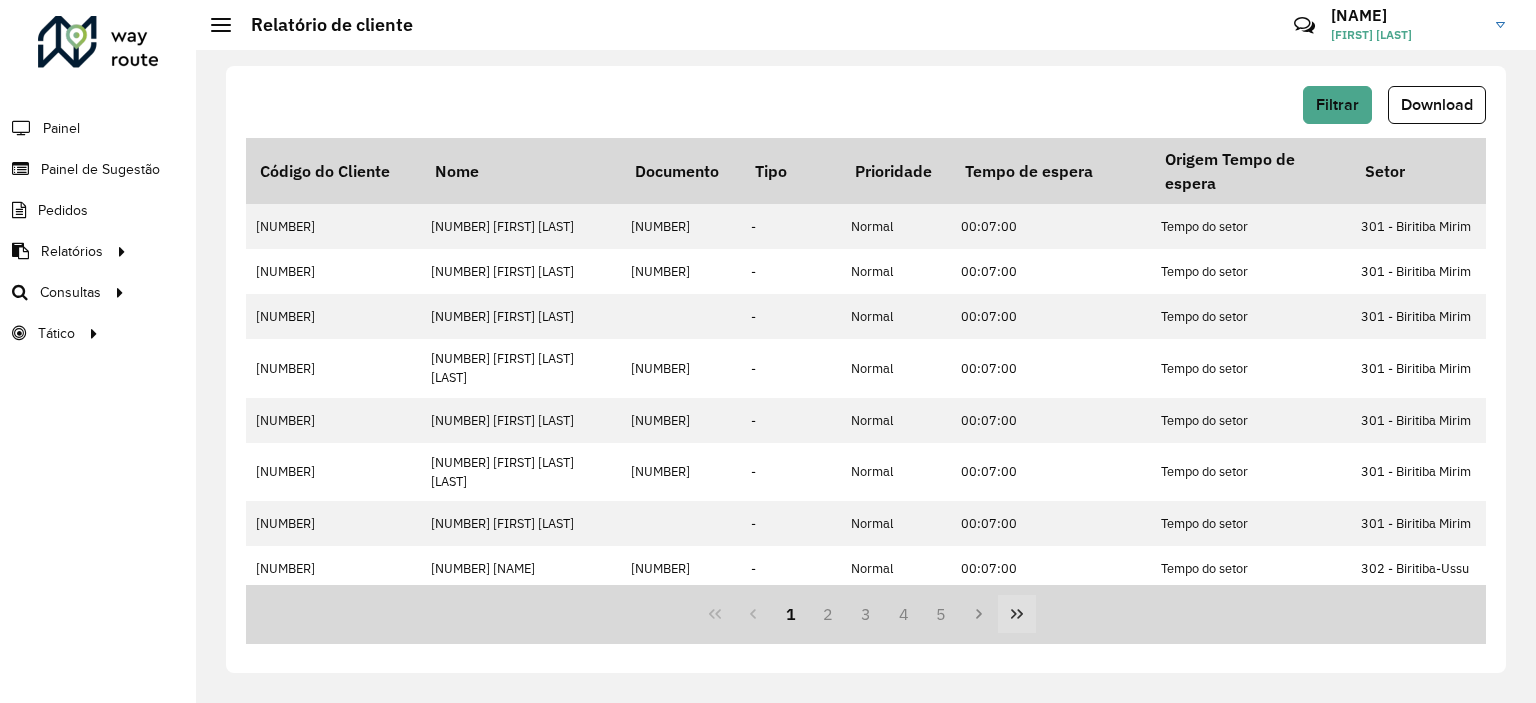 click at bounding box center (1017, 614) 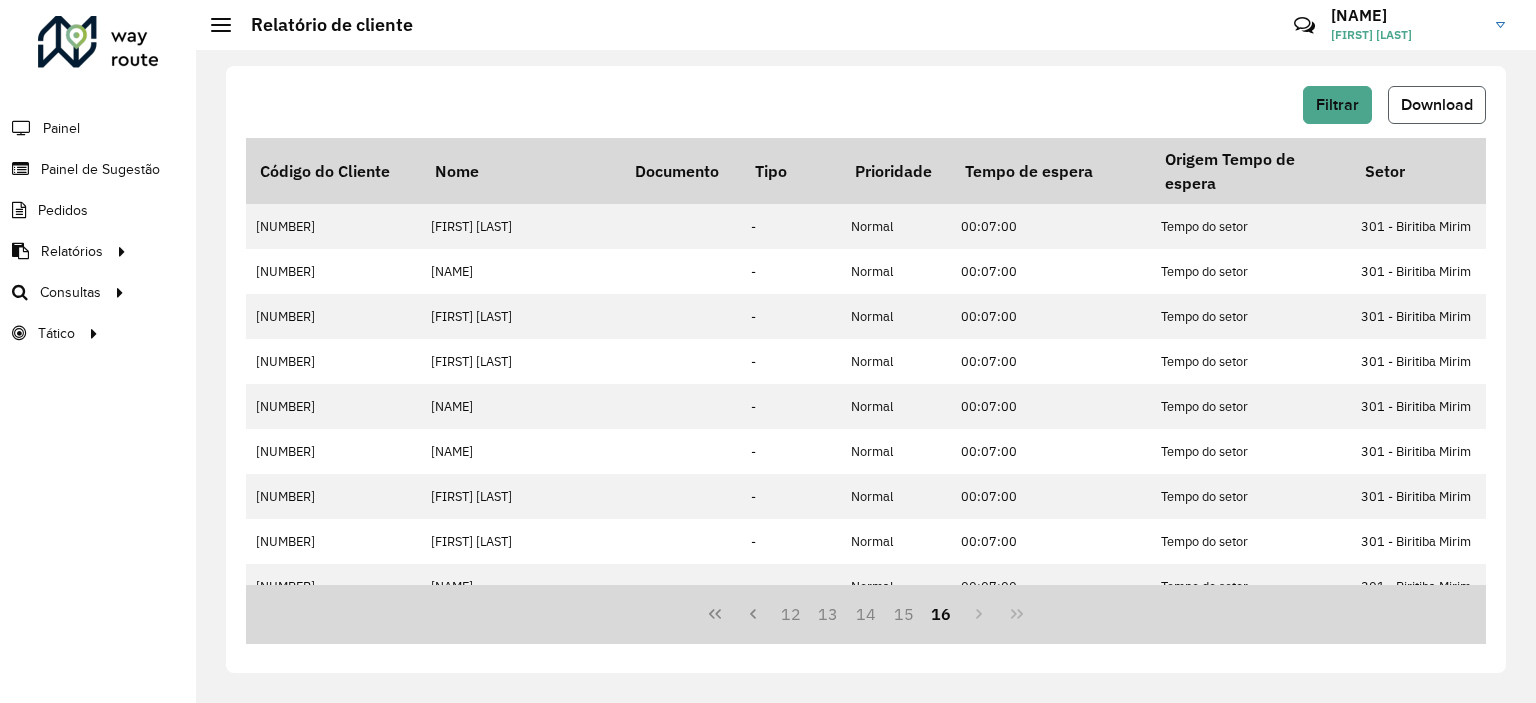 click on "Download" 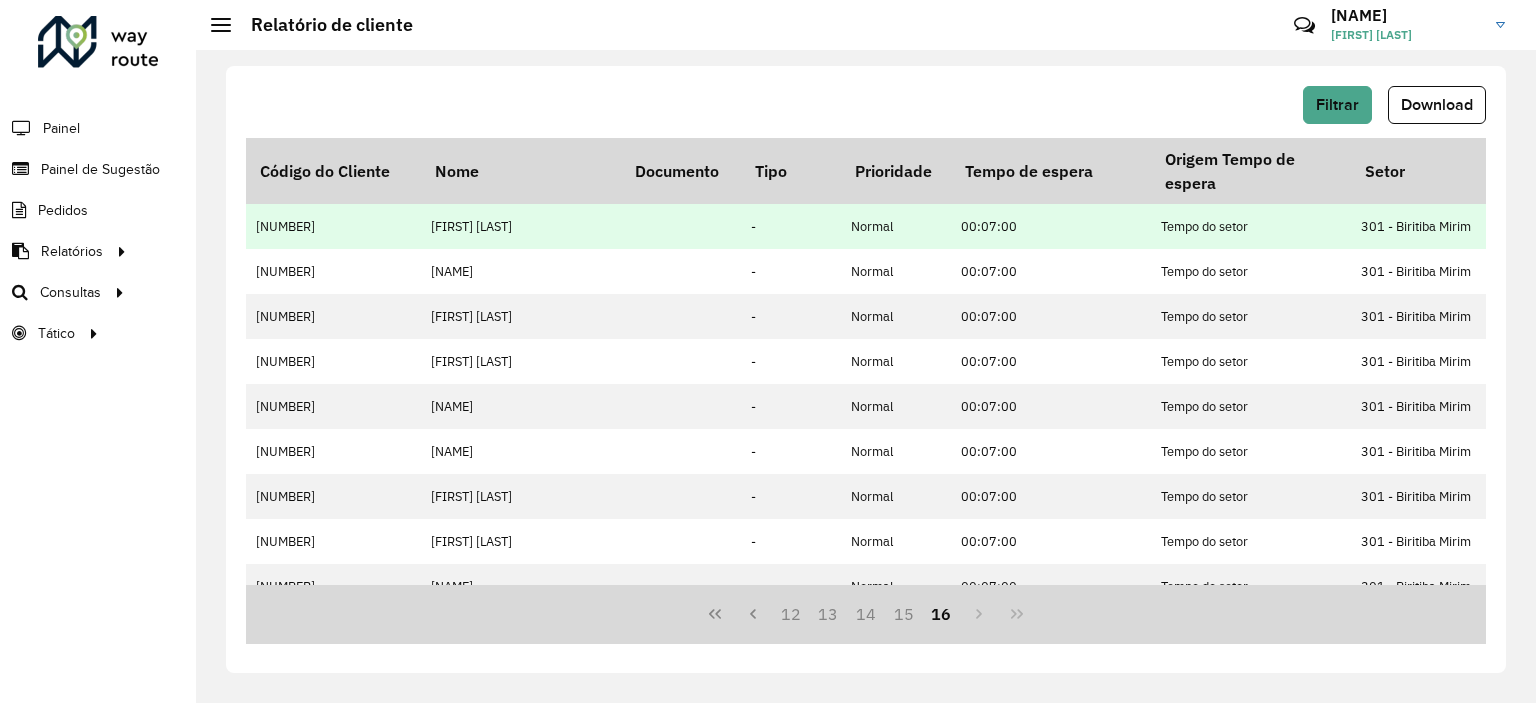 type 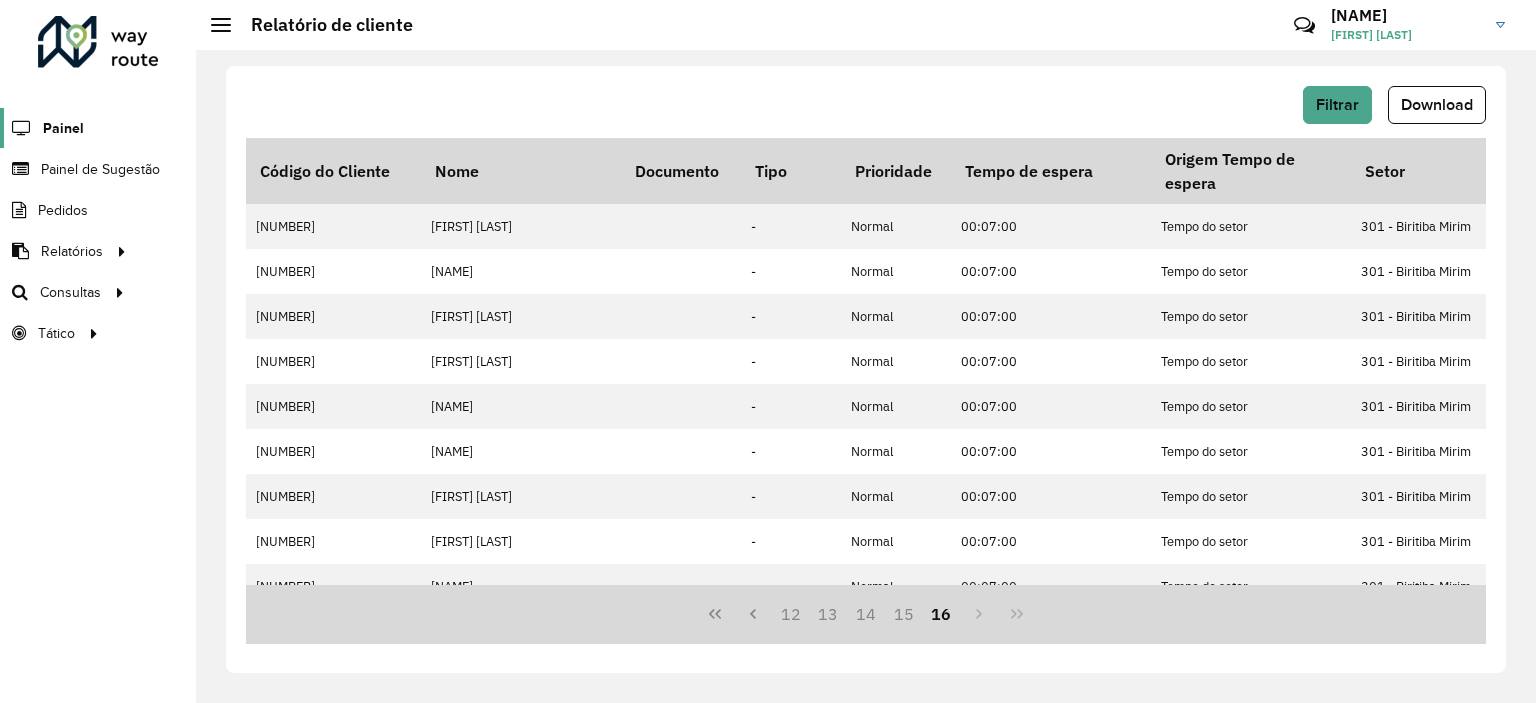 click on "Painel" 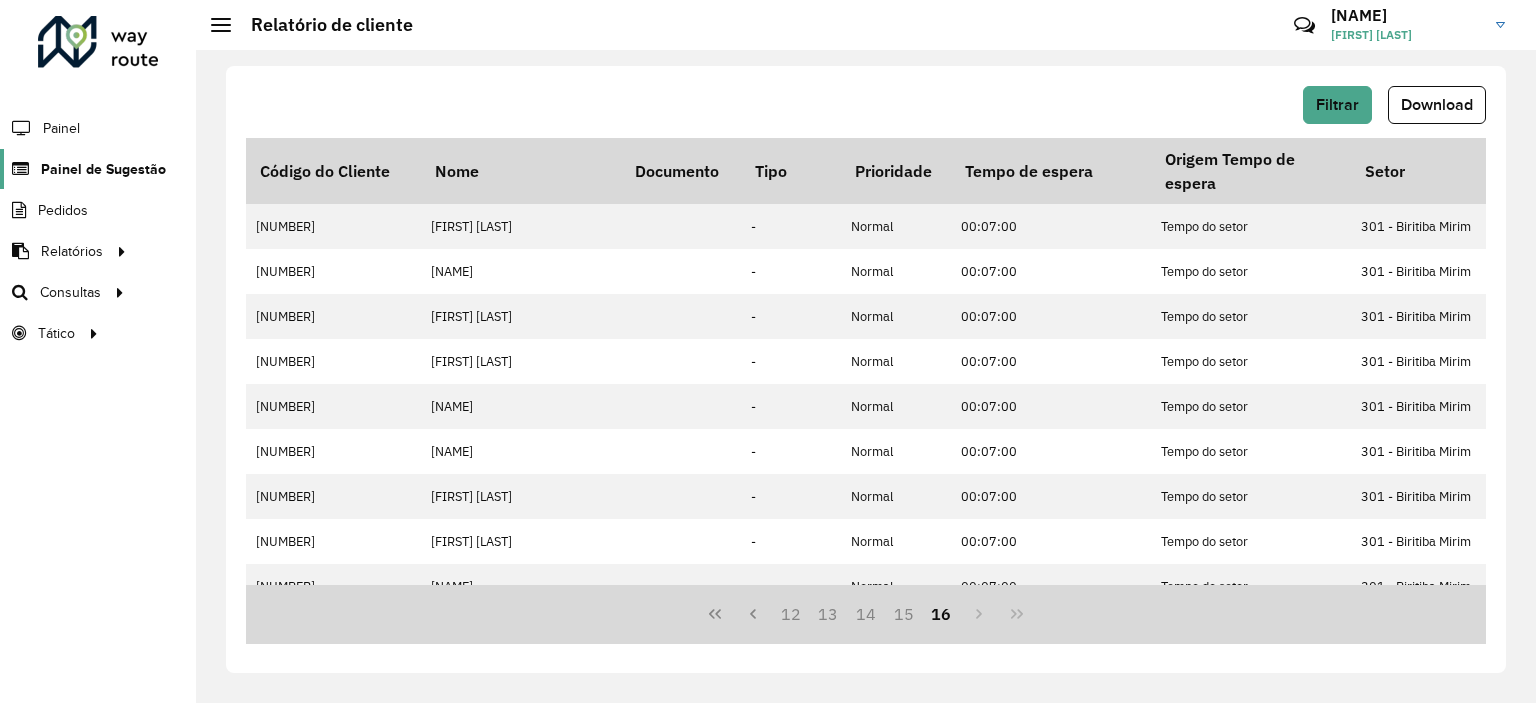click on "Painel de Sugestão" 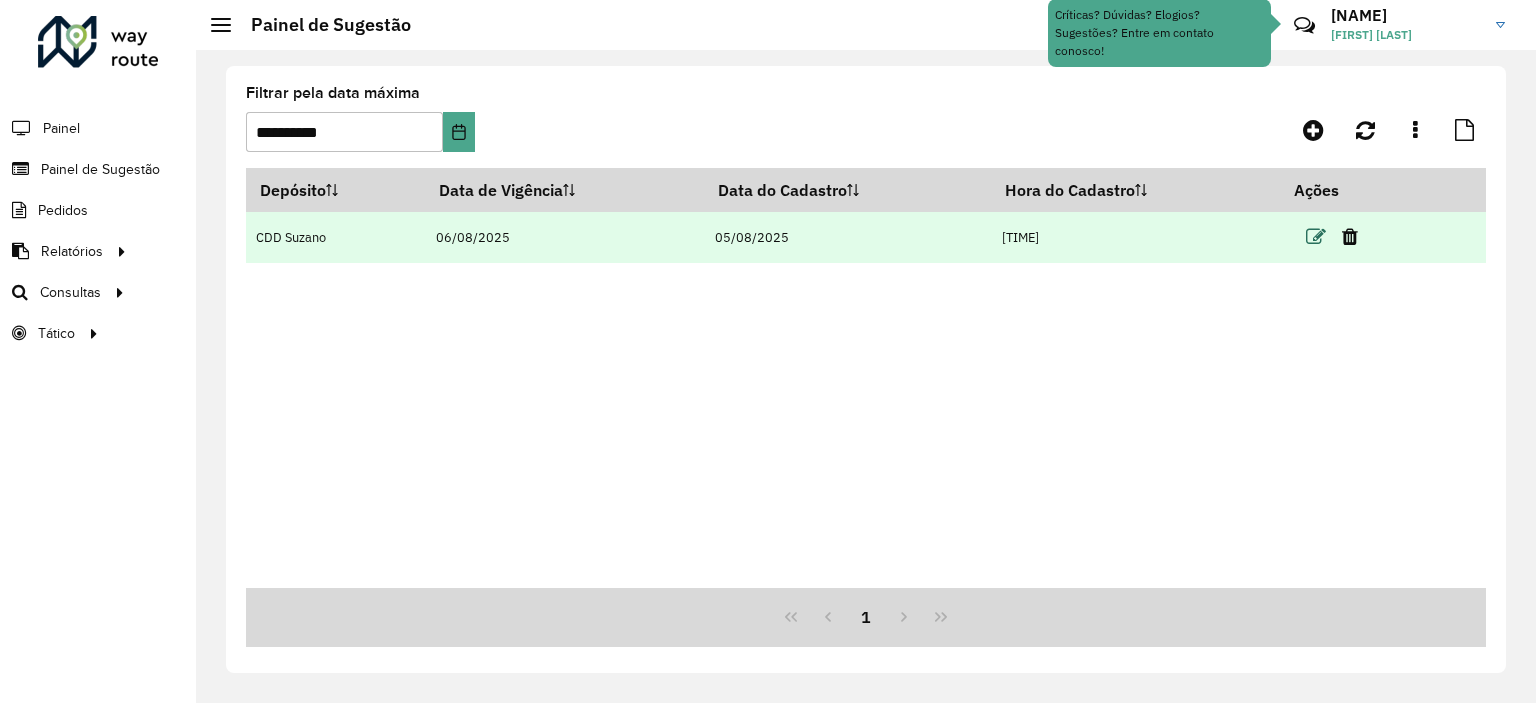 click at bounding box center (1316, 237) 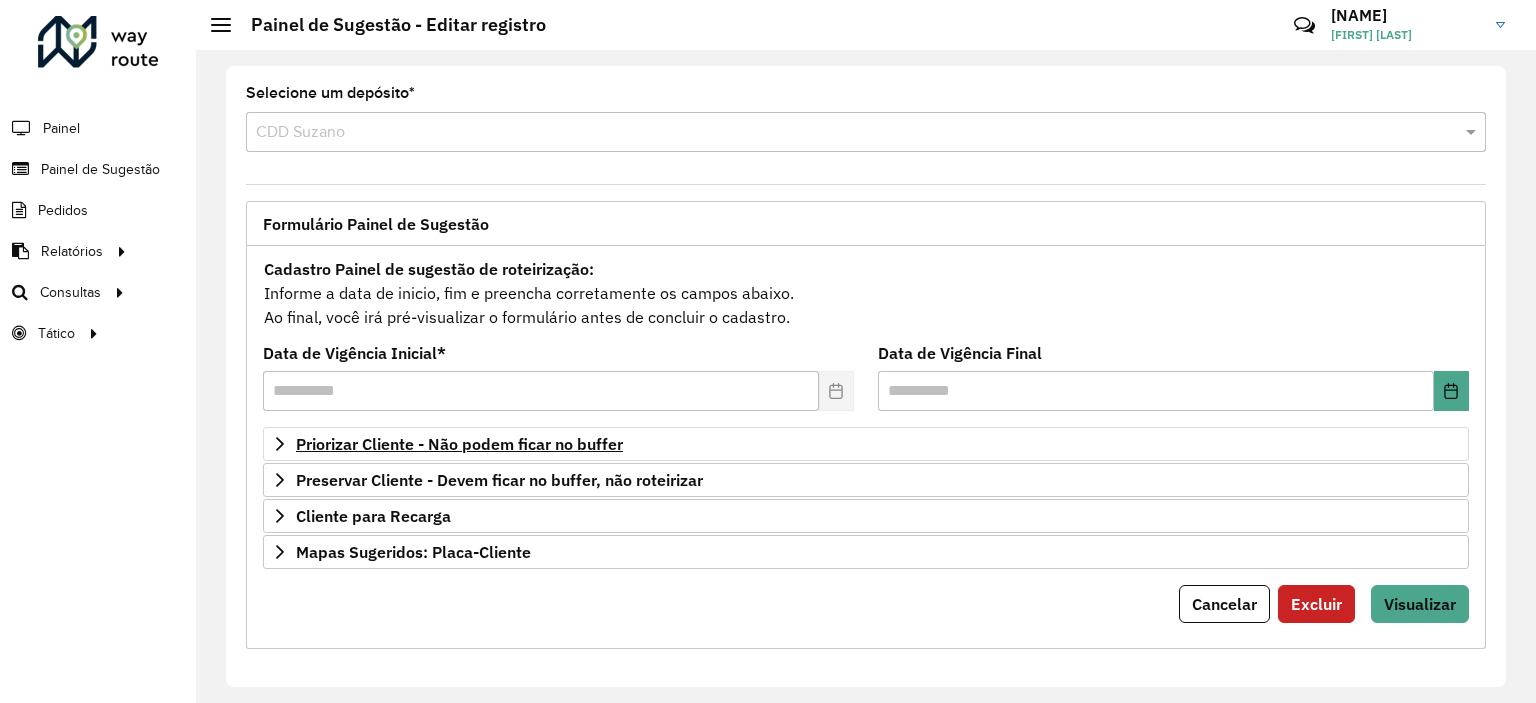 scroll, scrollTop: 1, scrollLeft: 0, axis: vertical 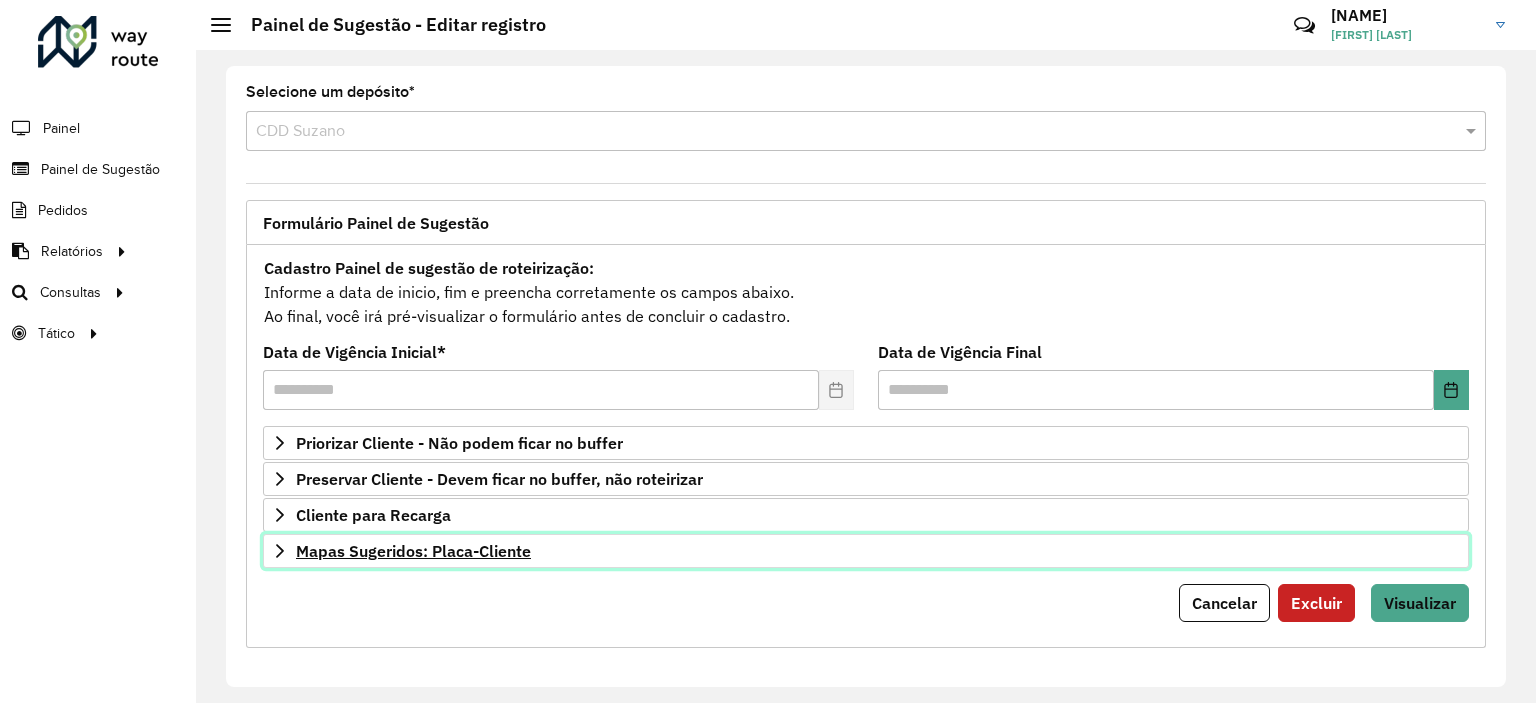 click on "Mapas Sugeridos: Placa-Cliente" at bounding box center [866, 551] 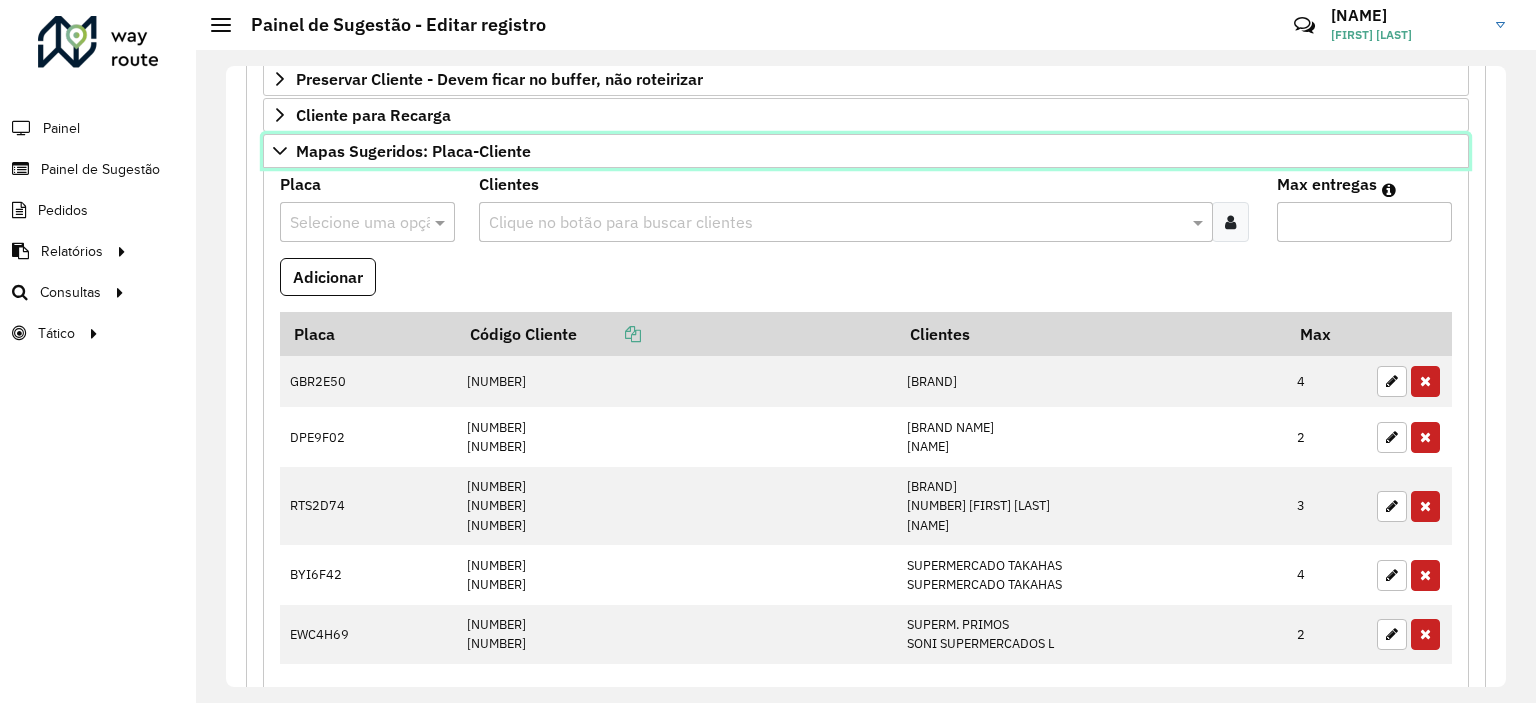scroll, scrollTop: 601, scrollLeft: 0, axis: vertical 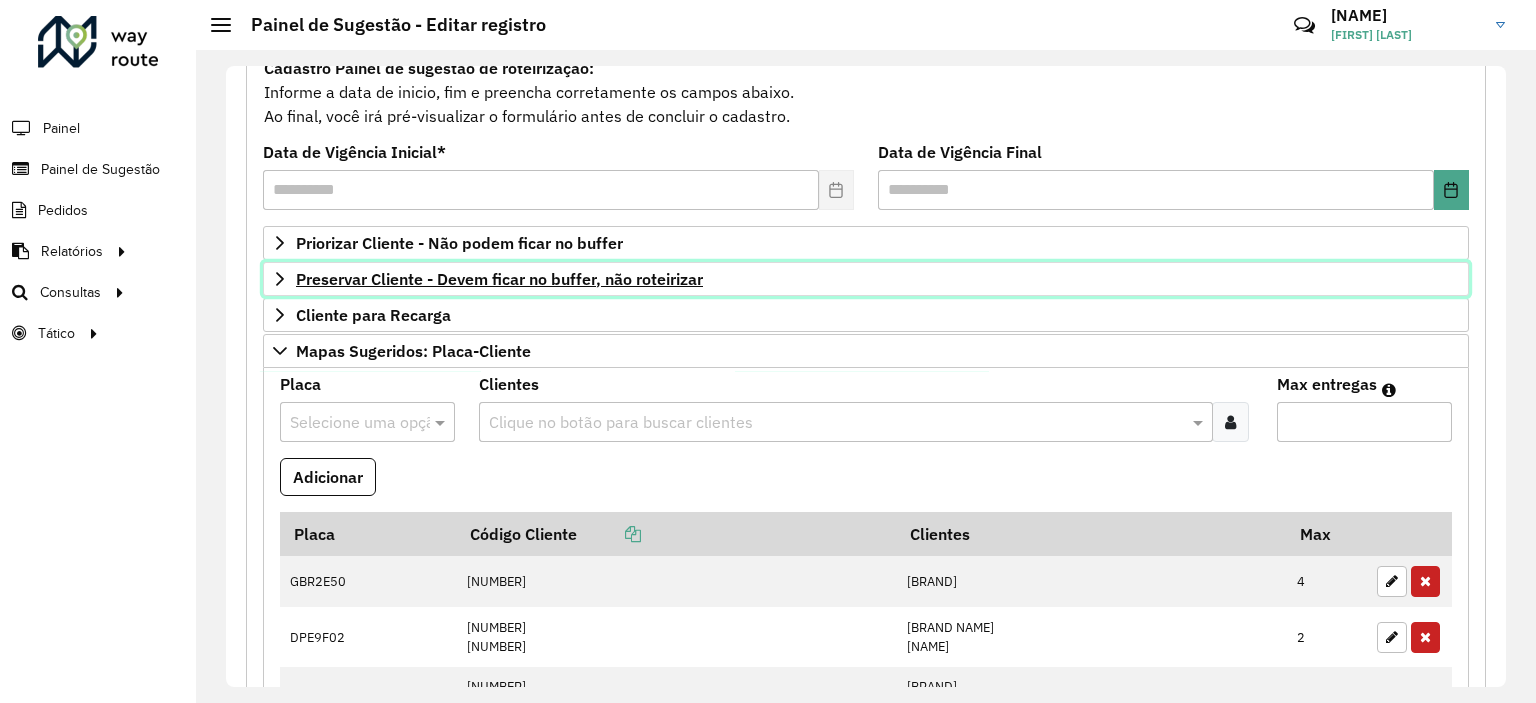 click on "Preservar Cliente - Devem ficar no buffer, não roteirizar" at bounding box center [866, 279] 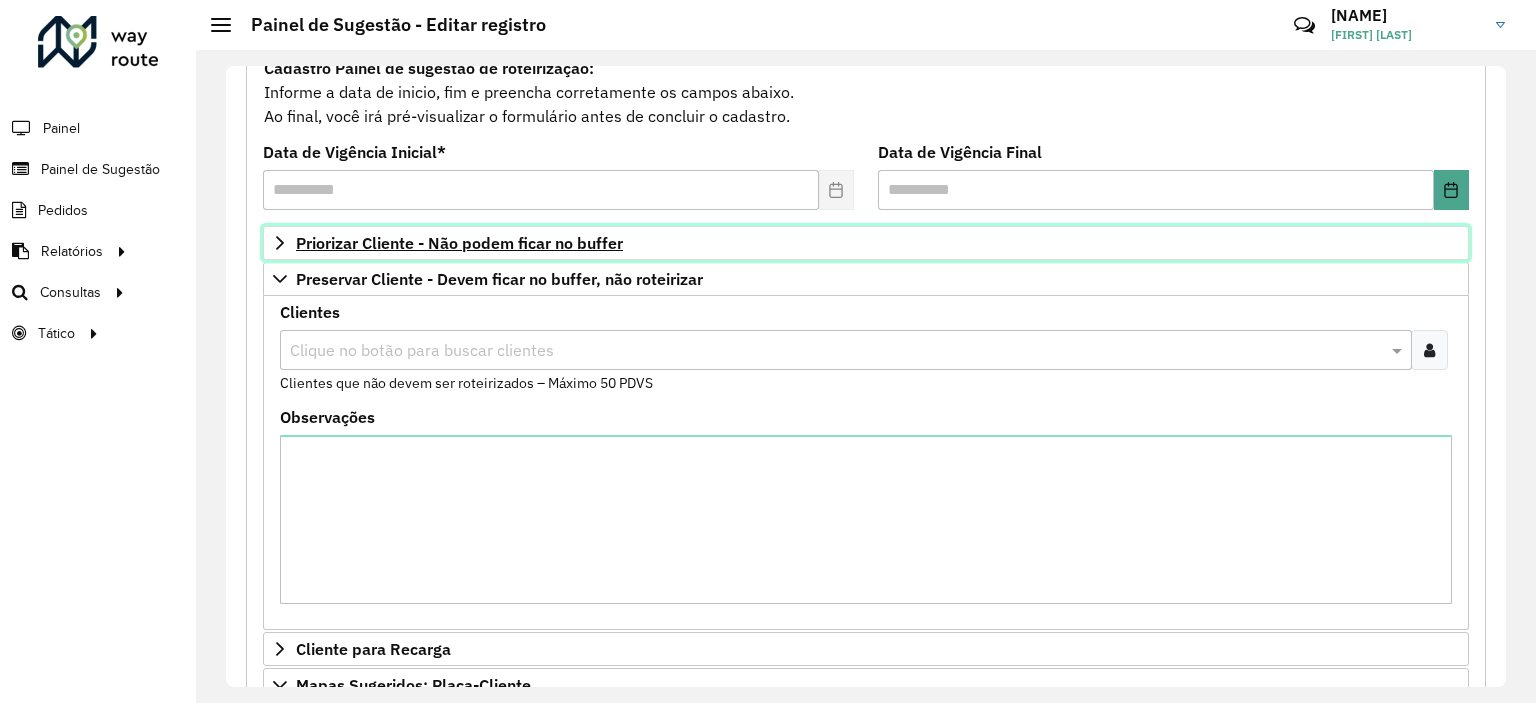 click on "Priorizar Cliente - Não podem ficar no buffer" at bounding box center (459, 243) 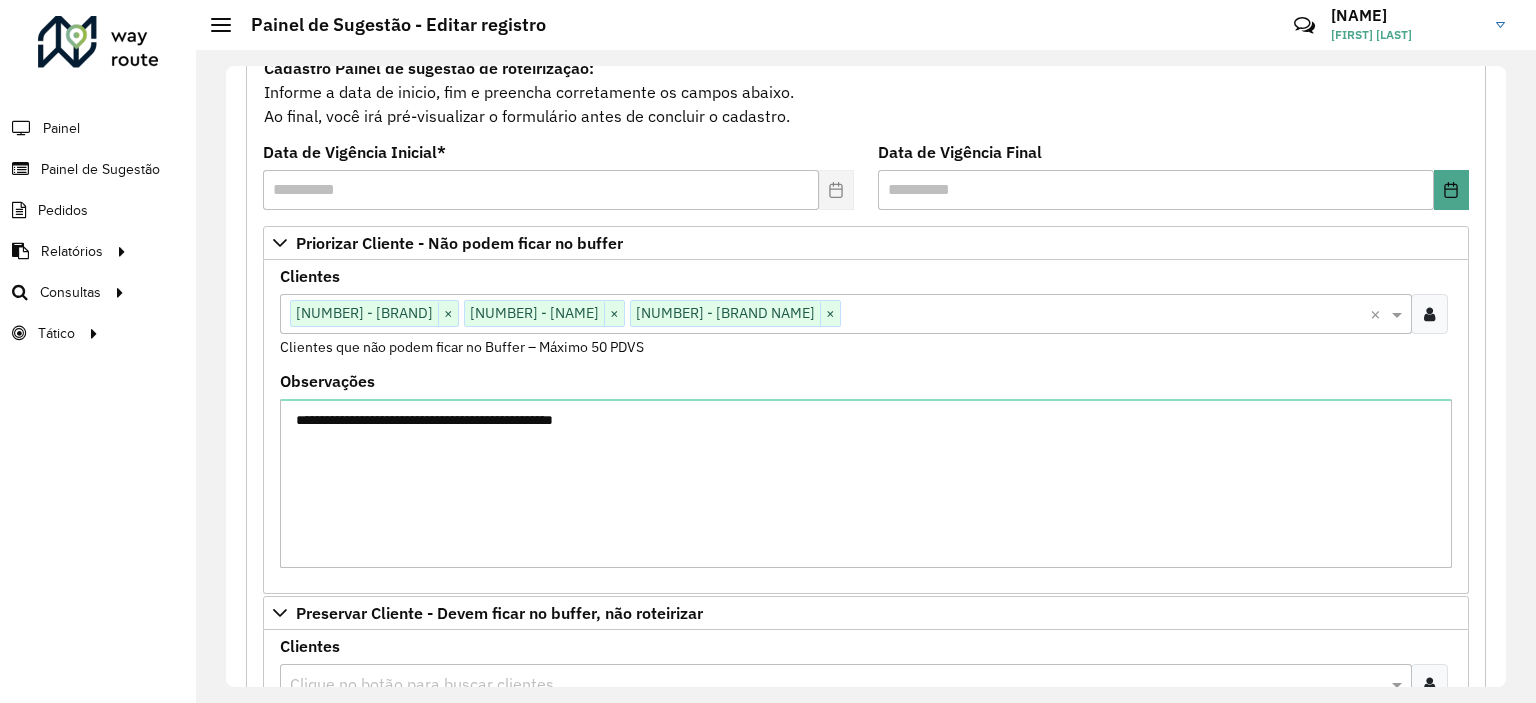 click on "[NUMBER] - [BRAND]" at bounding box center [364, 313] 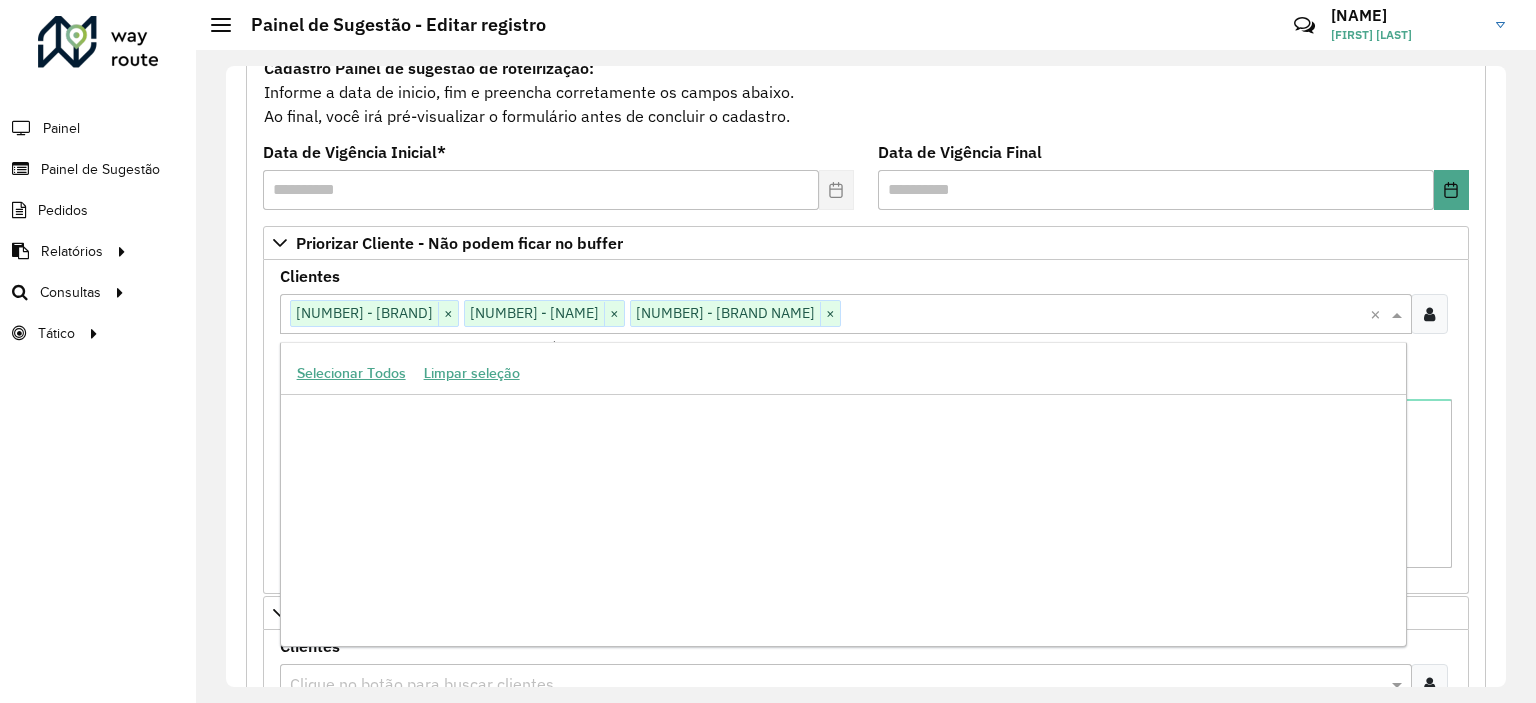 scroll, scrollTop: 1103776, scrollLeft: 0, axis: vertical 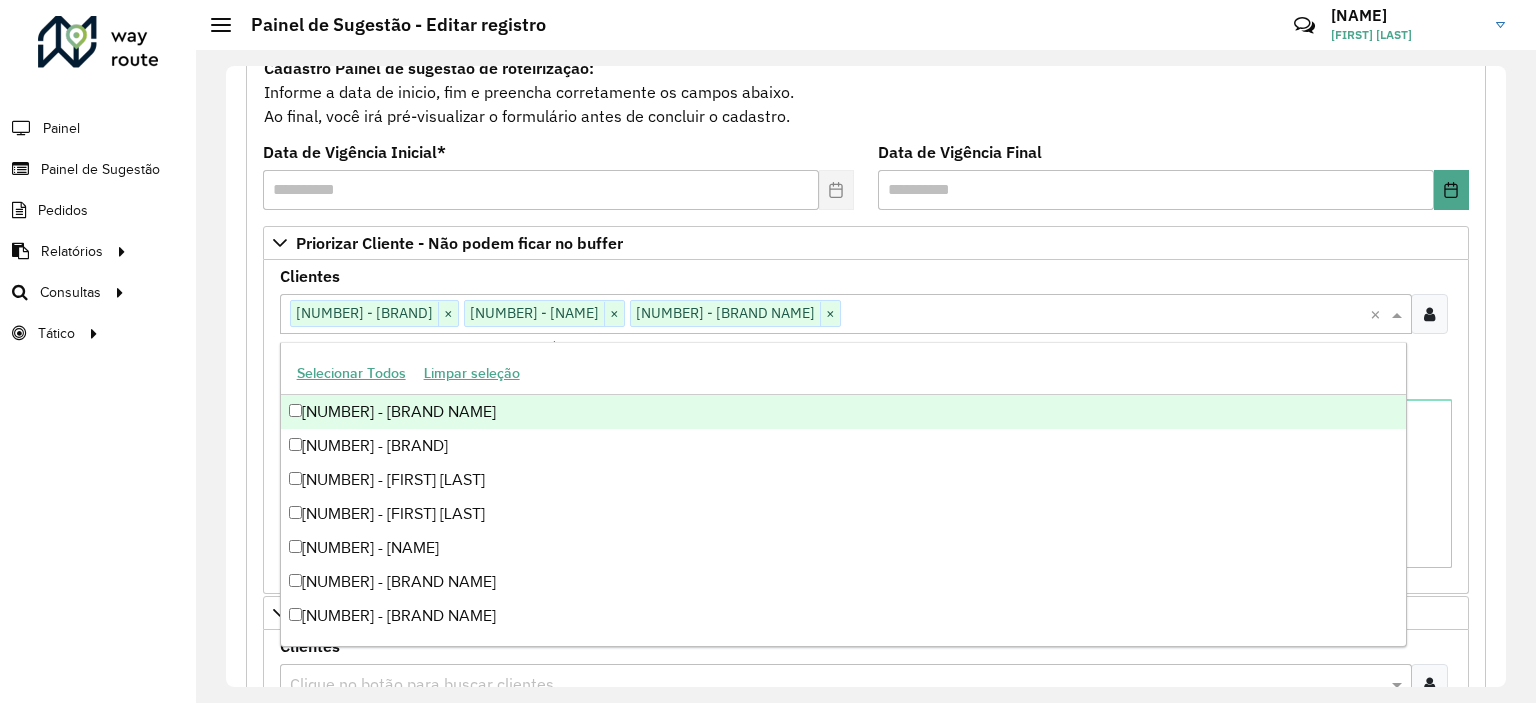 click on "Clientes  Clique no botão para buscar clientes [NUMBER] - [BRAND] × [NUMBER] - [NAME] × [BRAND] × × Clientes que não podem ficar no Buffer – Máximo 50 PDVS" at bounding box center (866, 313) 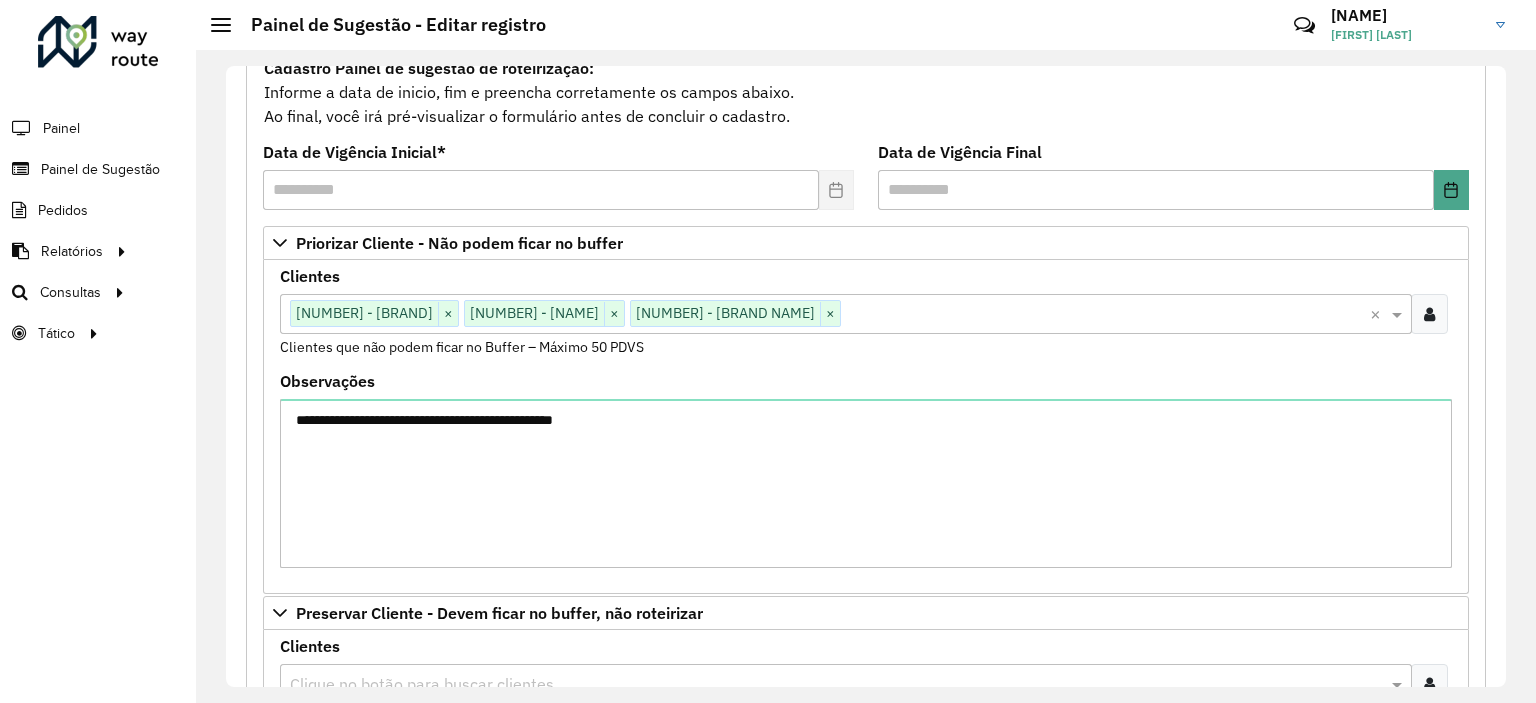 click at bounding box center (836, 685) 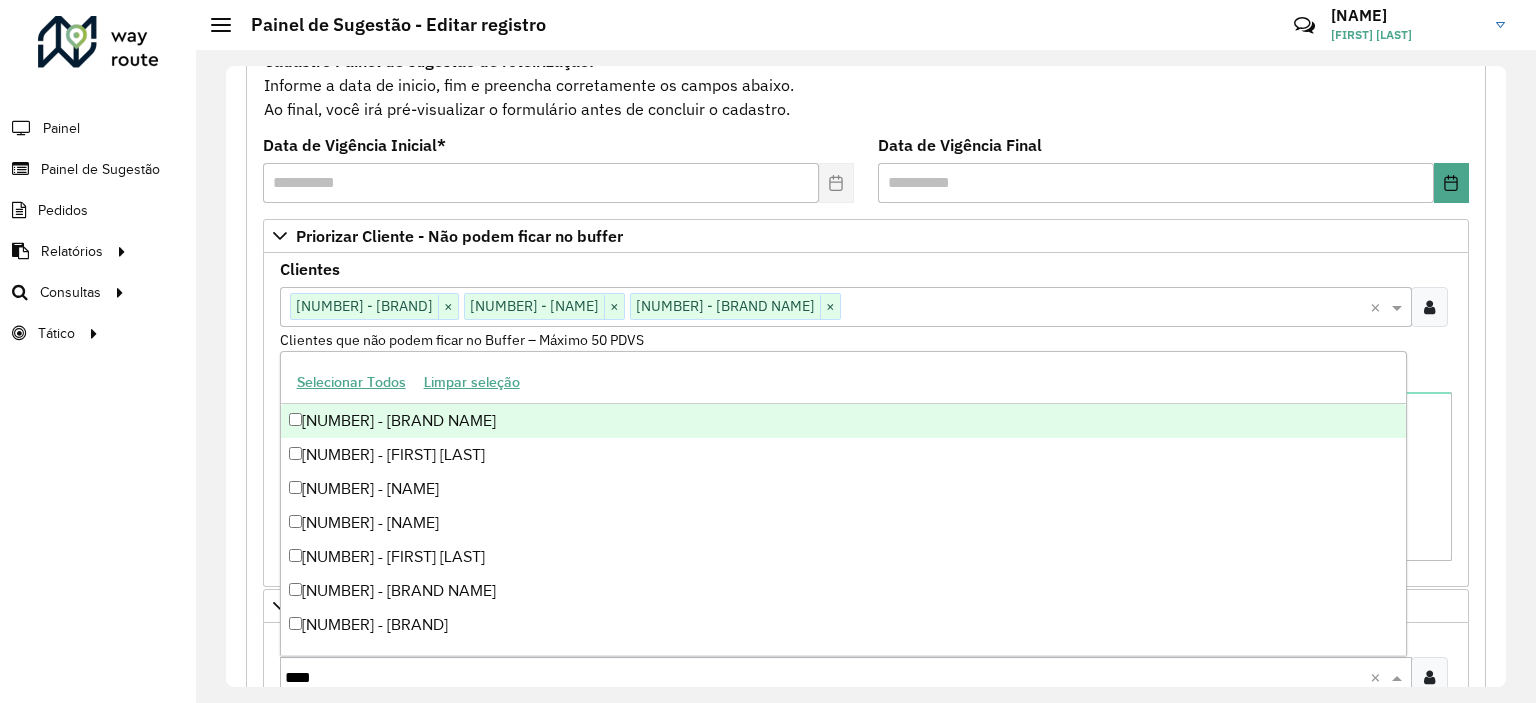 type on "*****" 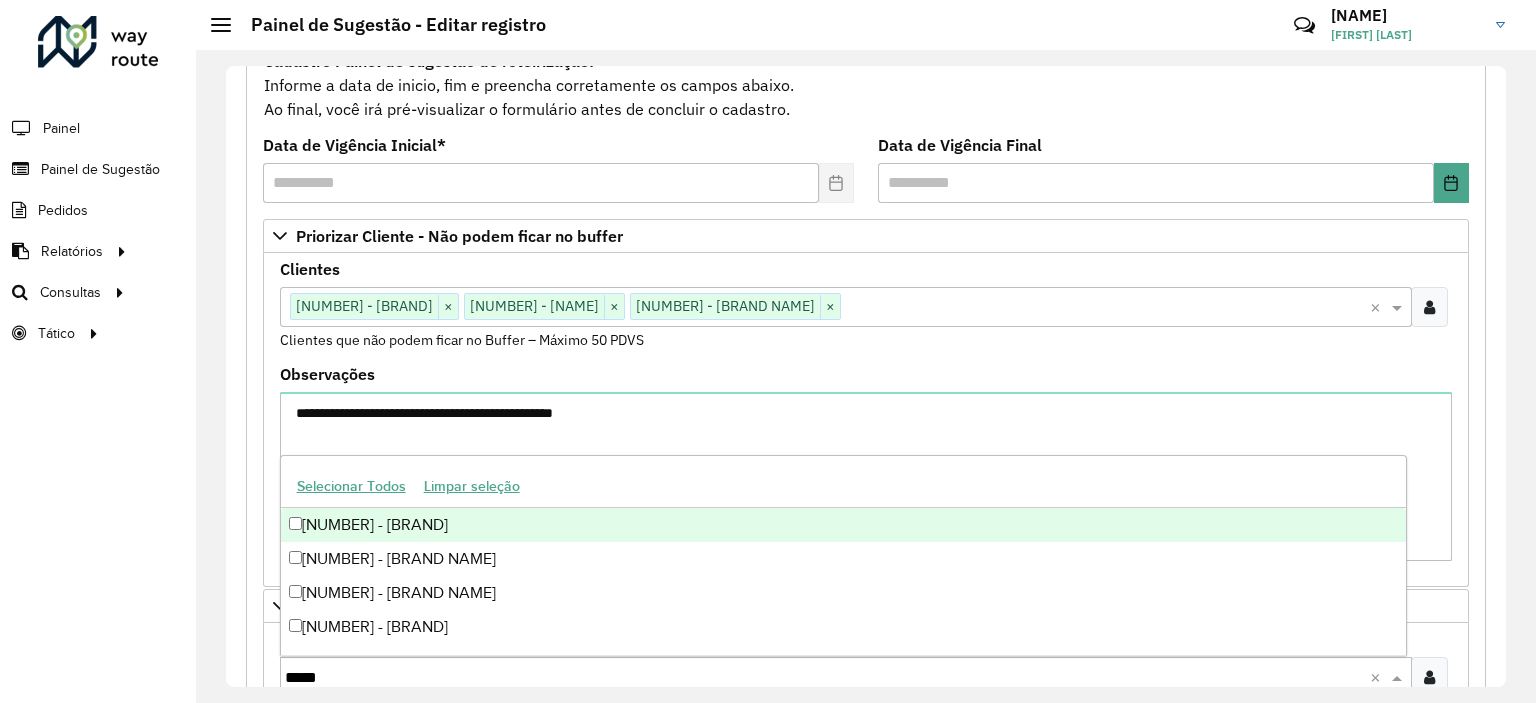 click on "[NUMBER] - [BRAND]" at bounding box center (843, 525) 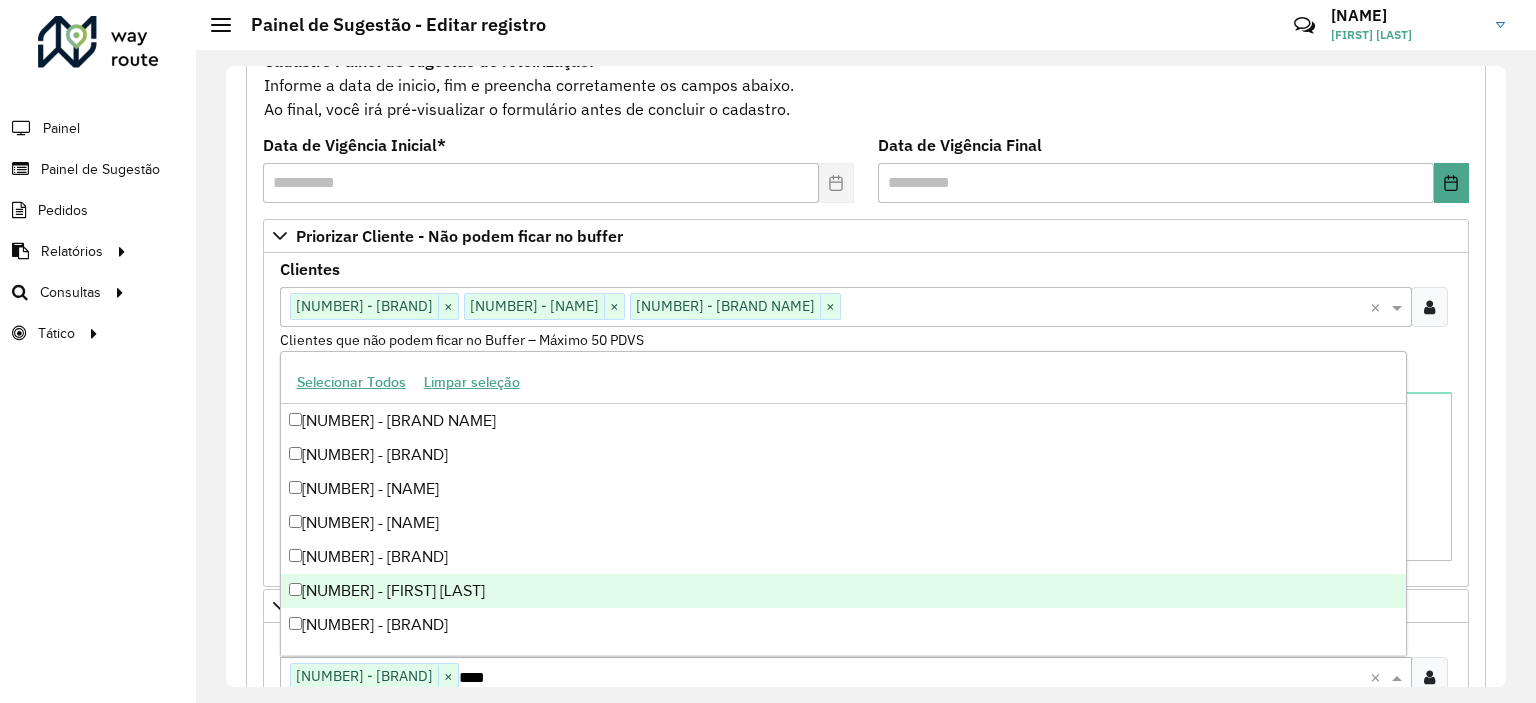 type on "*****" 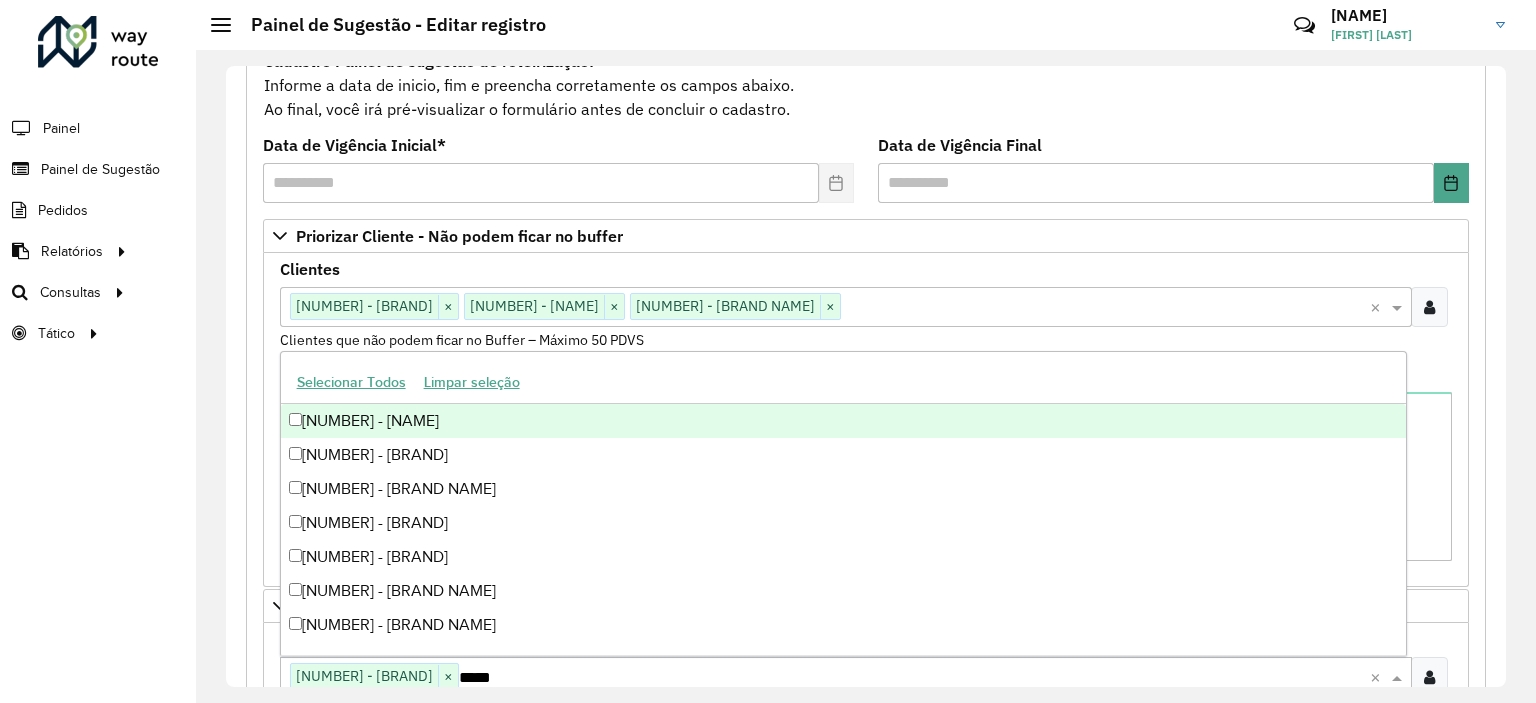 click on "[NUMBER] - [NAME]" at bounding box center [843, 421] 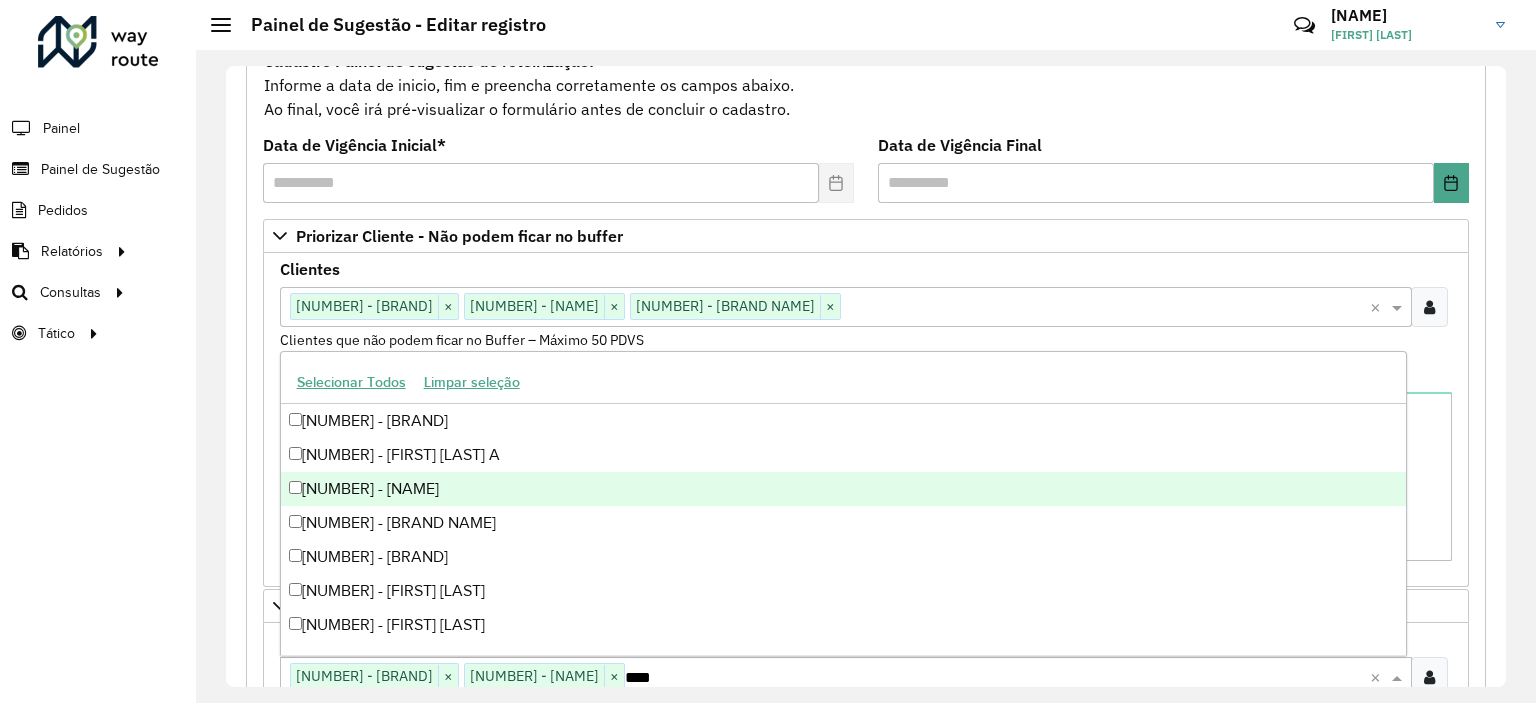 type on "*****" 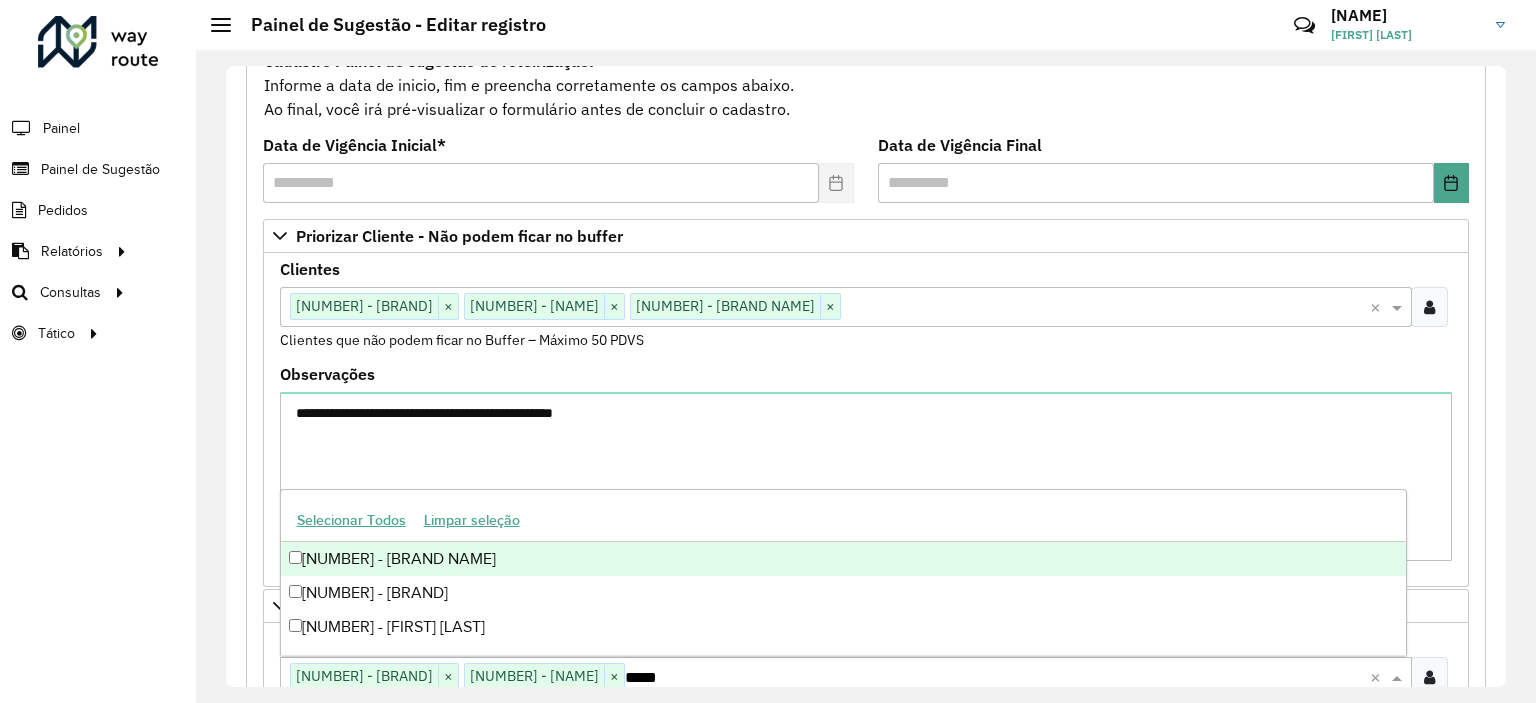 click on "[NUMBER] - [BRAND NAME]" at bounding box center [843, 559] 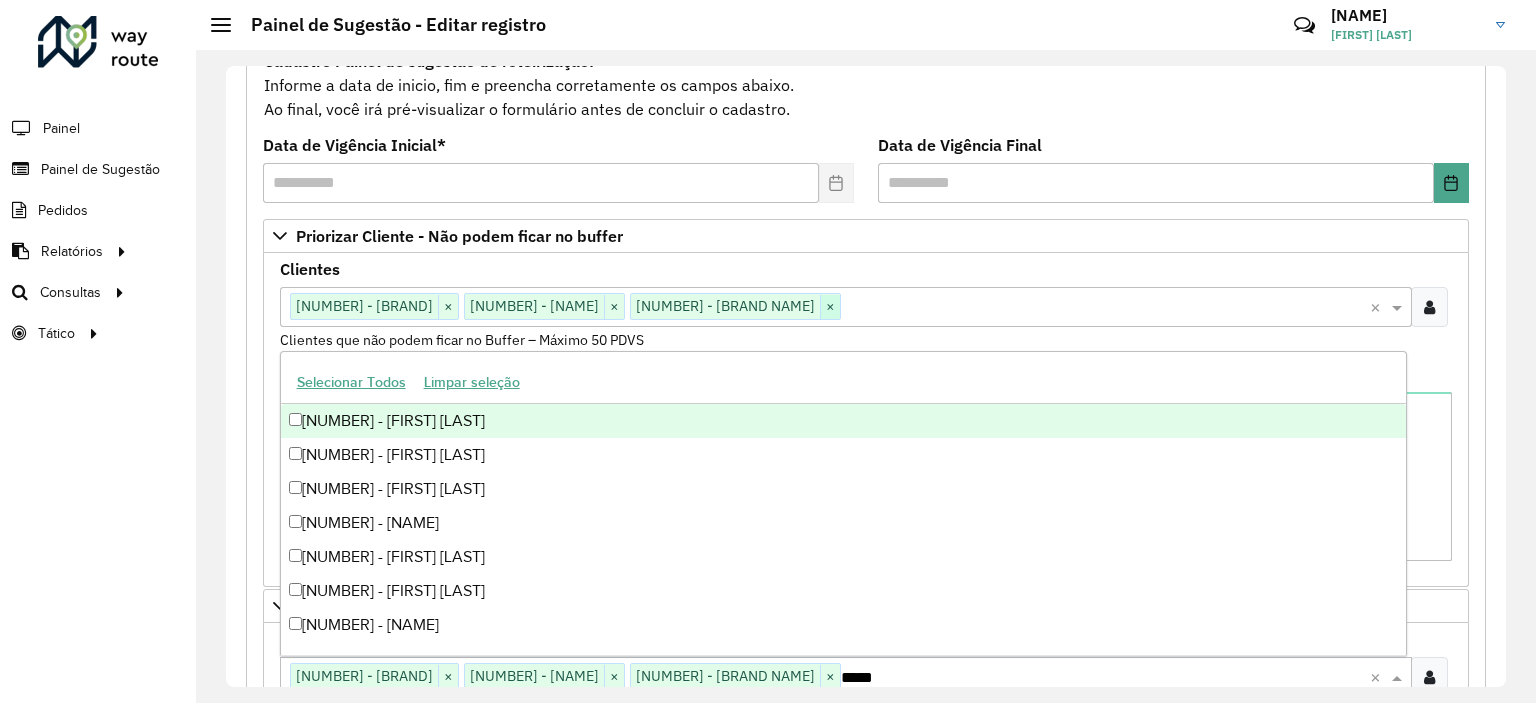 click on "×" at bounding box center (830, 307) 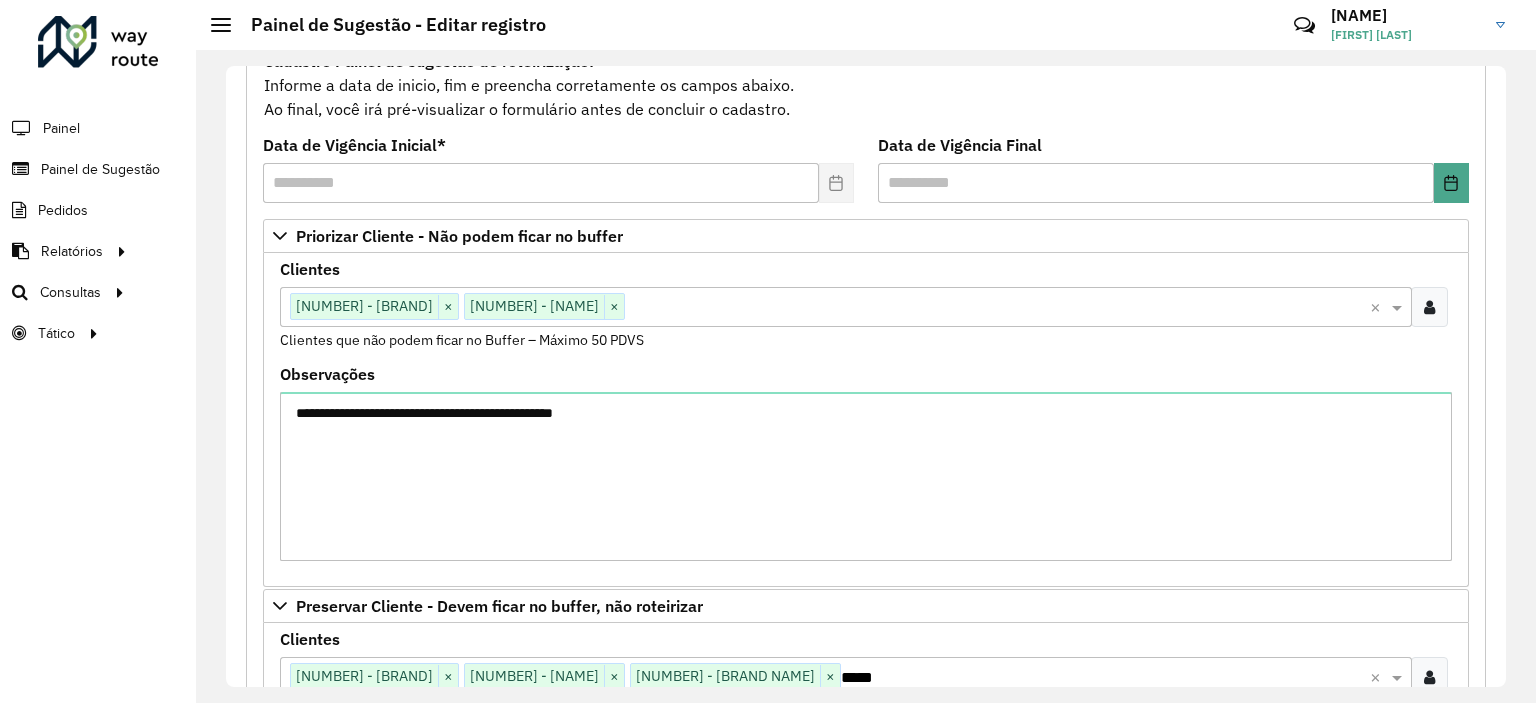 click on "×" at bounding box center [614, 307] 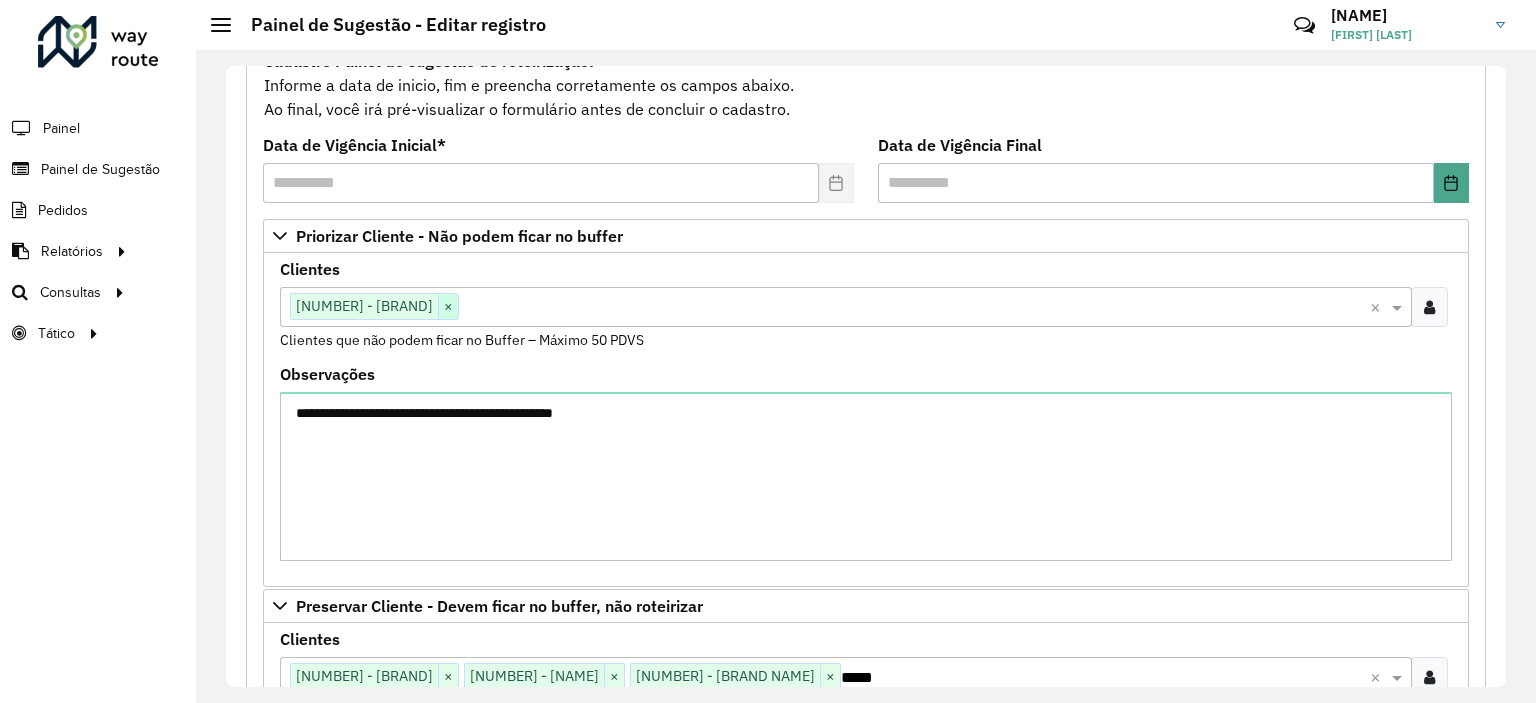 click on "×" at bounding box center [448, 307] 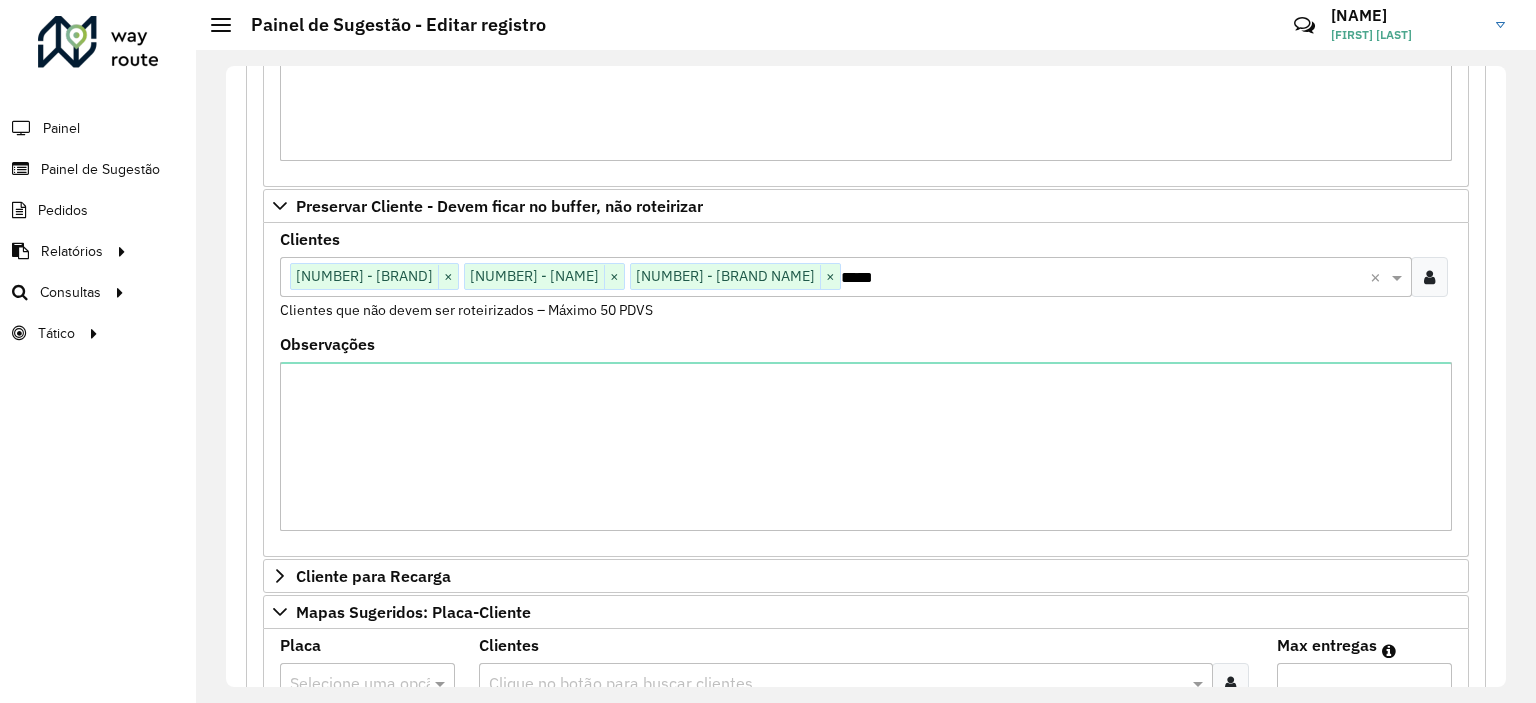 scroll, scrollTop: 408, scrollLeft: 0, axis: vertical 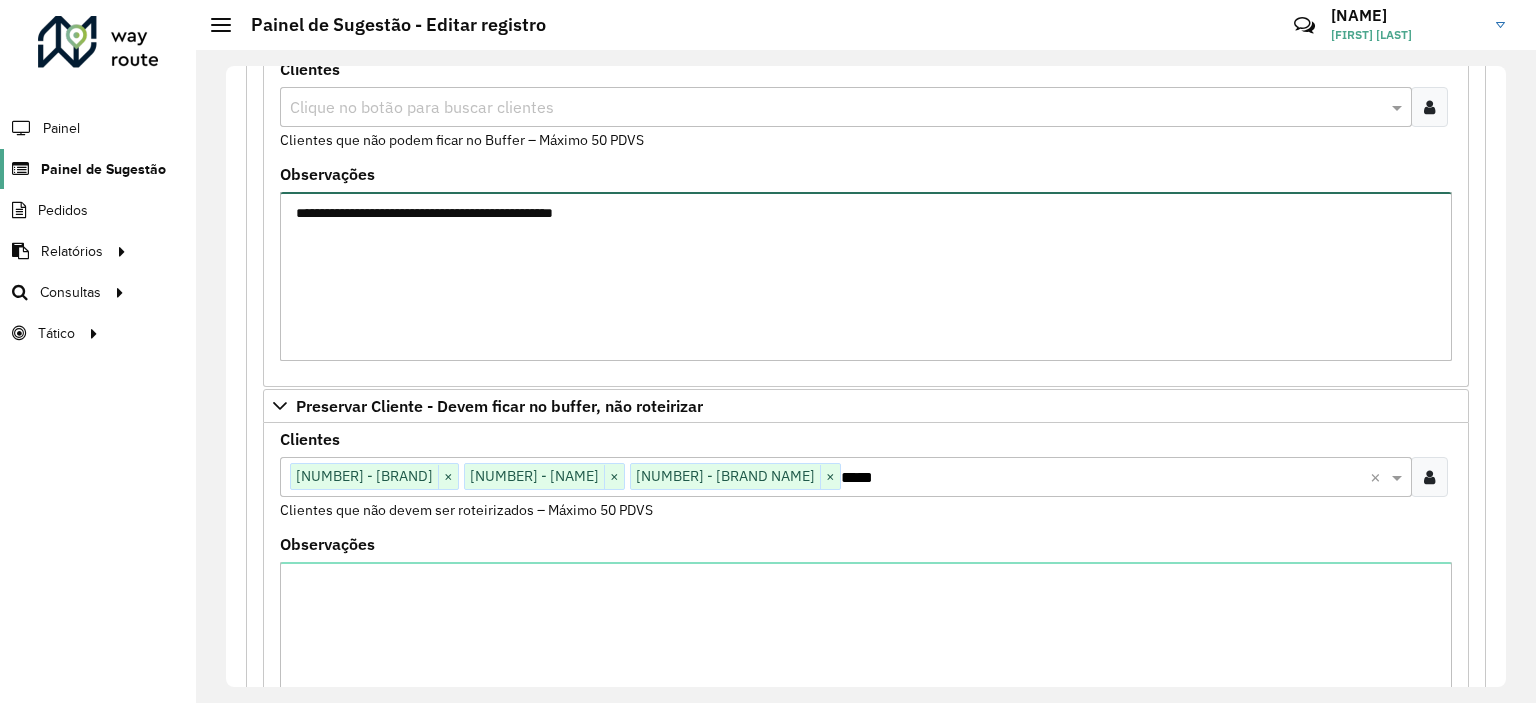 drag, startPoint x: 636, startPoint y: 237, endPoint x: 144, endPoint y: 182, distance: 495.06464 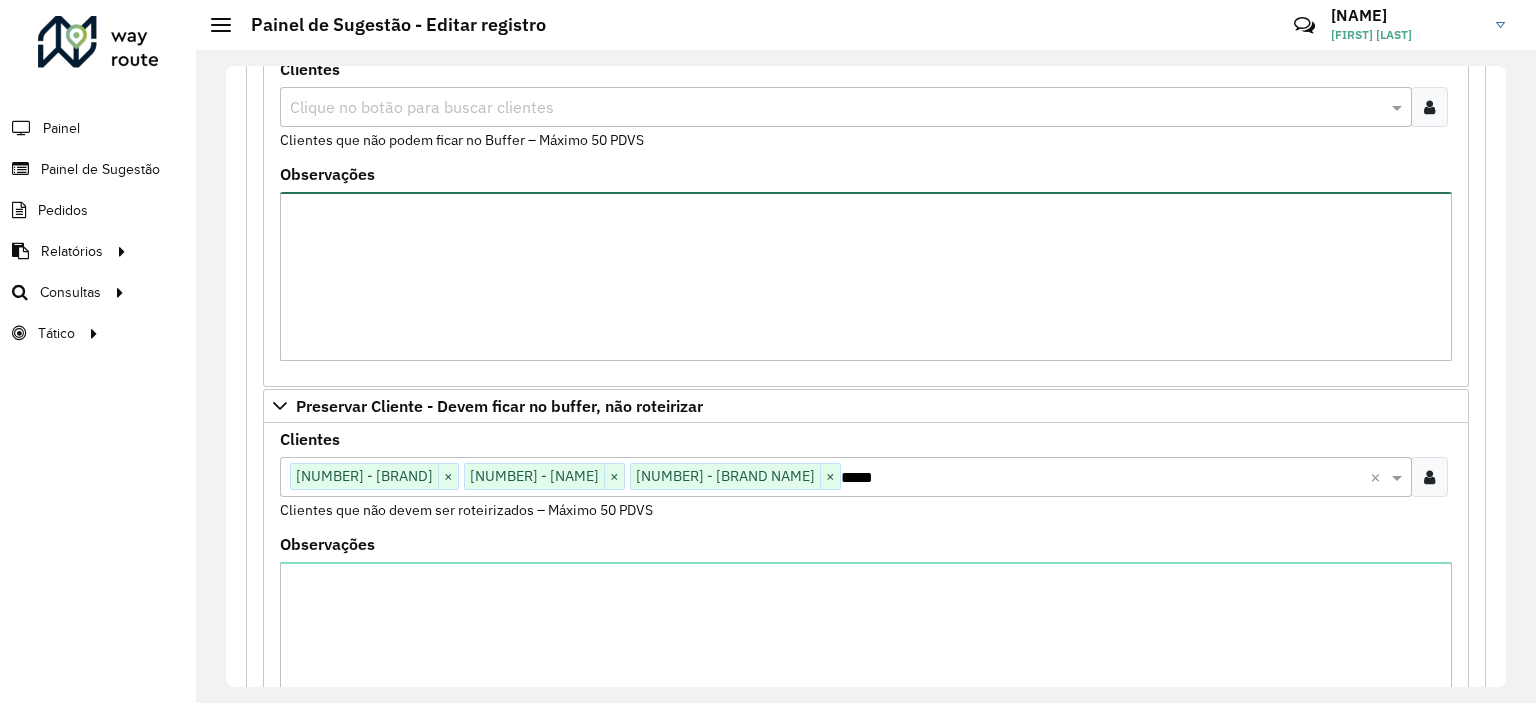 type 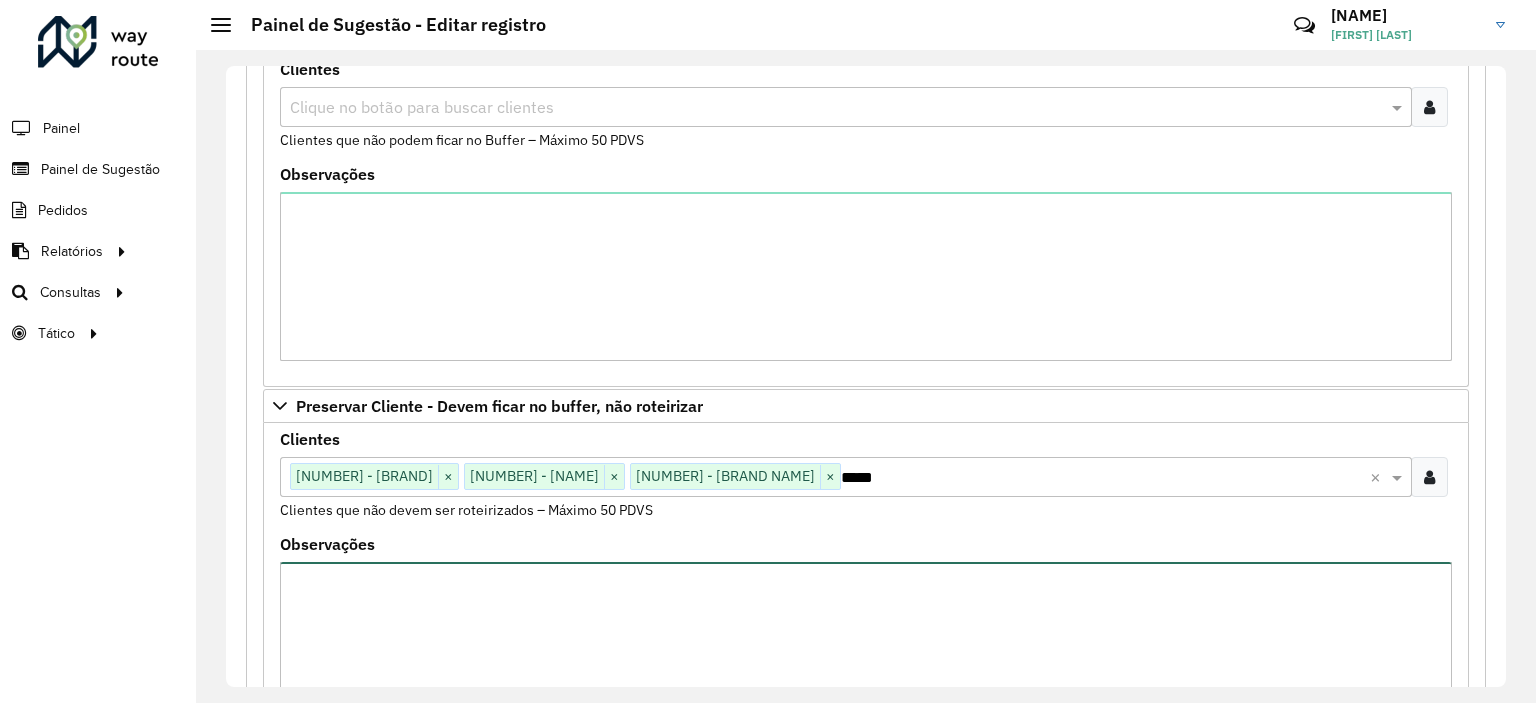 click on "Observações" at bounding box center [866, 646] 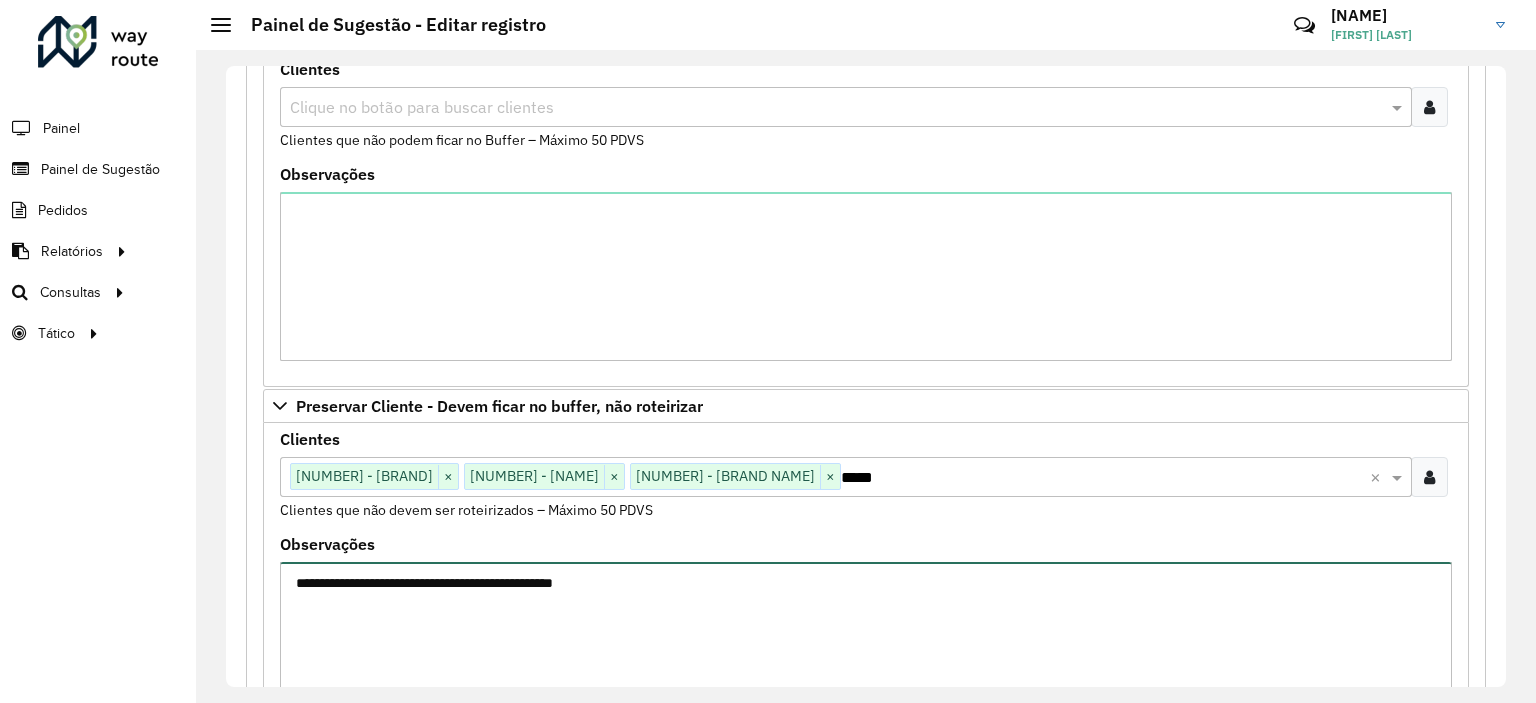type on "**********" 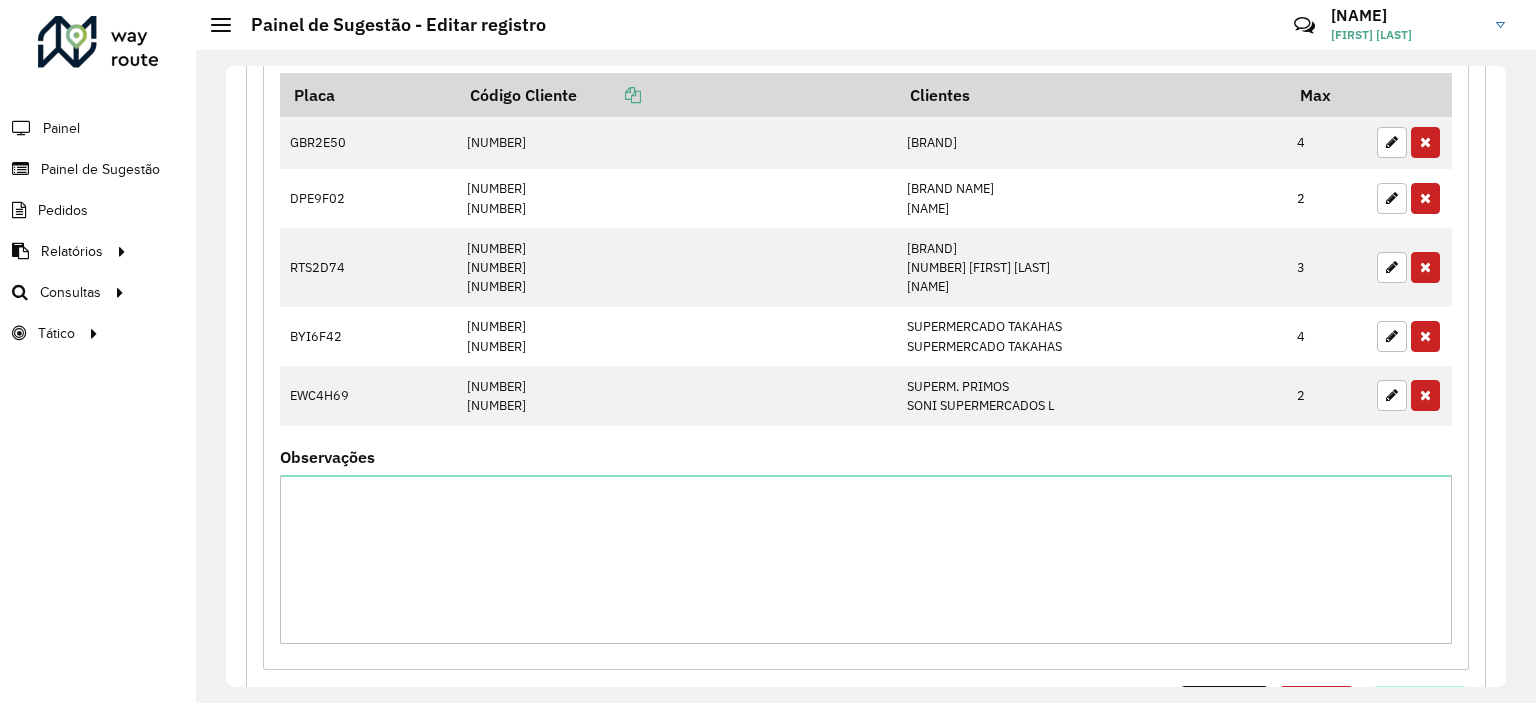 scroll, scrollTop: 1408, scrollLeft: 0, axis: vertical 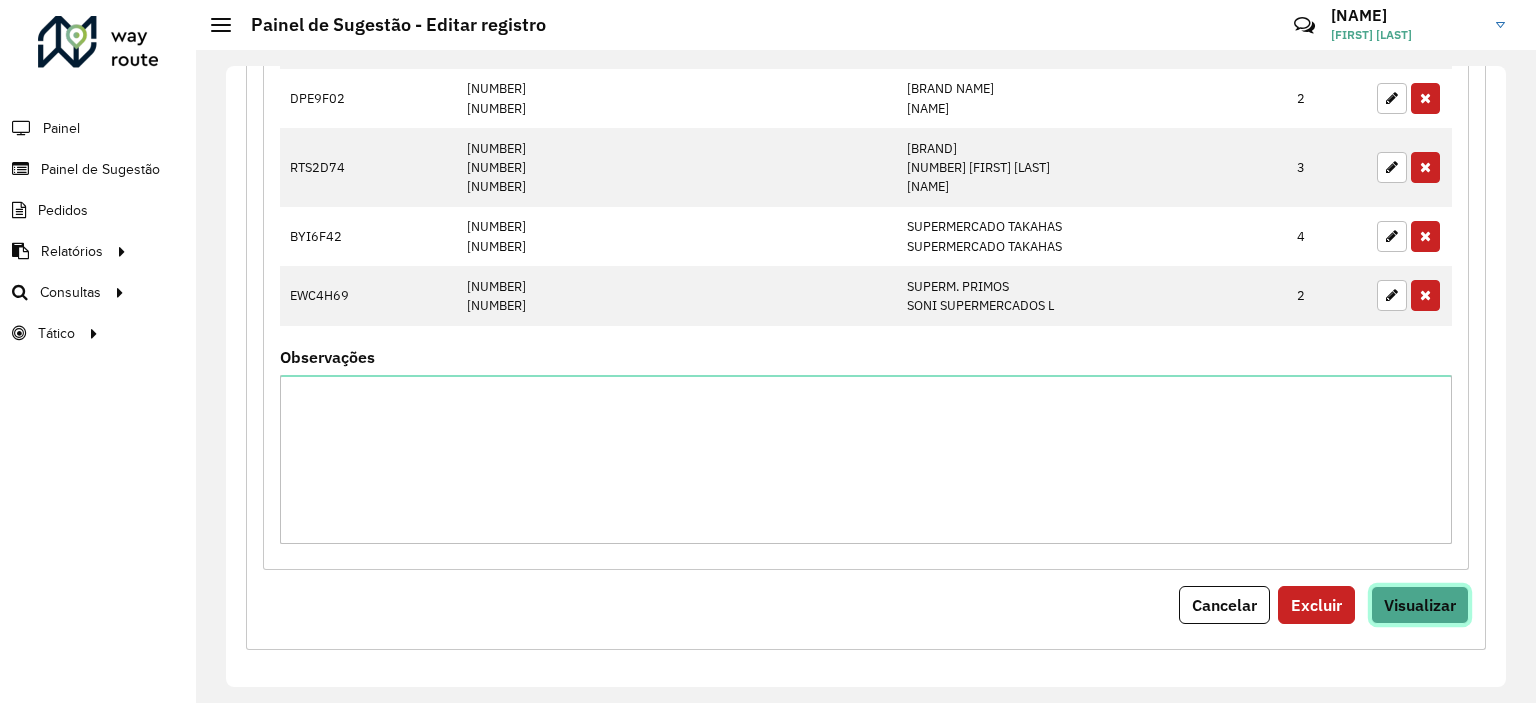 click on "Visualizar" at bounding box center (1420, 605) 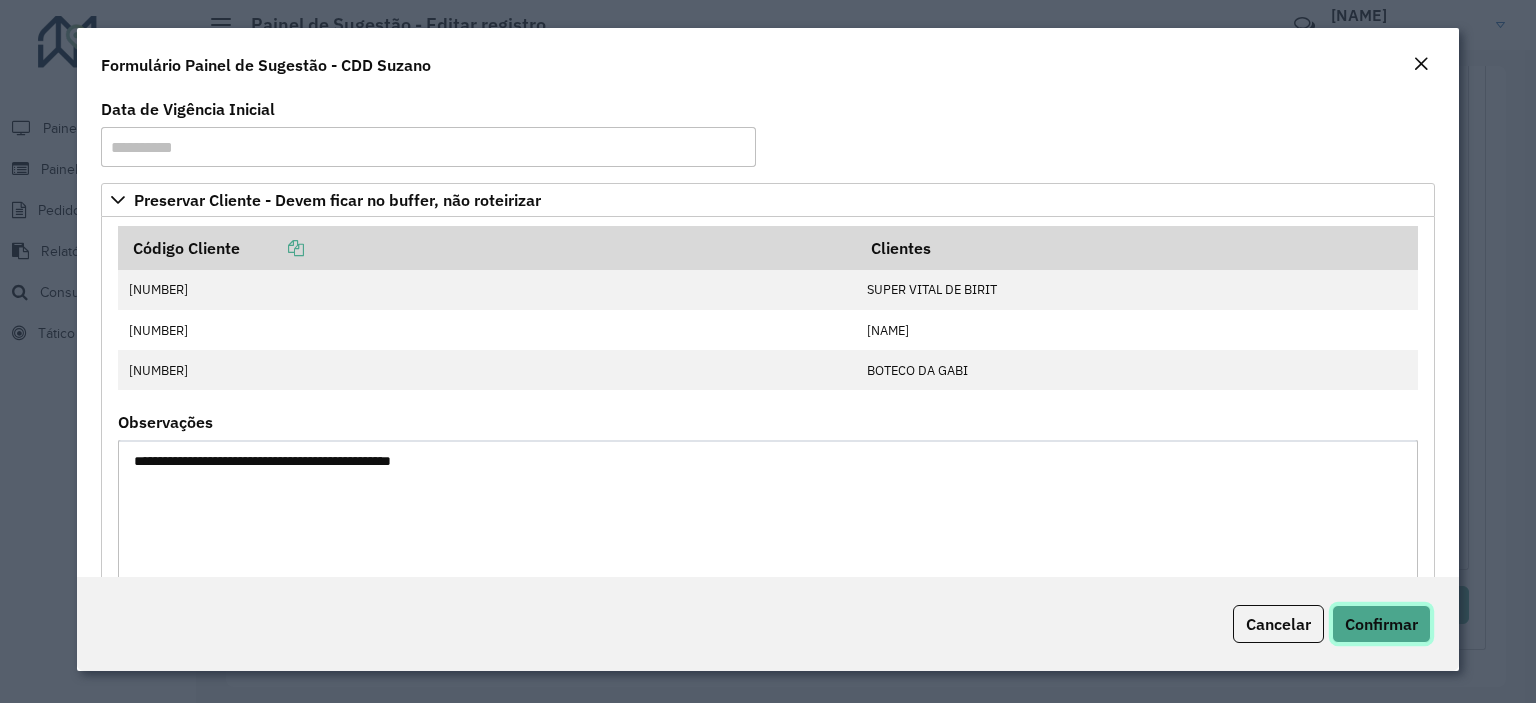 click on "Confirmar" 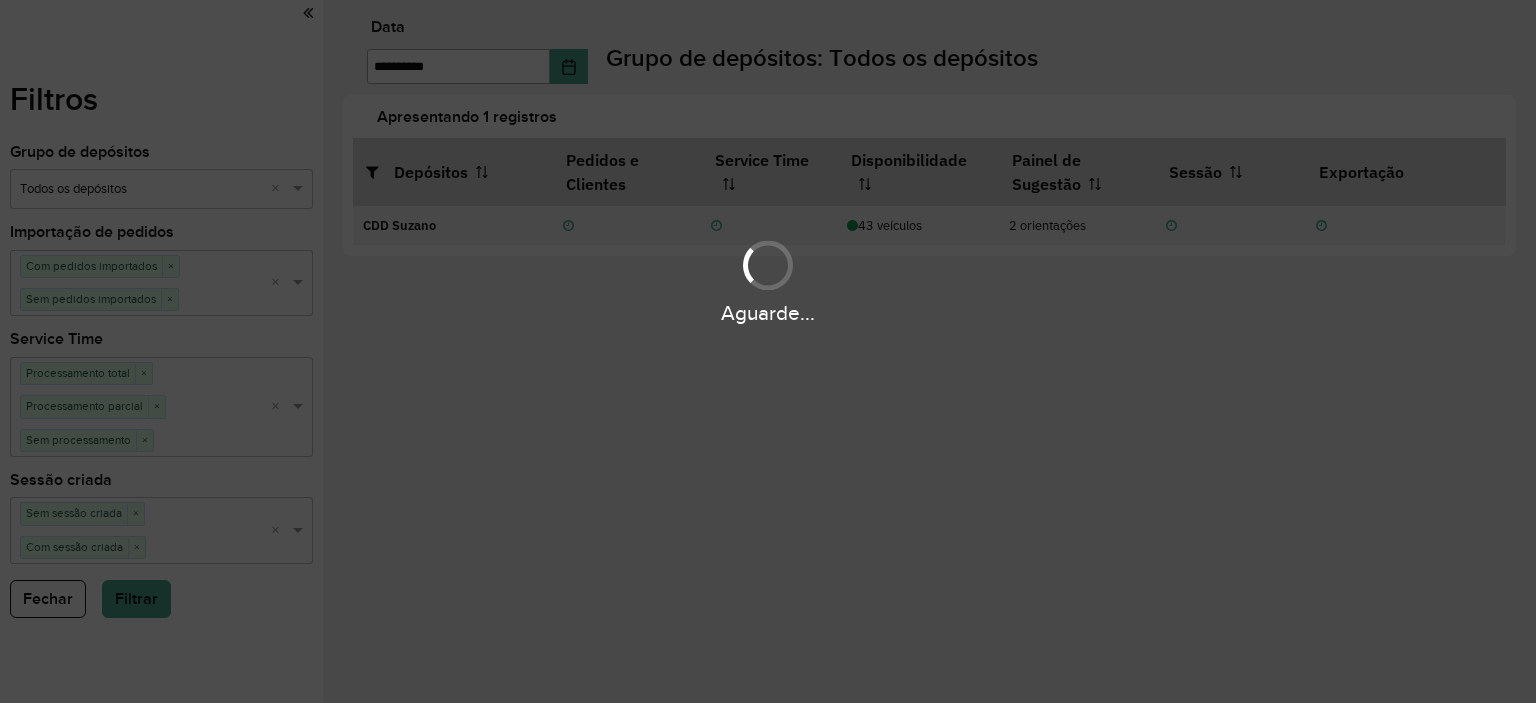 scroll, scrollTop: 0, scrollLeft: 0, axis: both 